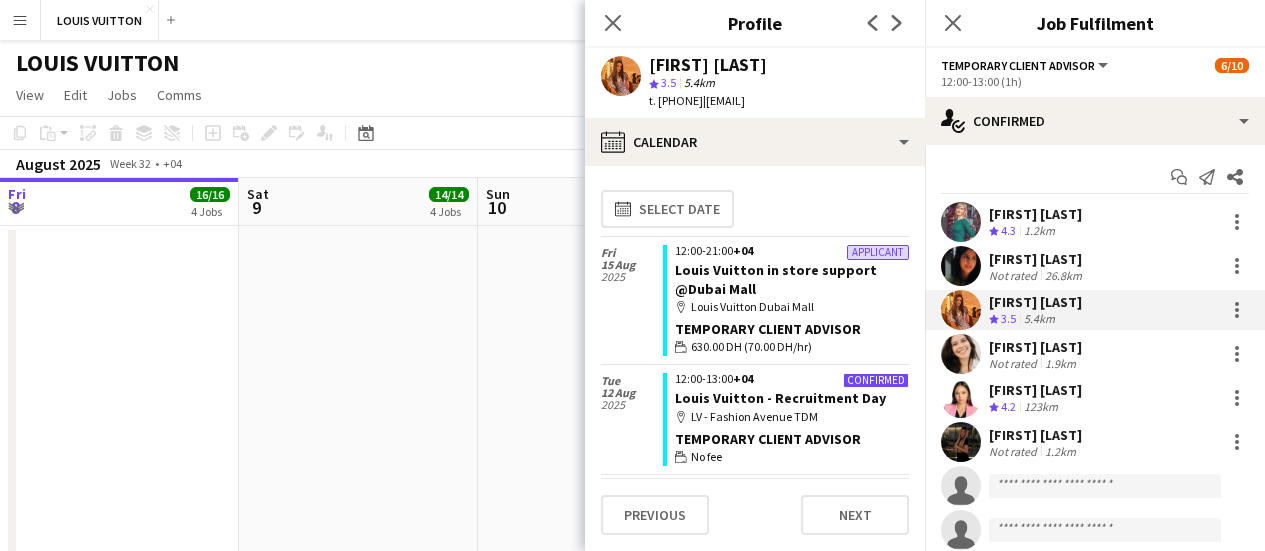 scroll, scrollTop: 0, scrollLeft: 0, axis: both 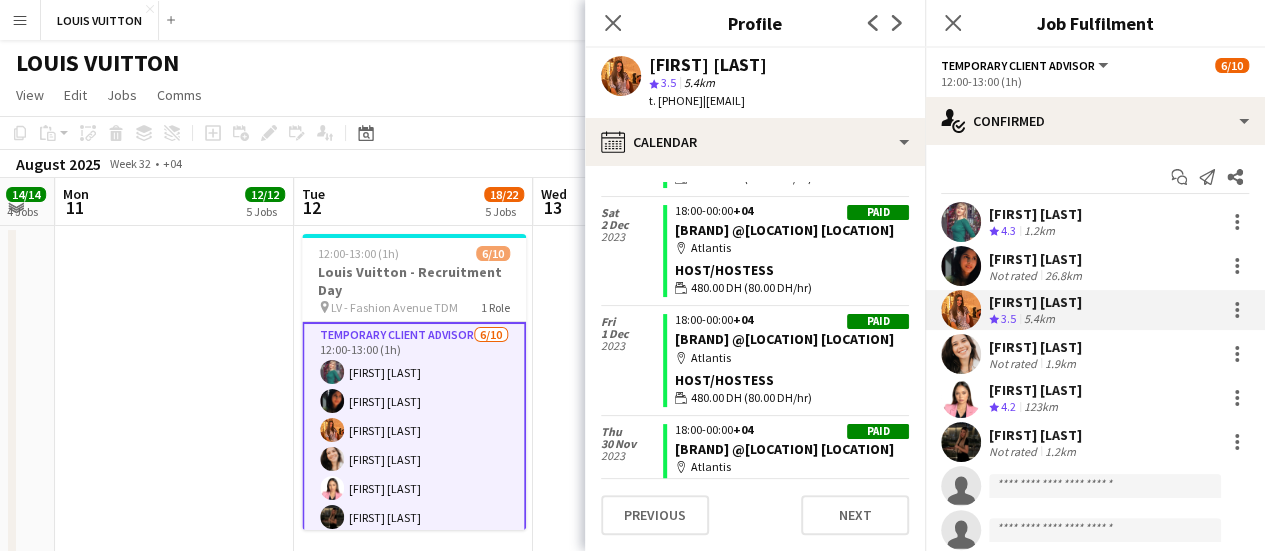click on "Olga Rafalovich
Crew rating
4.3   1.2km   Fouzia Rehman   Not rated   26.8km   Gjyze Curumi
Crew rating
3.5   5.4km   Brenda Cavalcanti   Not rated   1.9km   Revilyza Agulan
Crew rating
4.2   123km   Ekaterina Aleksandrova   Not rated   1.2km
single-neutral-actions
single-neutral-actions
single-neutral-actions
single-neutral-actions" at bounding box center (1095, 420) 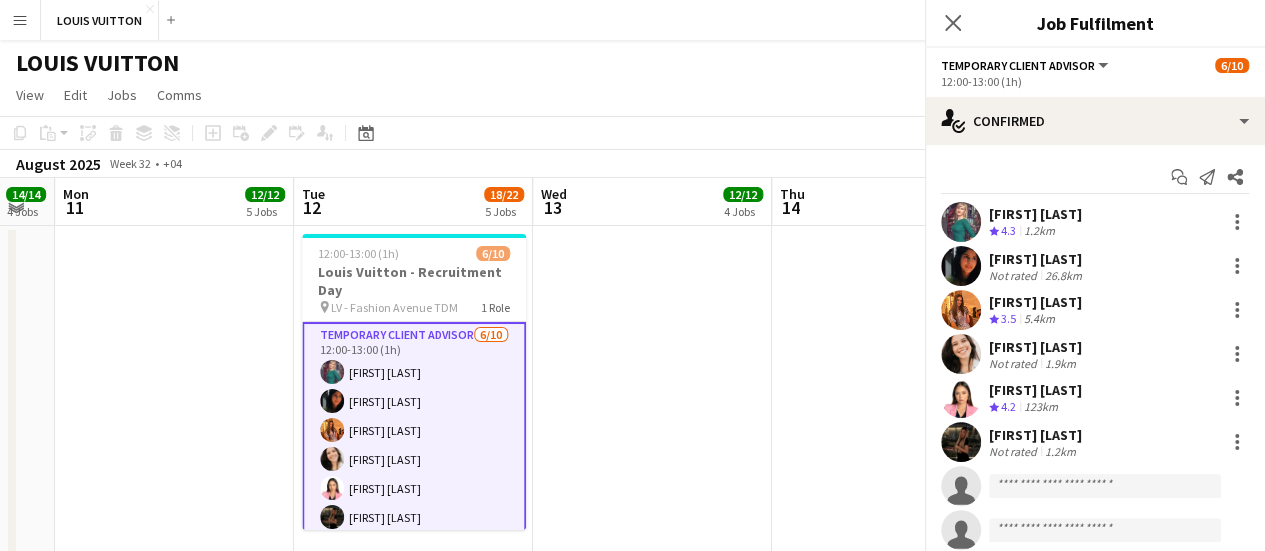 click on "1.9km" at bounding box center (1060, 363) 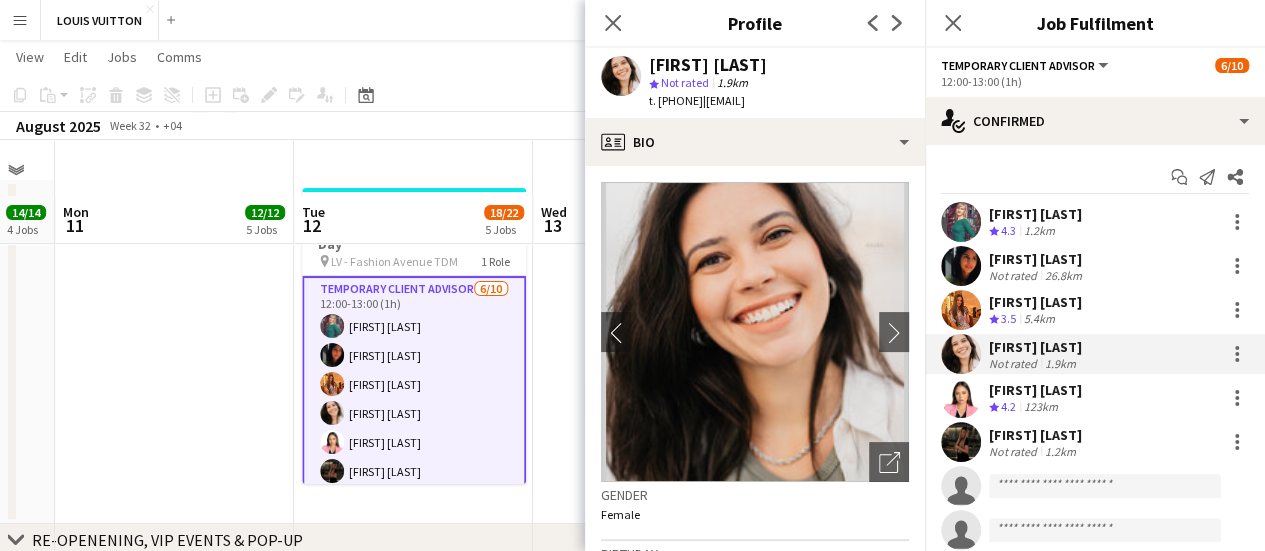 scroll, scrollTop: 100, scrollLeft: 0, axis: vertical 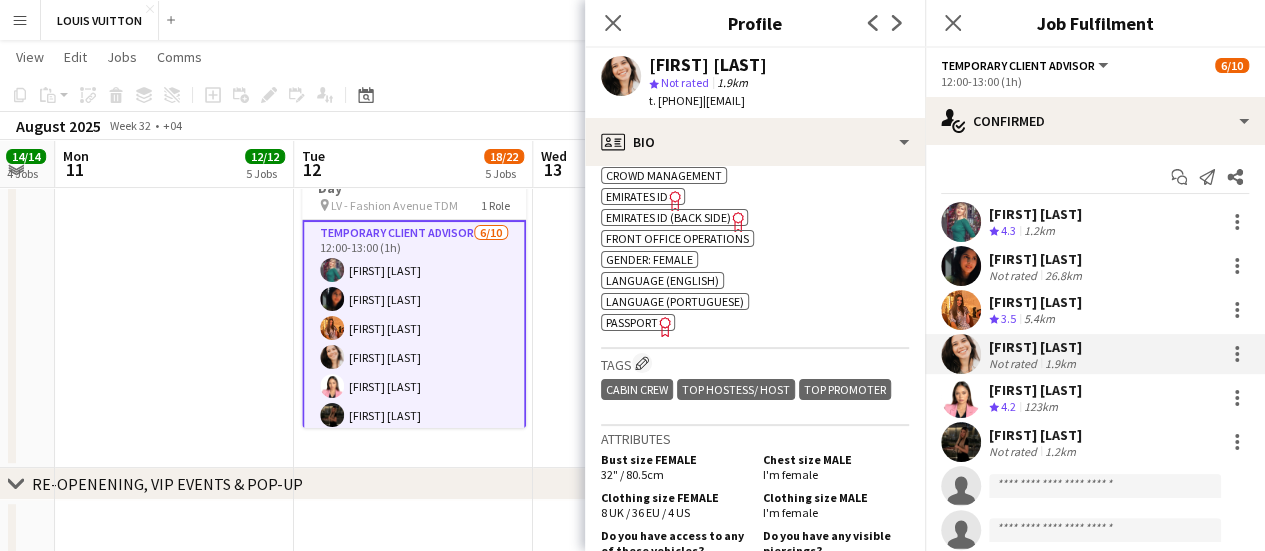 click on "Emirates ID" 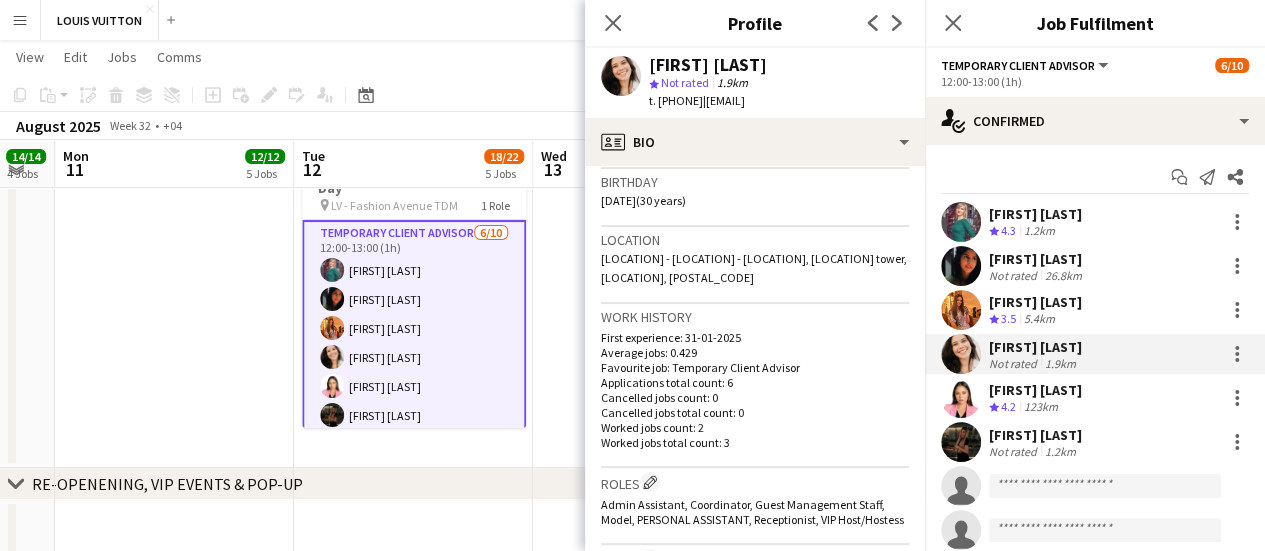 scroll, scrollTop: 400, scrollLeft: 0, axis: vertical 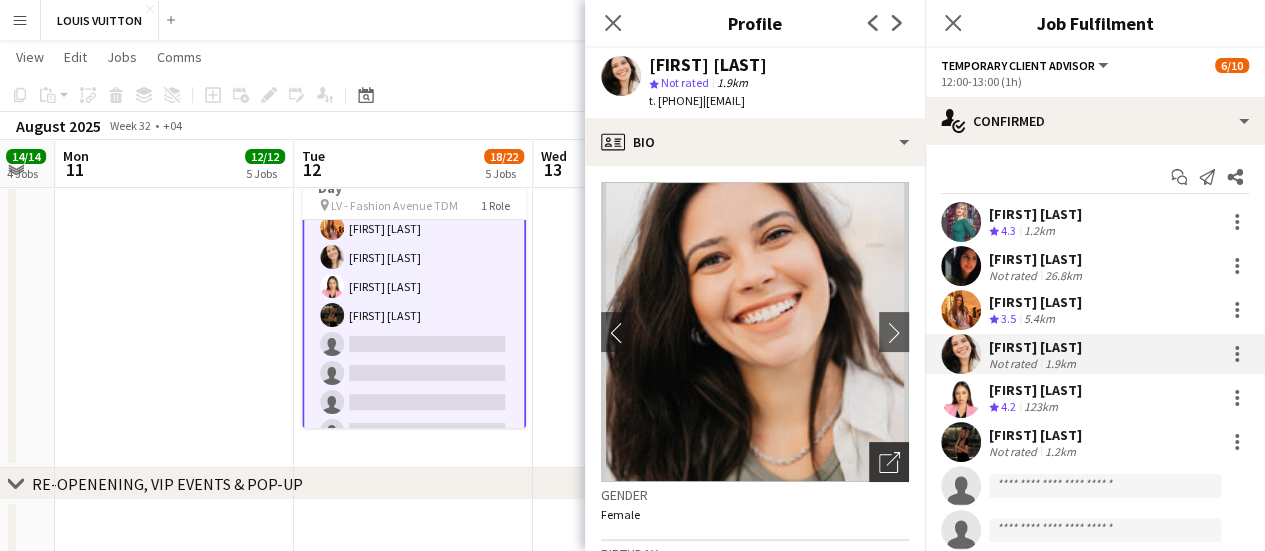 click 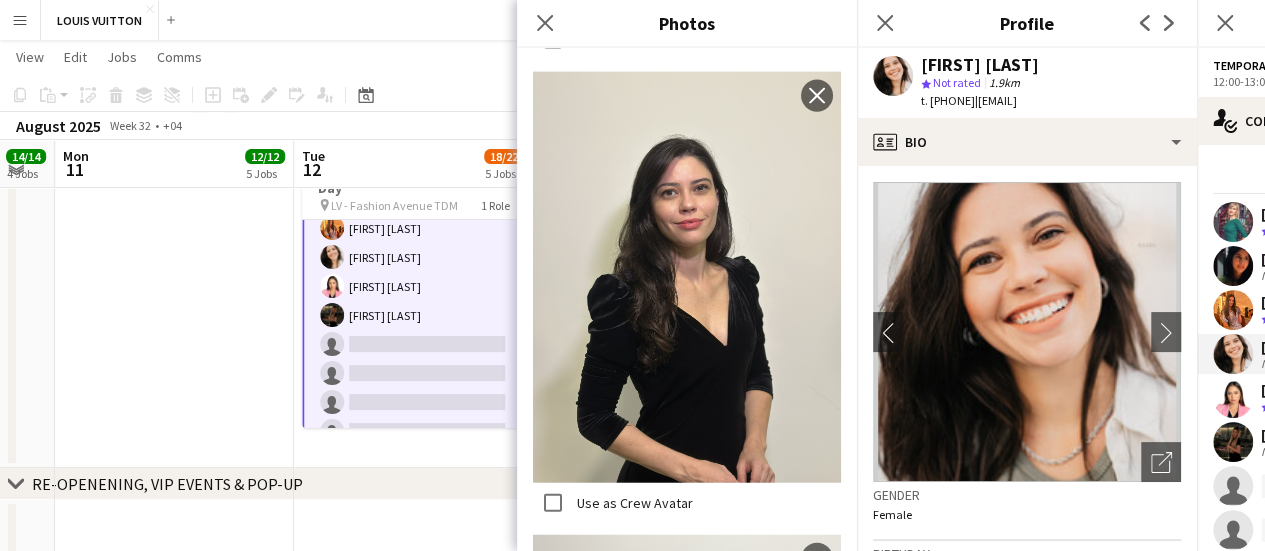 scroll, scrollTop: 2356, scrollLeft: 0, axis: vertical 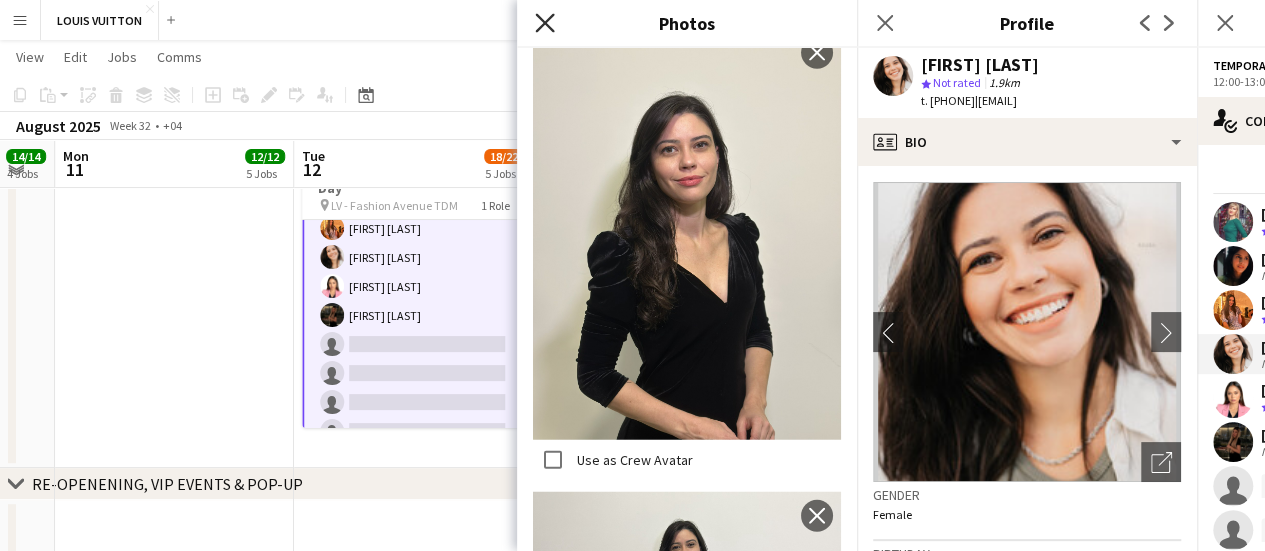 drag, startPoint x: 545, startPoint y: 17, endPoint x: 548, endPoint y: 27, distance: 10.440307 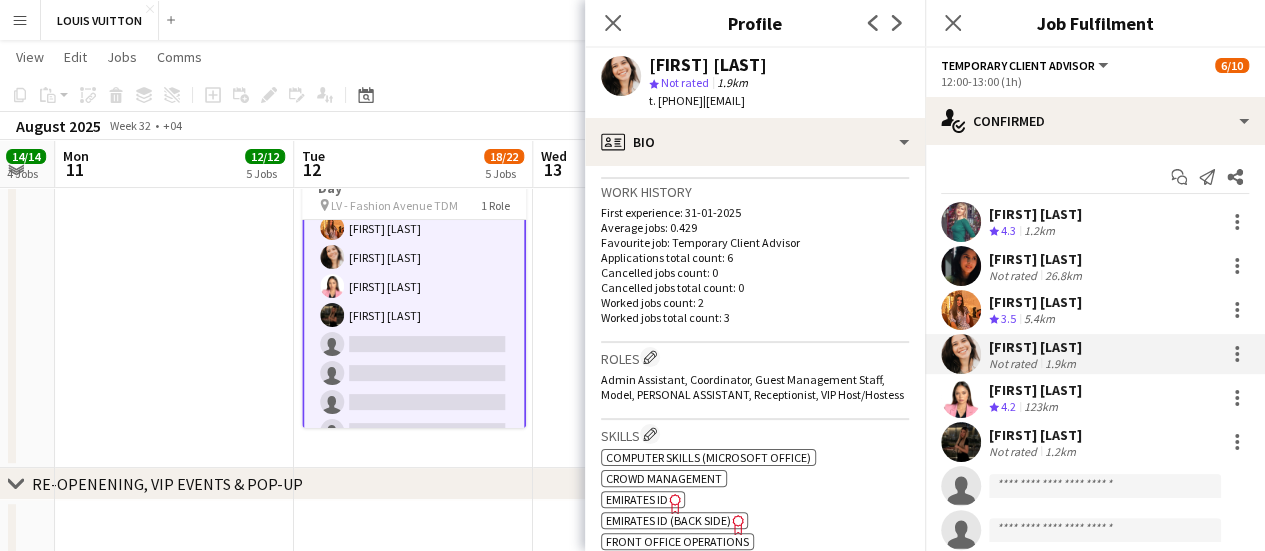 scroll, scrollTop: 500, scrollLeft: 0, axis: vertical 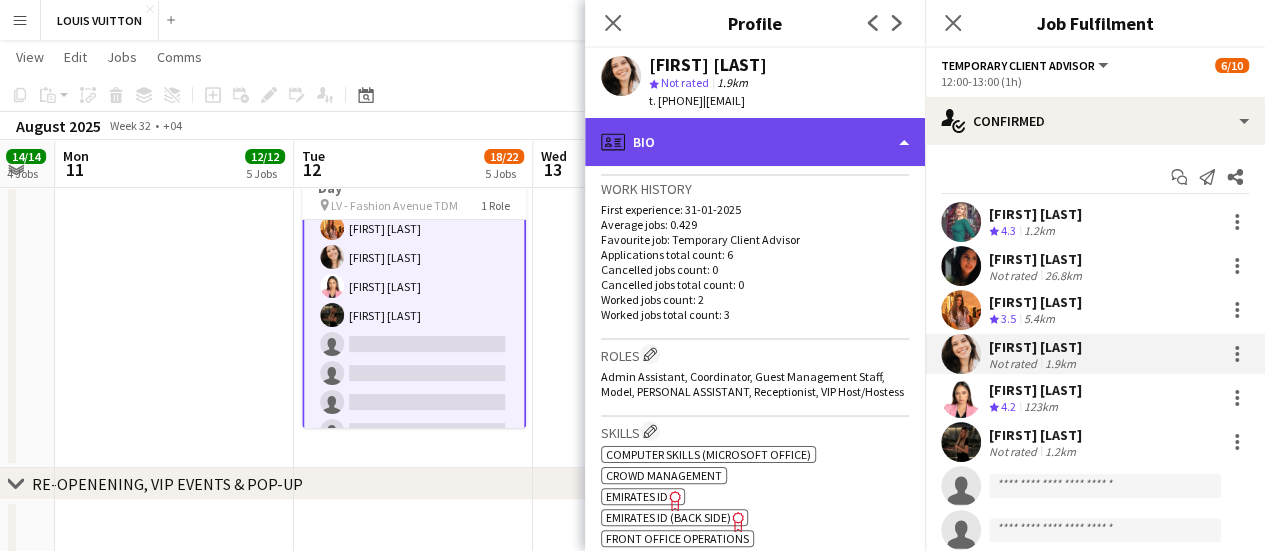 click on "profile
Bio" 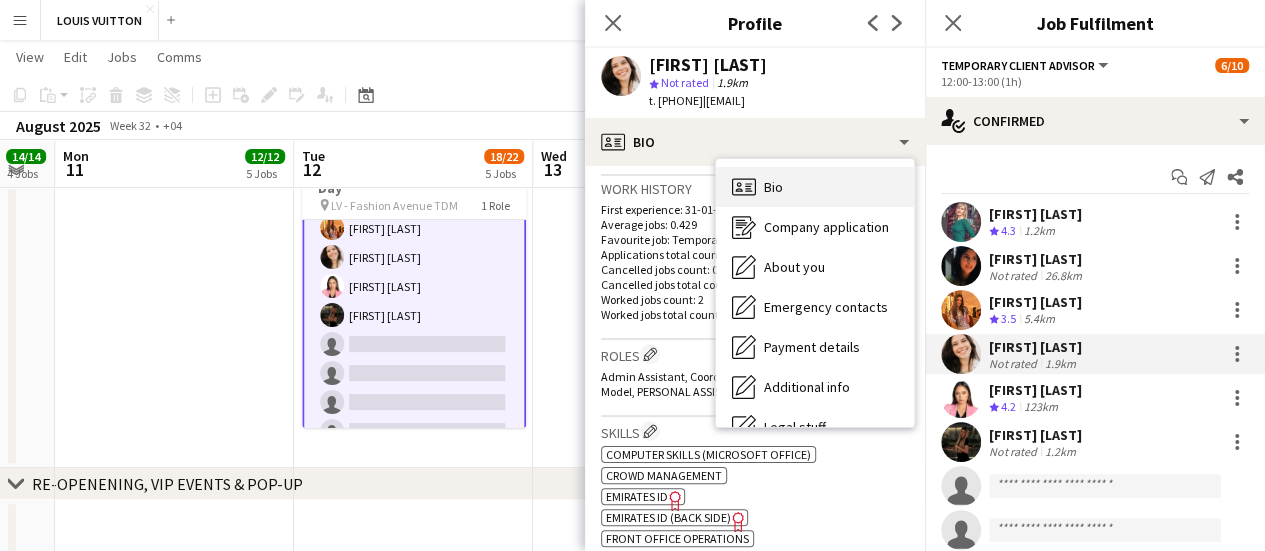 click on "Bio
Bio" at bounding box center (815, 187) 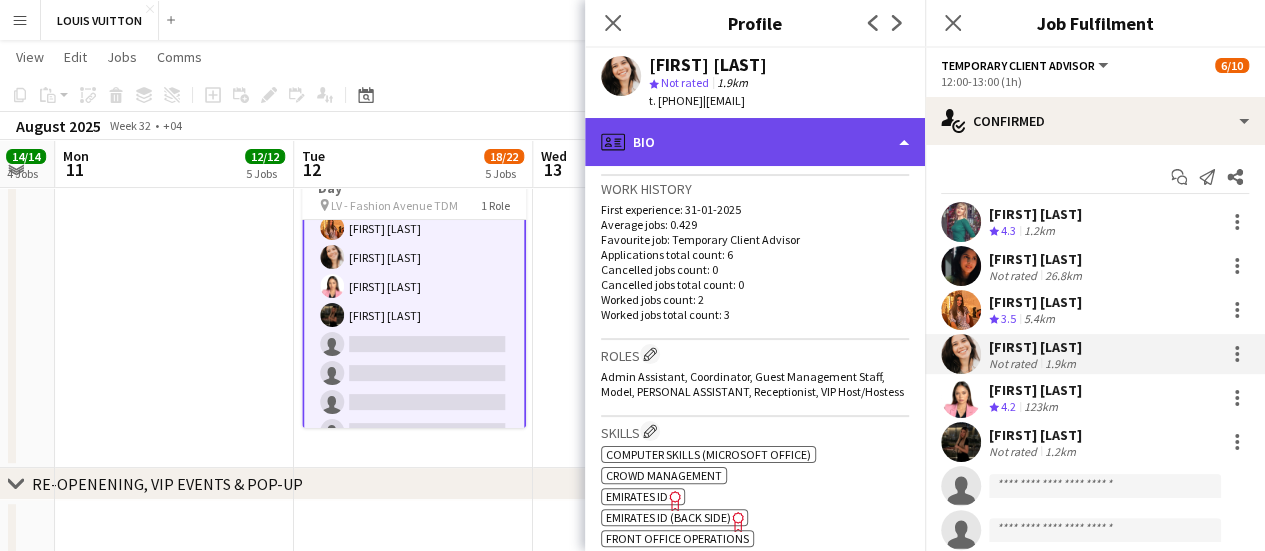click on "profile
Bio" 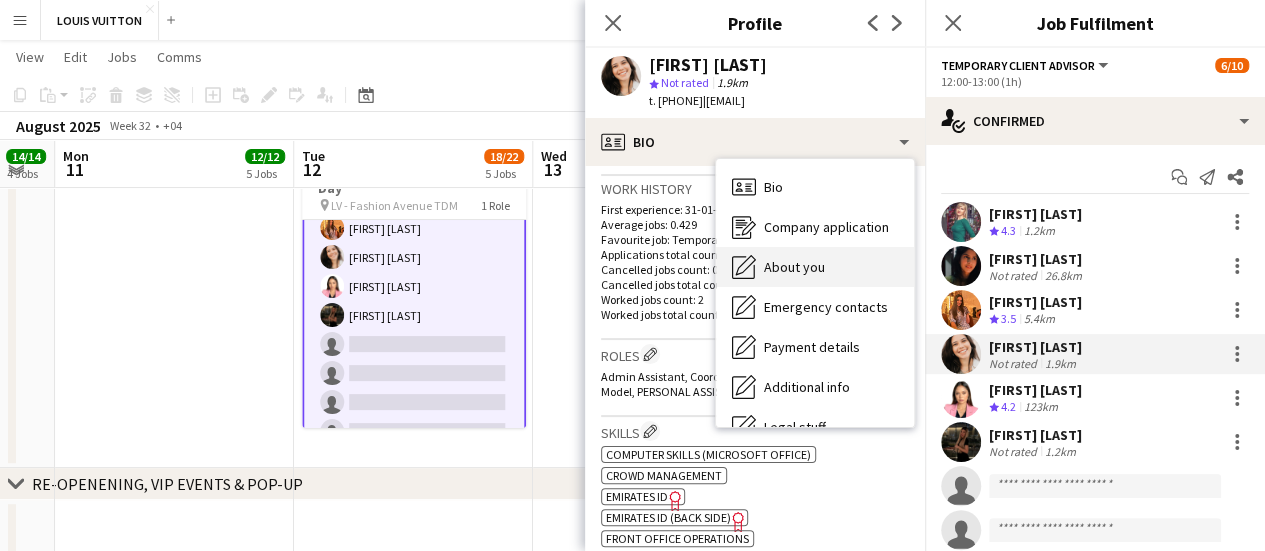 click on "About you" at bounding box center [794, 267] 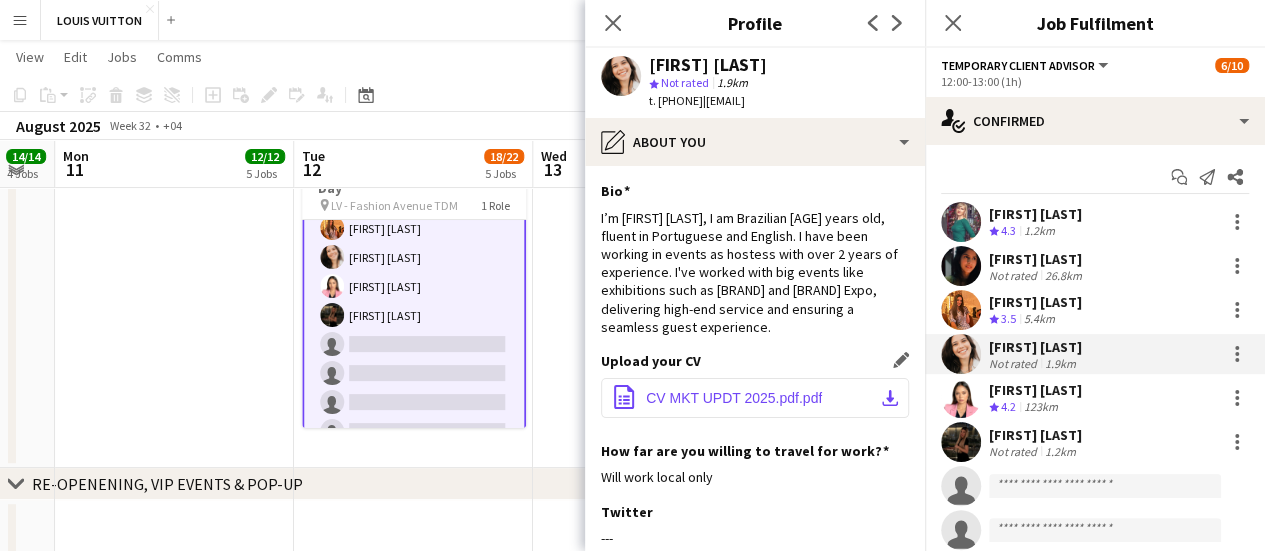click on "CV MKT UPDT 2025.pdf.pdf" 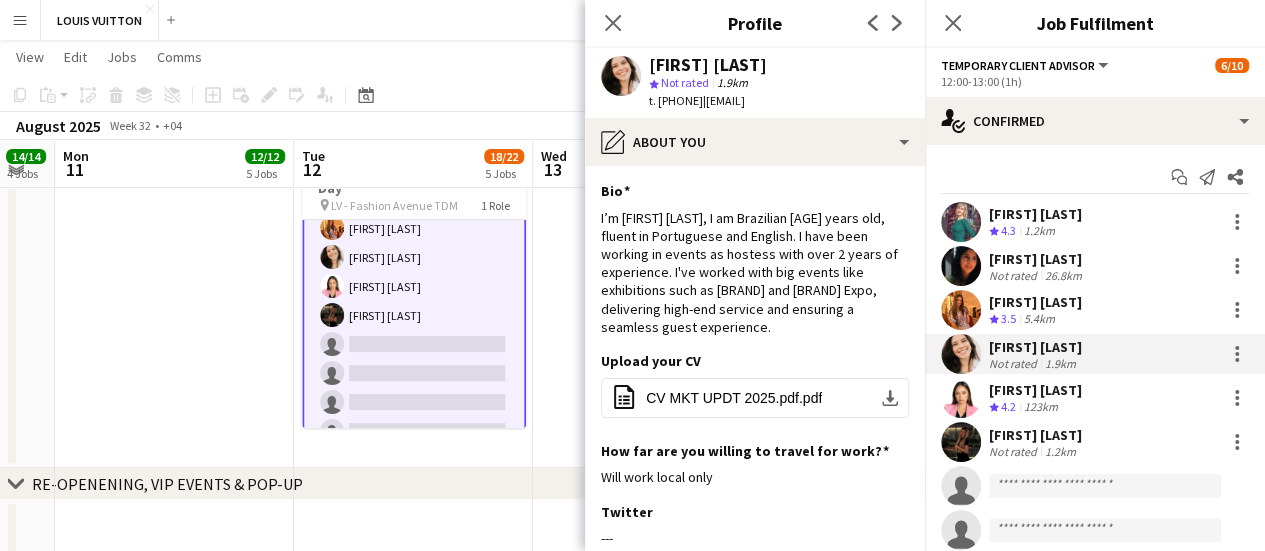 click on "Revilyza Agulan
Crew rating
4.2   123km" at bounding box center [1095, 398] 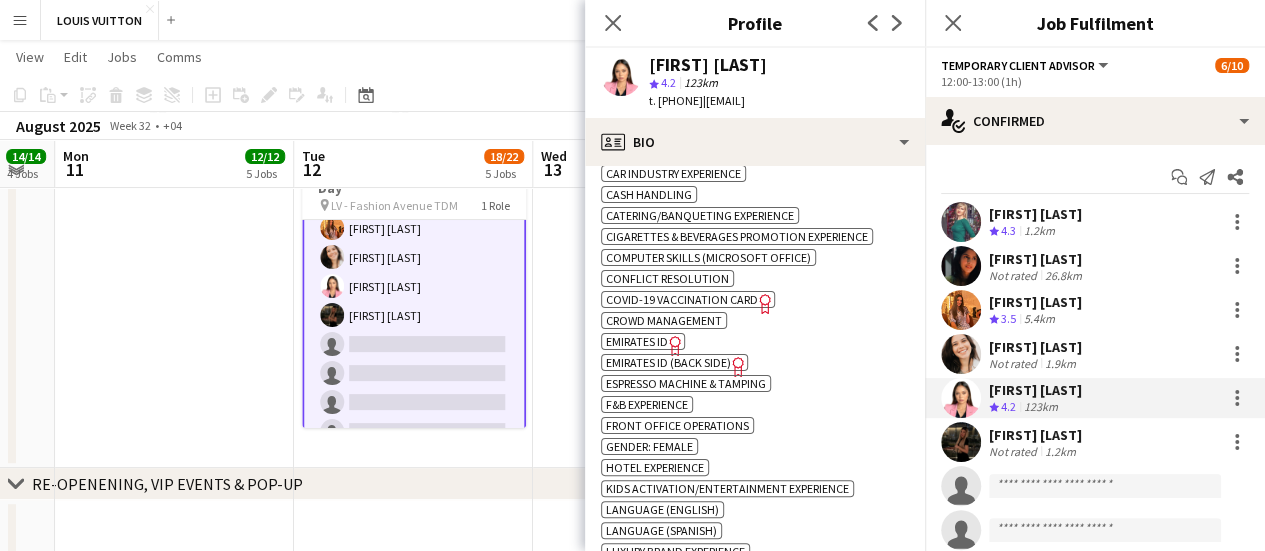 scroll, scrollTop: 1100, scrollLeft: 0, axis: vertical 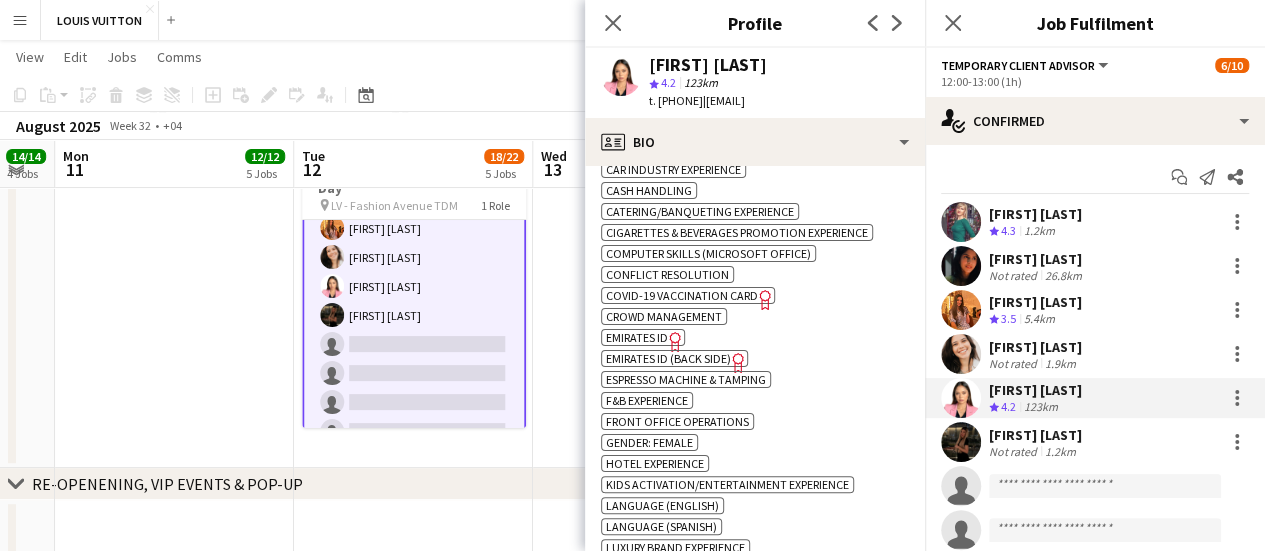 click on "Emirates ID" 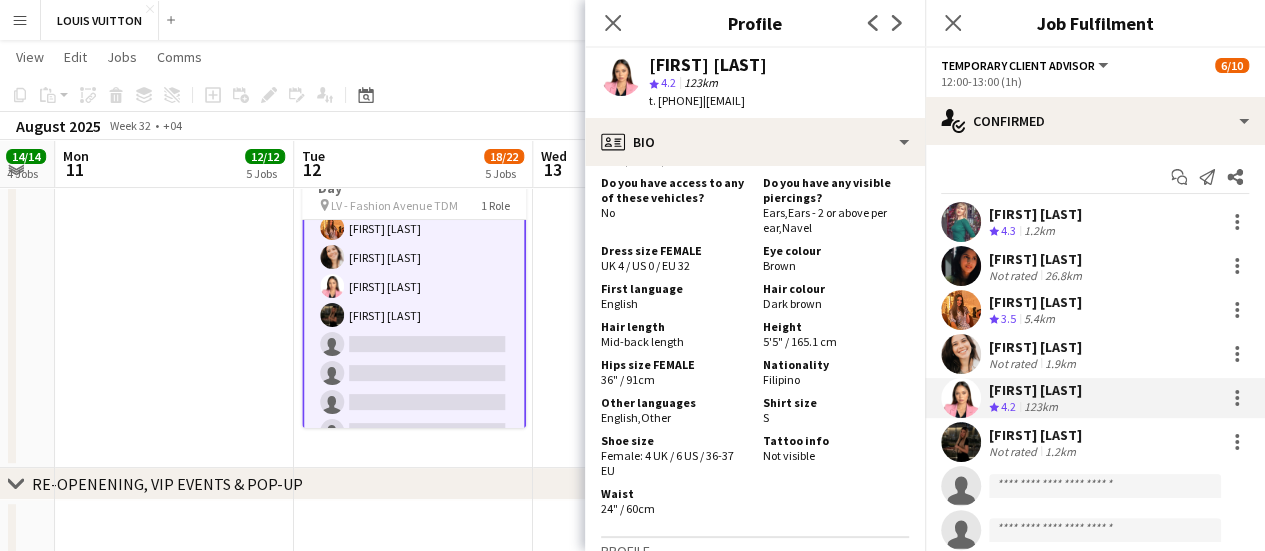 scroll, scrollTop: 2000, scrollLeft: 0, axis: vertical 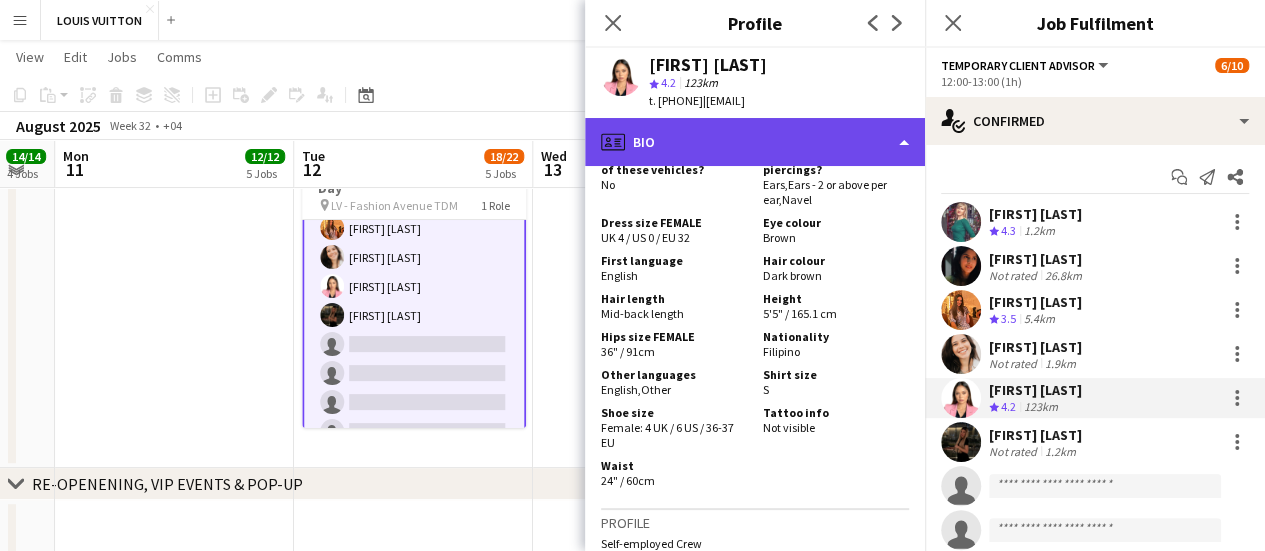 click on "profile
Bio" 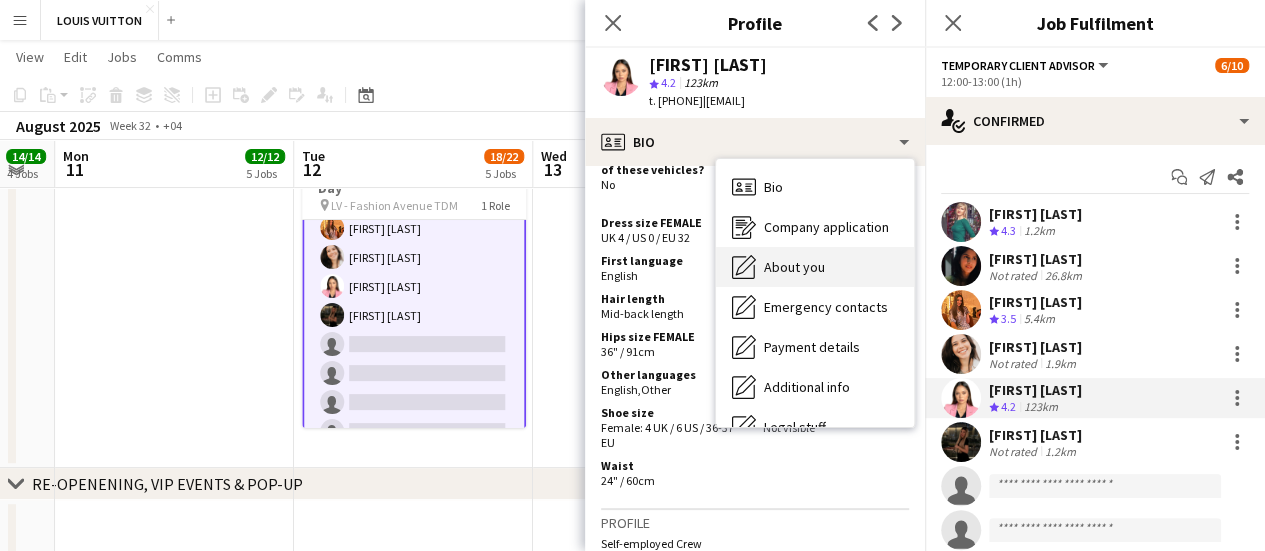 click on "About you" at bounding box center [794, 267] 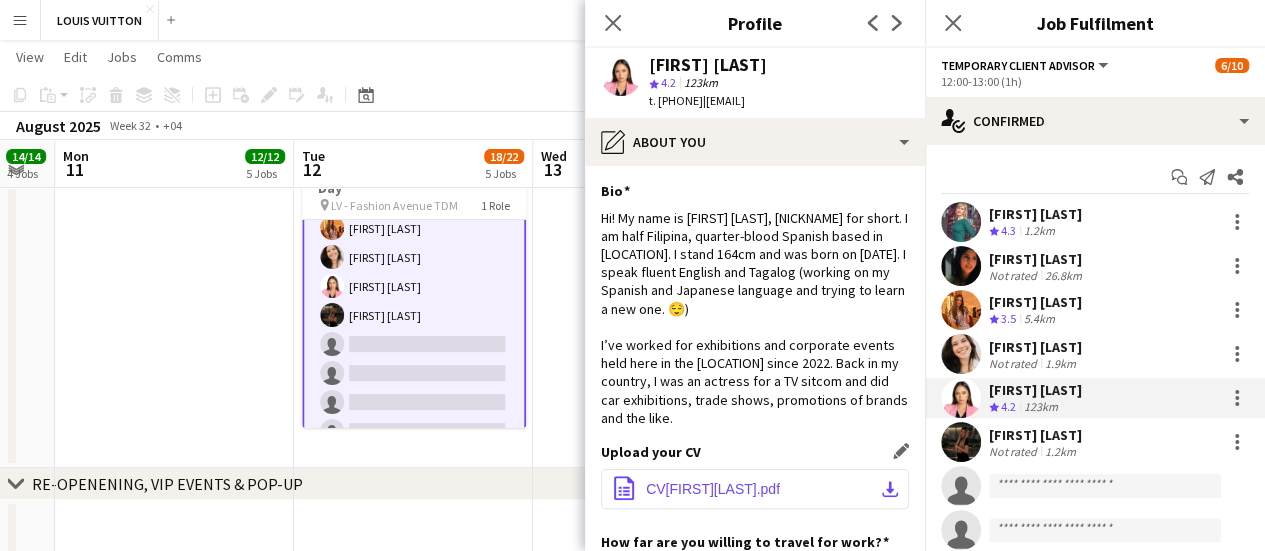 click on "CVReviPromoter.pdf" 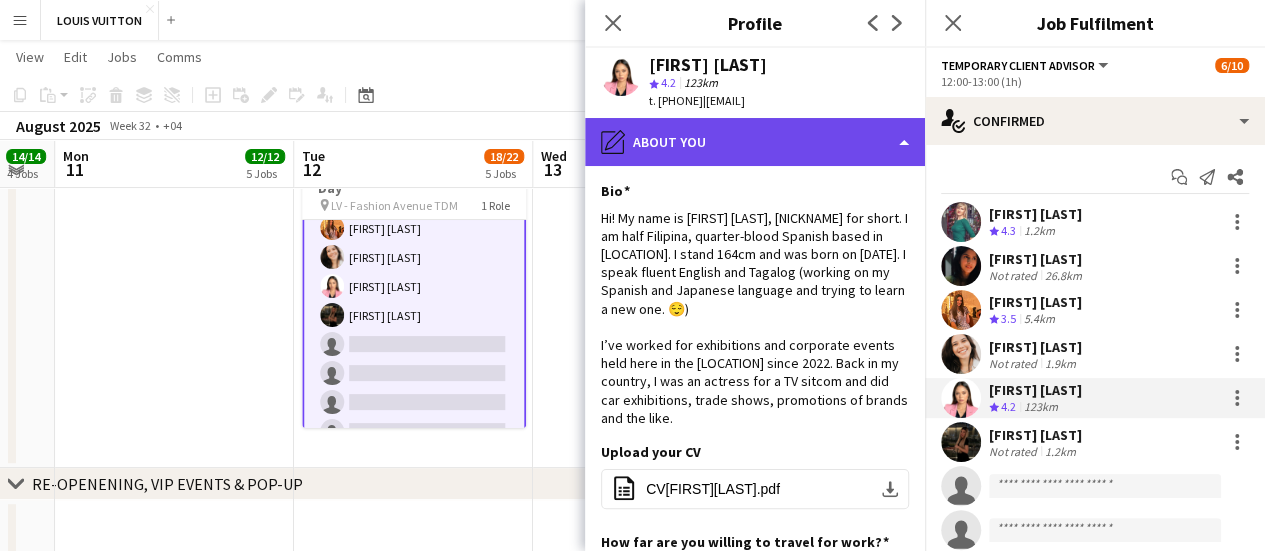 click on "pencil4
About you" 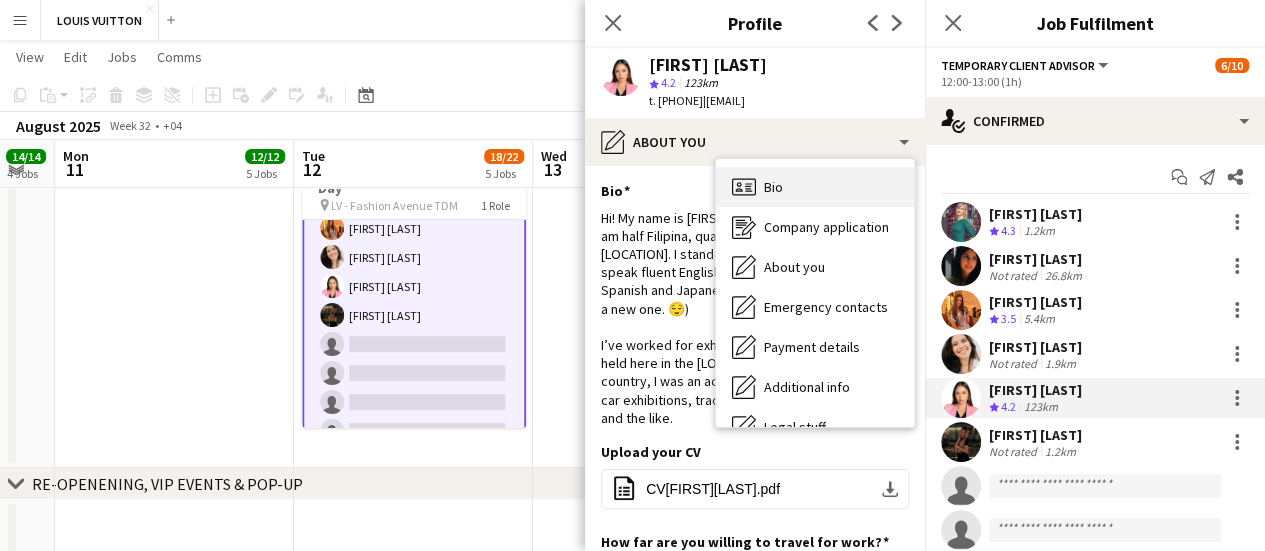 click on "Bio
Bio" at bounding box center [815, 187] 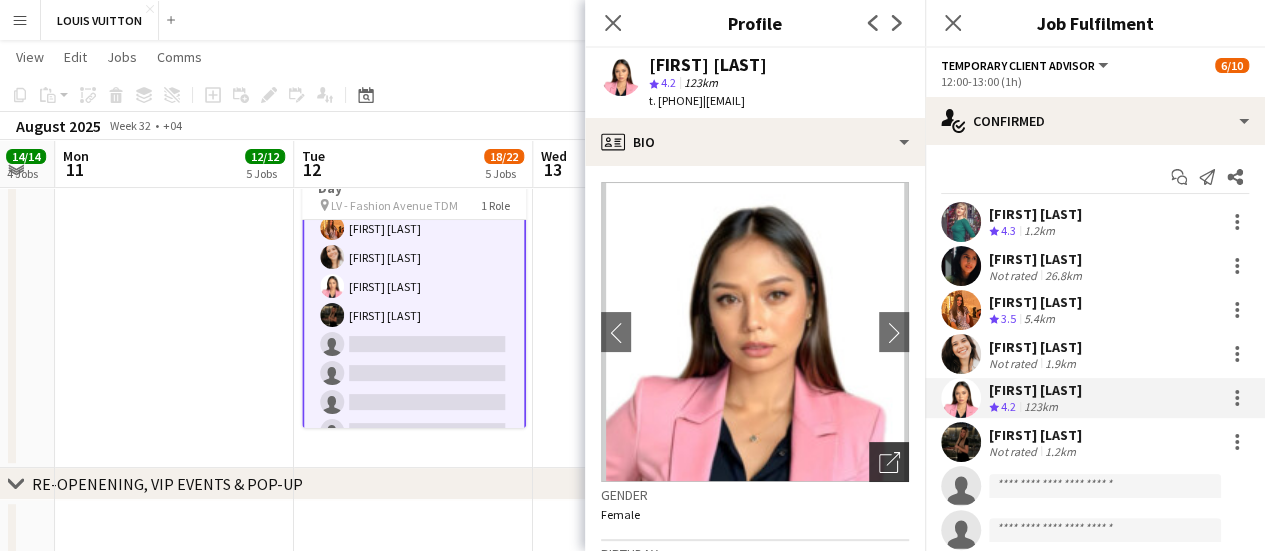 click on "Open photos pop-in" 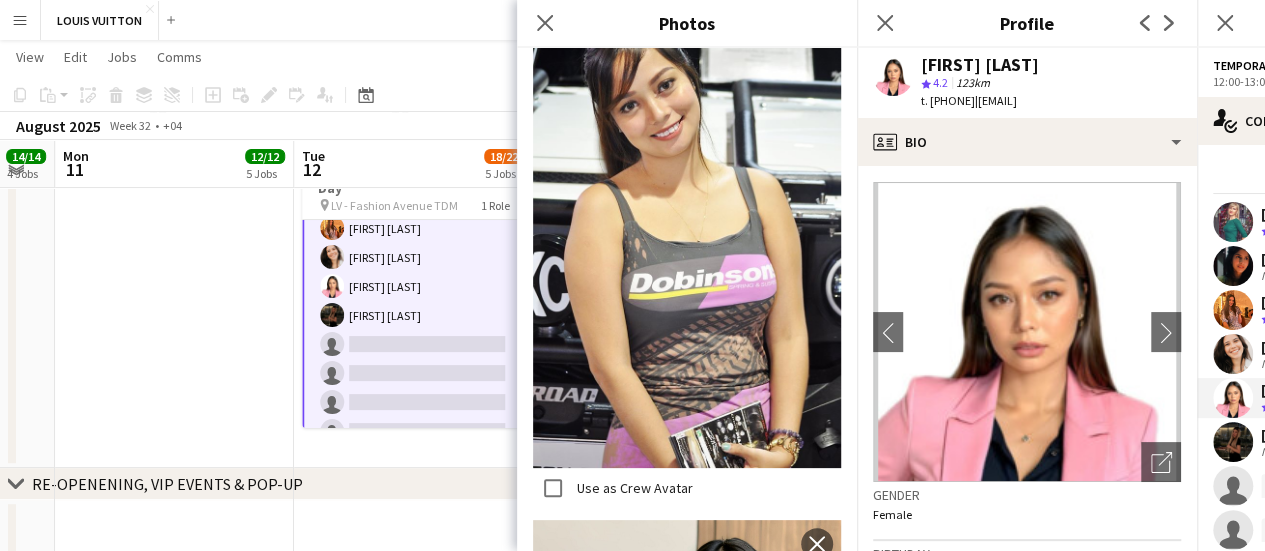 scroll, scrollTop: 19489, scrollLeft: 0, axis: vertical 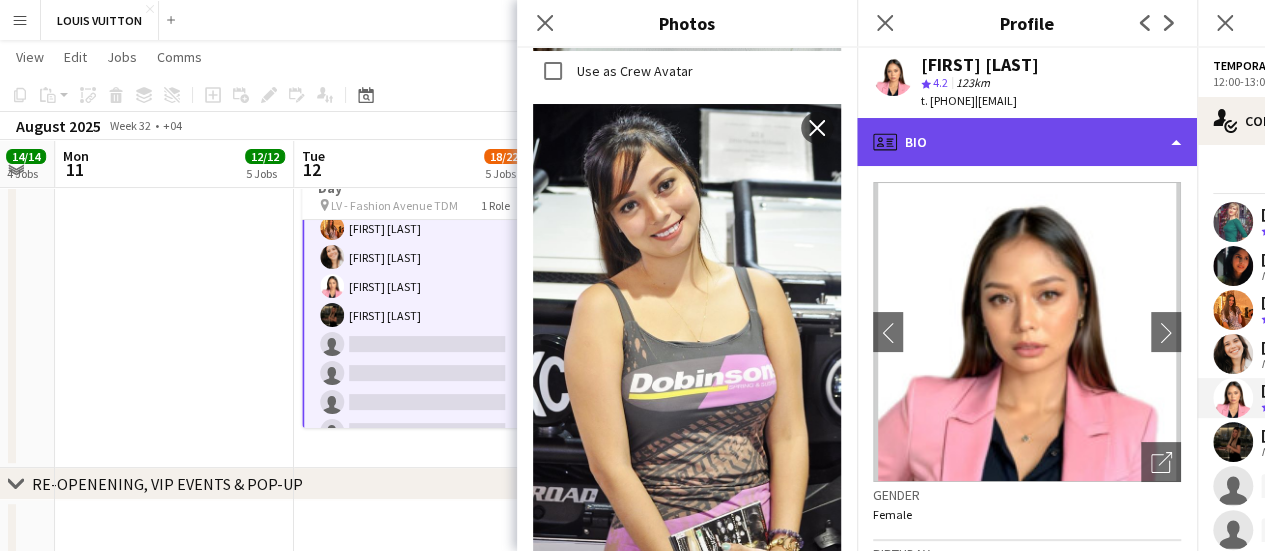 click on "profile
Bio" 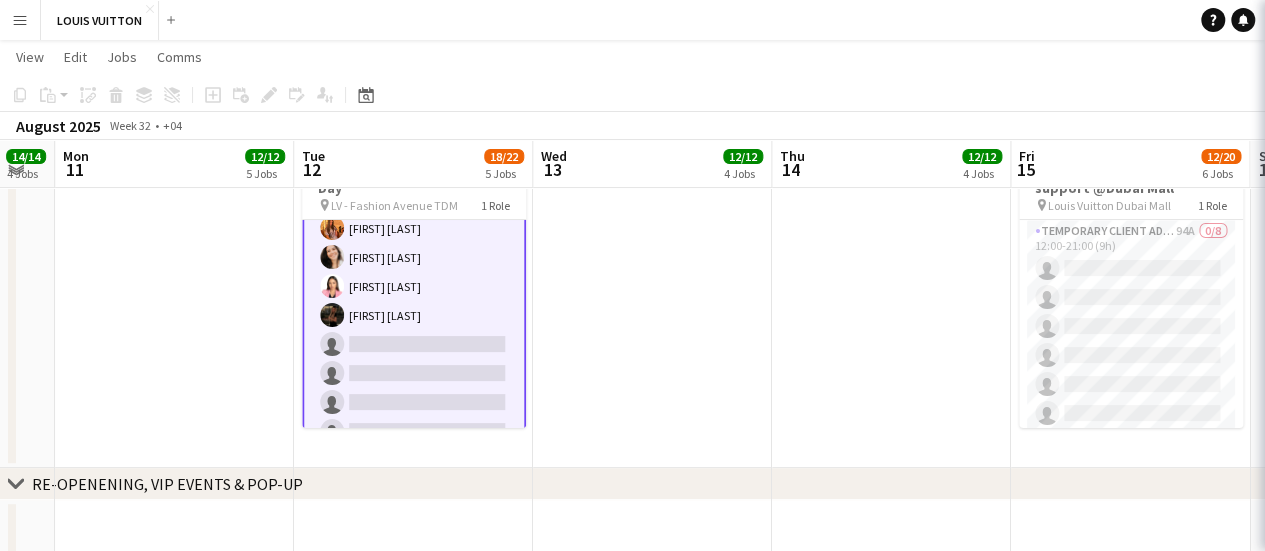 scroll, scrollTop: 144, scrollLeft: 0, axis: vertical 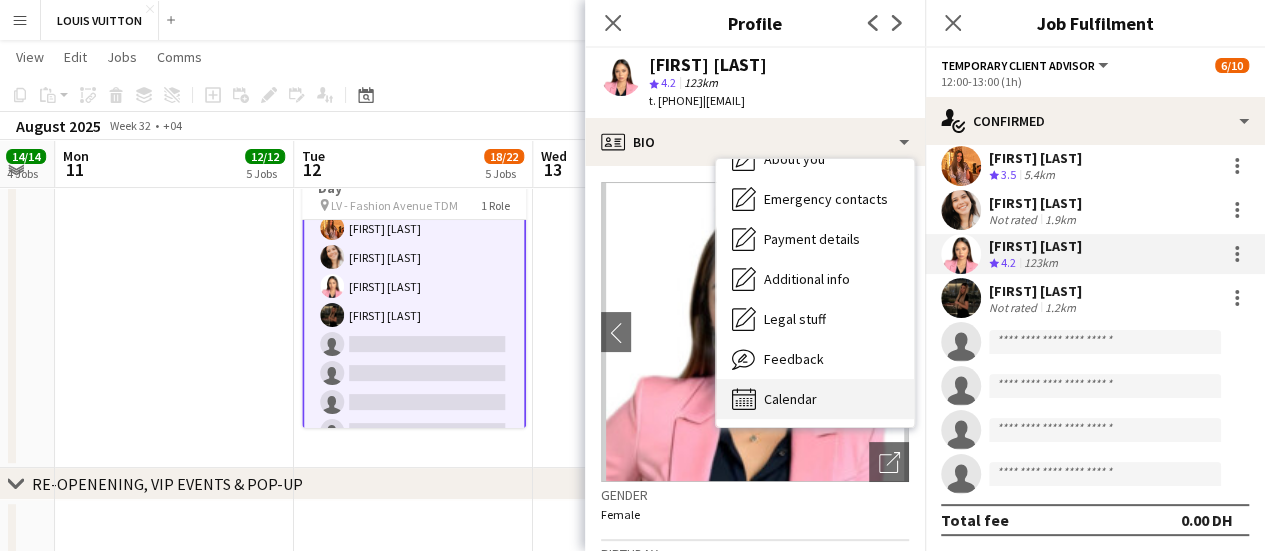click on "Calendar
Calendar" at bounding box center (815, 399) 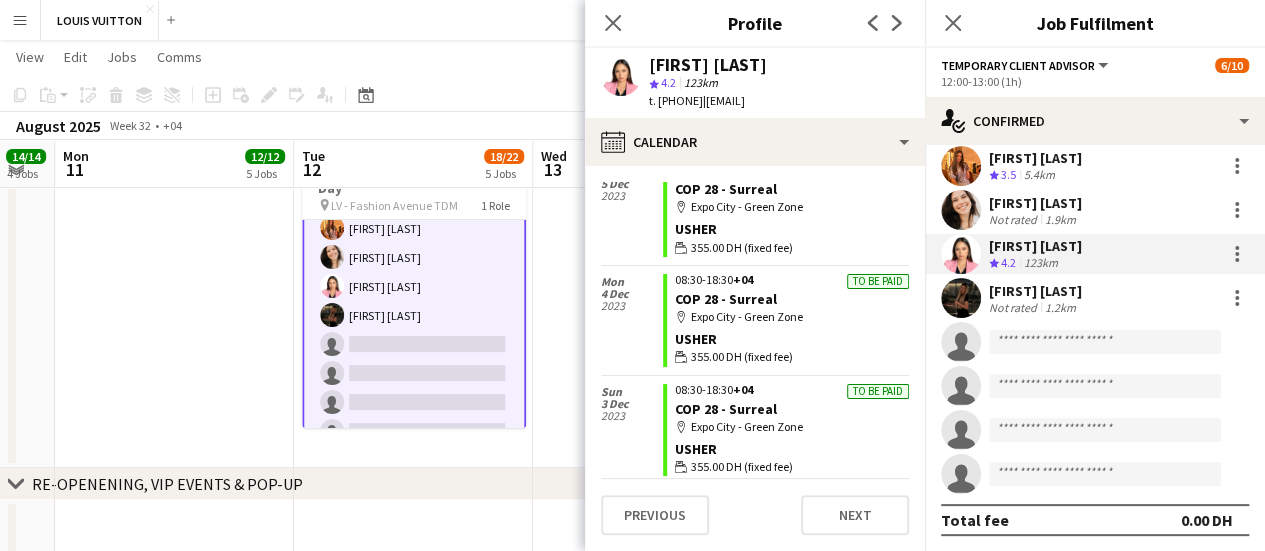 scroll, scrollTop: 6653, scrollLeft: 0, axis: vertical 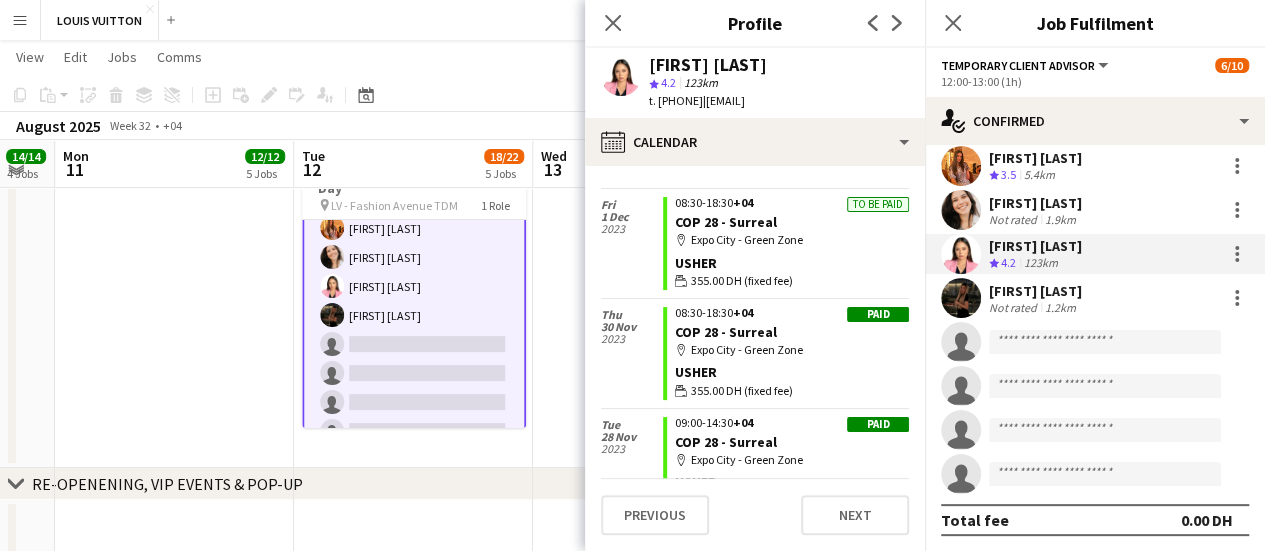 click on "Ekaterina Aleksandrova" at bounding box center (1035, 291) 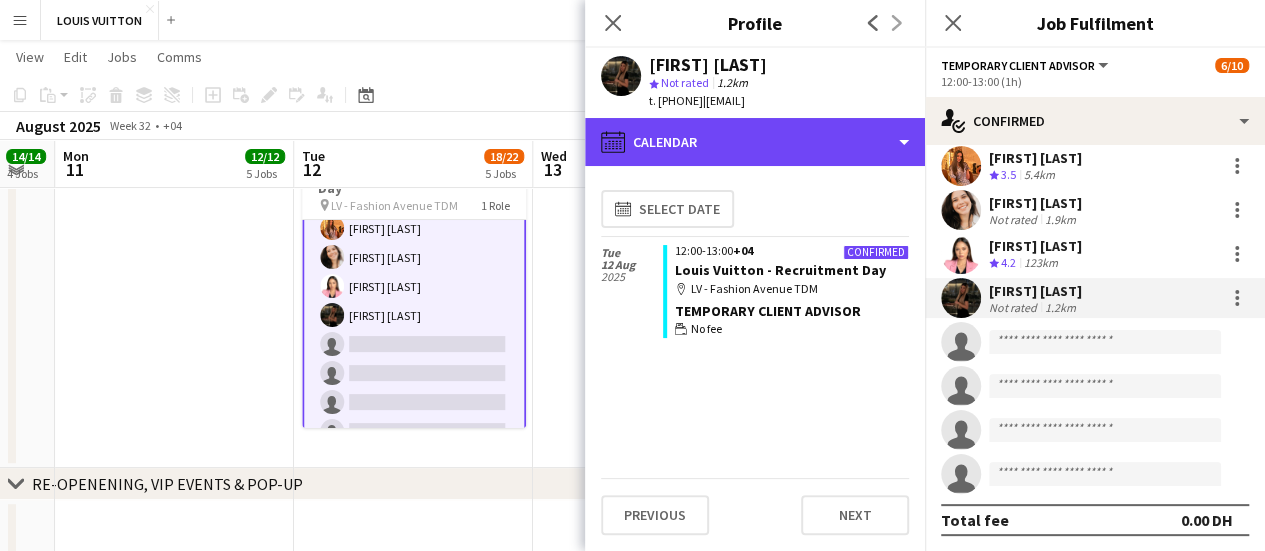 drag, startPoint x: 814, startPoint y: 159, endPoint x: 818, endPoint y: 215, distance: 56.142673 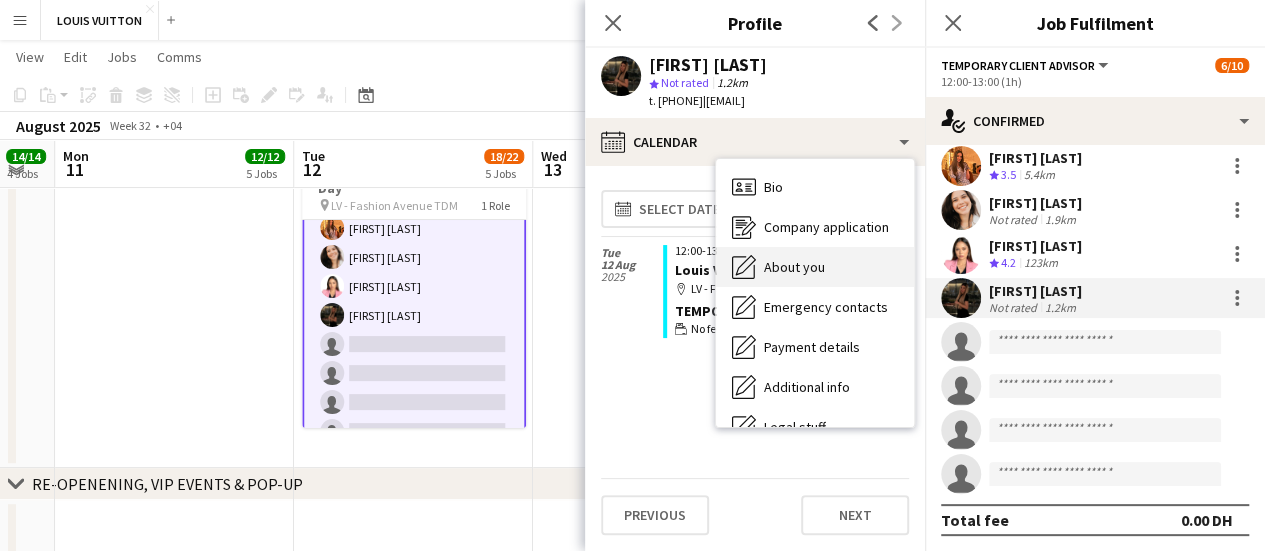 click on "About you
About you" at bounding box center (815, 267) 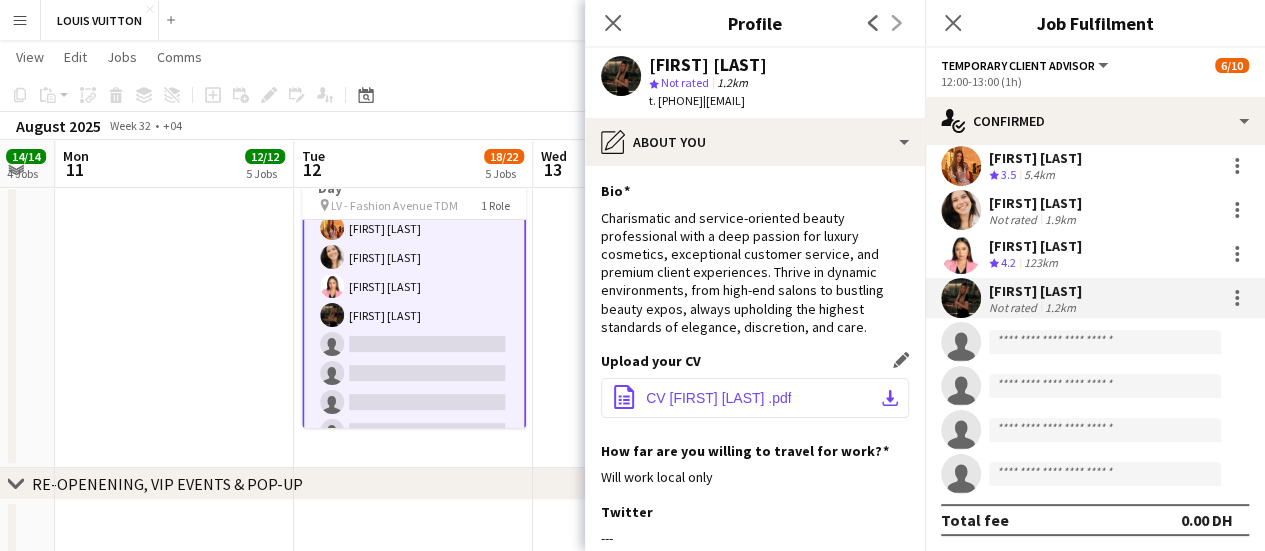 click on "CV Ekaterina Aleksandrova .pdf" 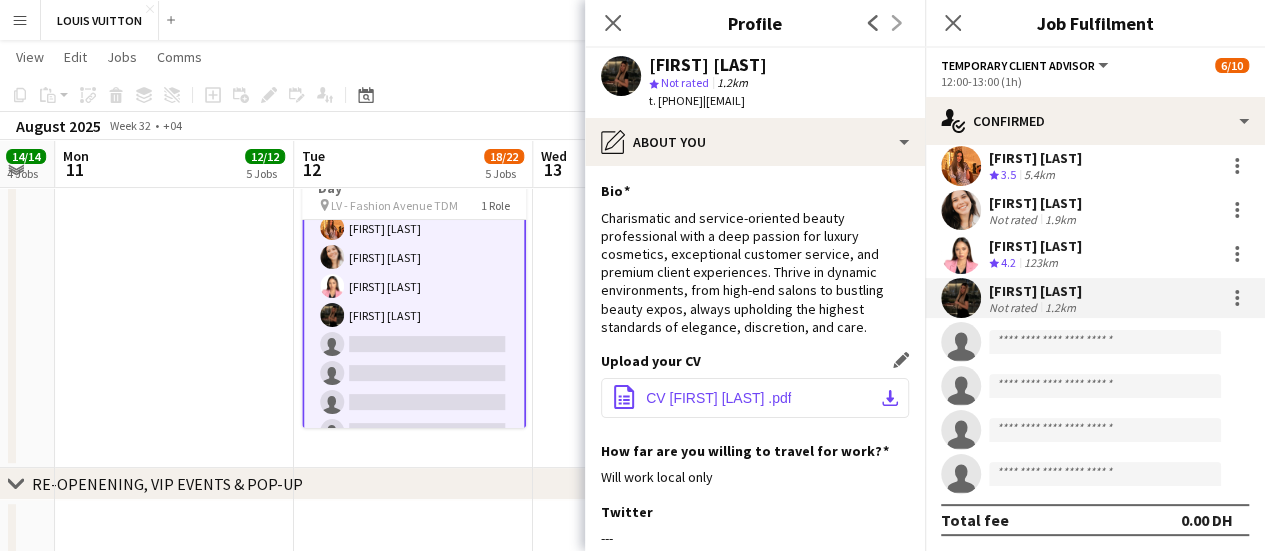 click on "CV Ekaterina Aleksandrova .pdf" 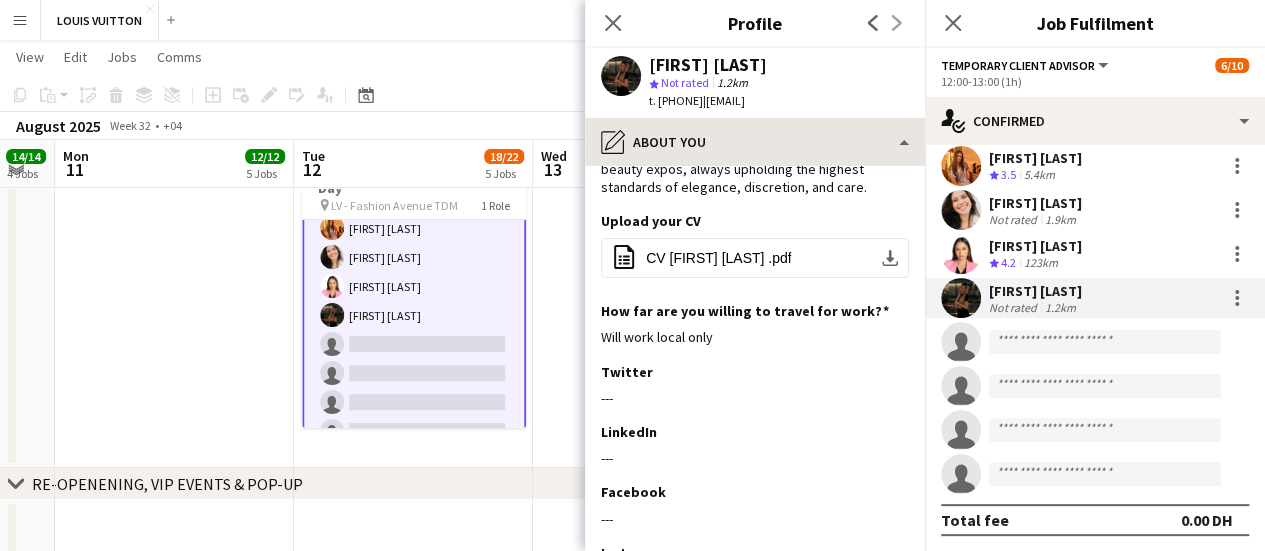 scroll, scrollTop: 42, scrollLeft: 0, axis: vertical 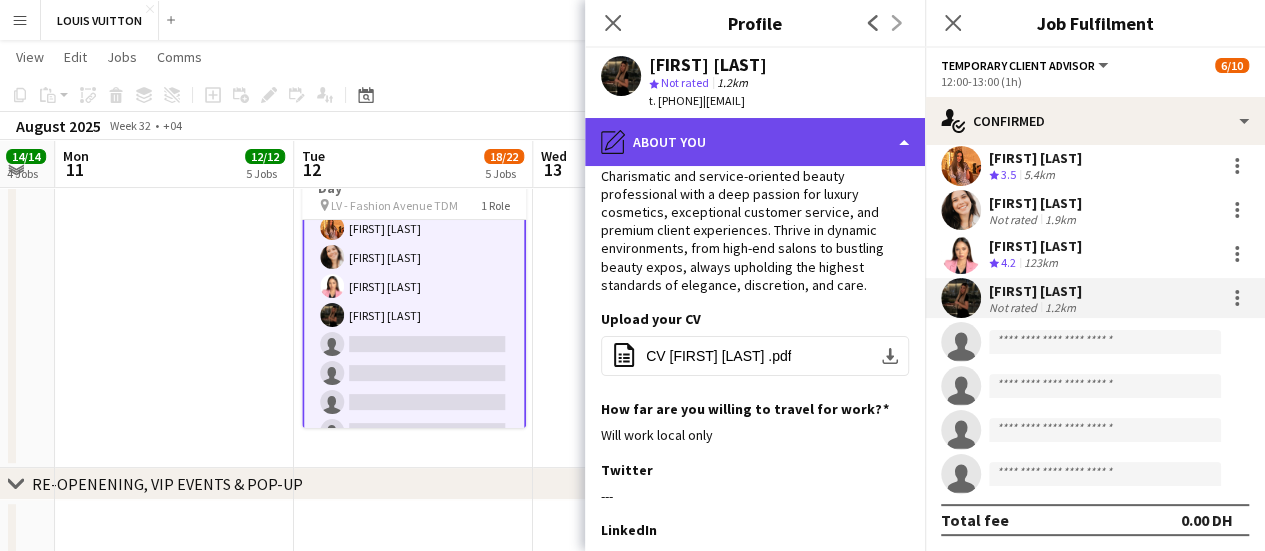 drag, startPoint x: 760, startPoint y: 137, endPoint x: 766, endPoint y: 152, distance: 16.155495 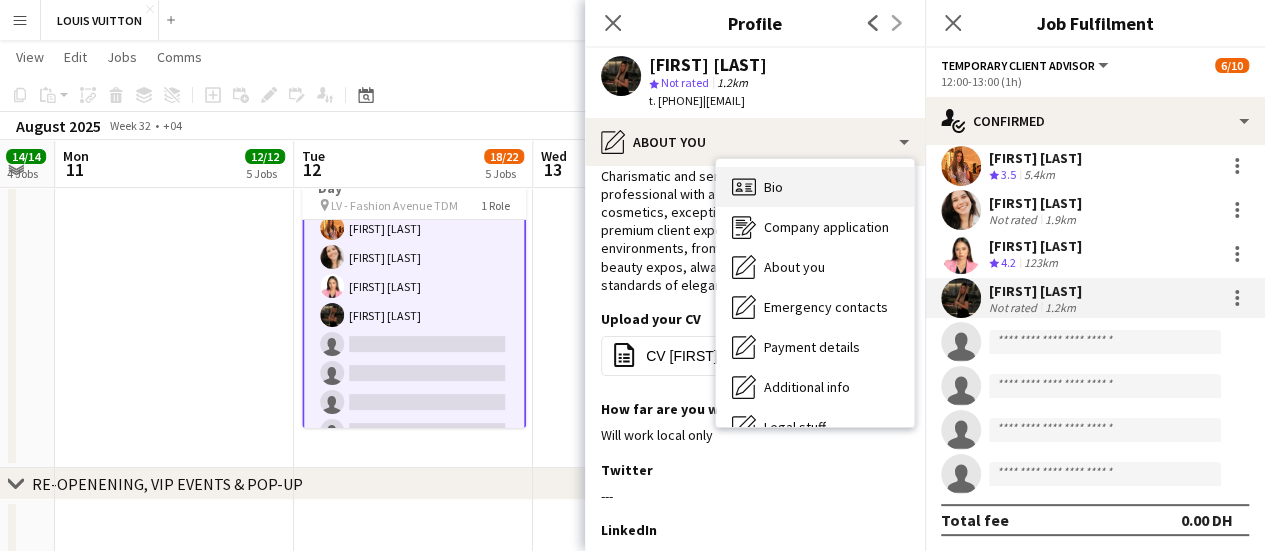 click on "Bio
Bio" at bounding box center (815, 187) 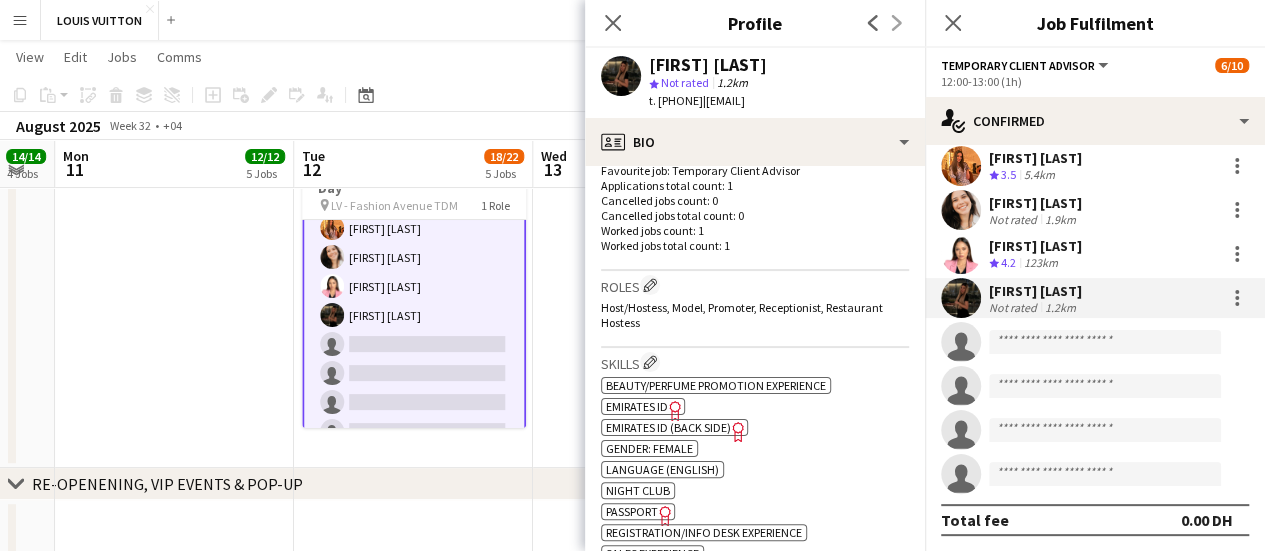 scroll, scrollTop: 600, scrollLeft: 0, axis: vertical 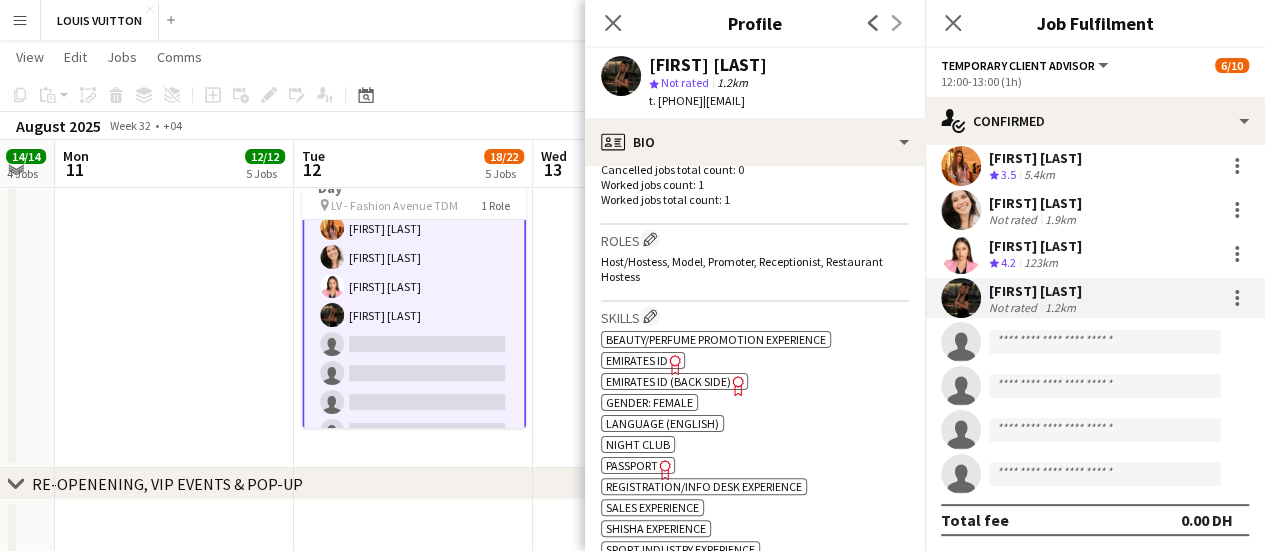 click on "Emirates ID" 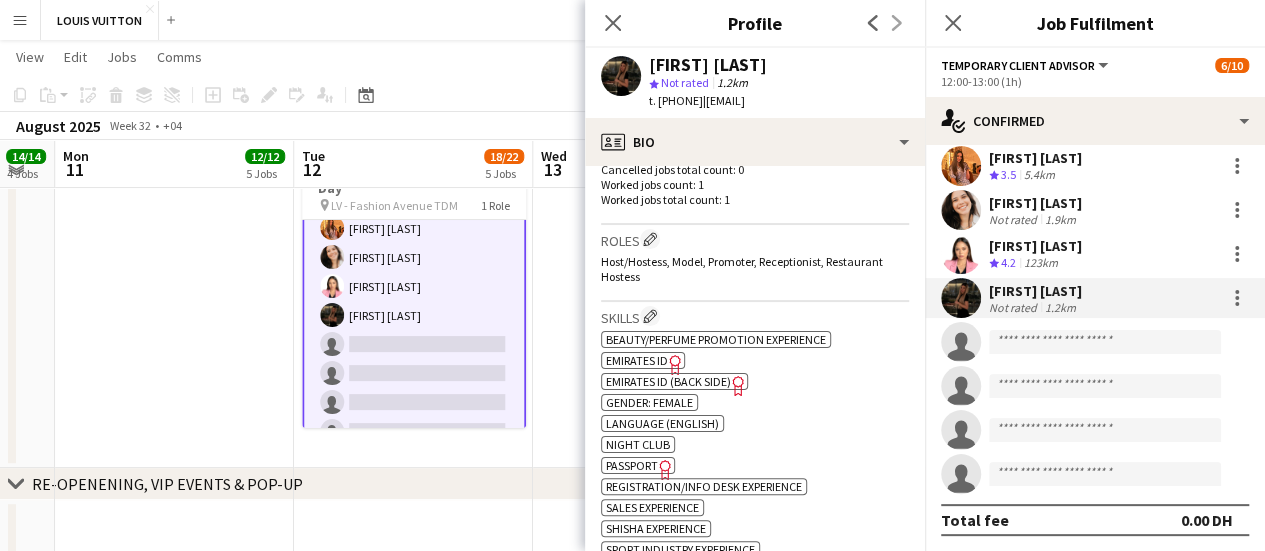 scroll, scrollTop: 0, scrollLeft: 0, axis: both 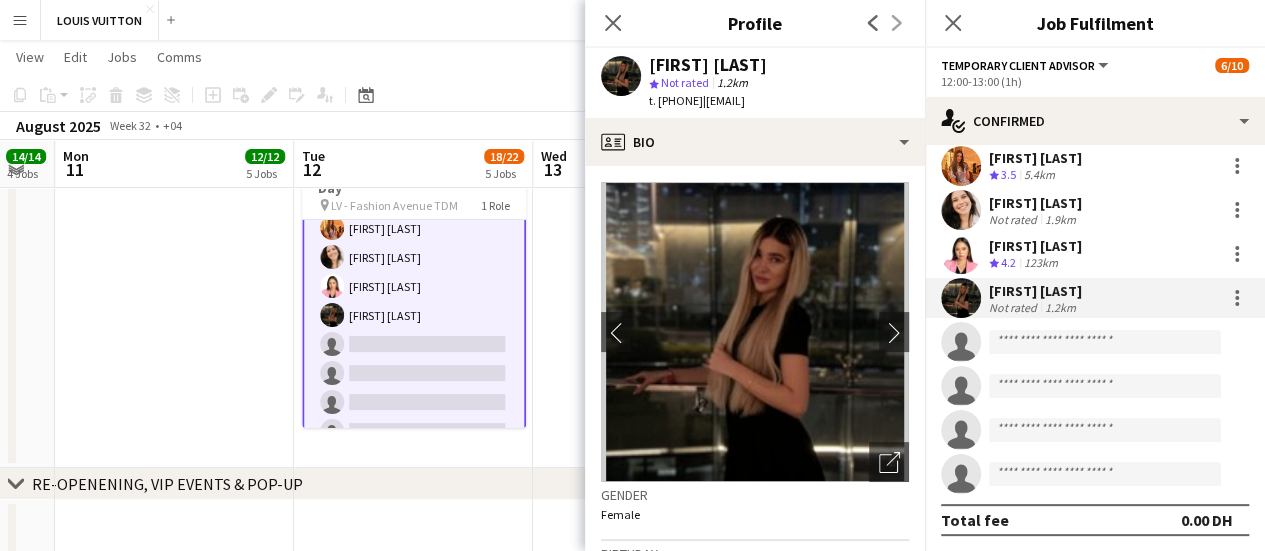 click on "chevron-left
chevron-right
Open photos pop-in
Gender   Female   Birthday   26-07-1997   (28 years)   Location   Barsha Heights, Ramada by Wyndham hotel - room 708, Dubai, 449202   Work history   First experience: 12-08-2025   Favourite job: Temporary Client Advisor   Applications total count: 1   Cancelled jobs count: 0   Cancelled jobs total count: 0   Worked jobs count: 1   Worked jobs total count: 1   Roles
Edit crew company roles
Host/Hostess, Model, Promoter, Receptionist, Restaurant Hostess   Skills
Edit crew company skills
ok-circled2
background
Layer 1
cross-circle-red
background
Layer 1
Beauty/Perfume promotion experience
Freelancer has uploaded a photo validation of skill. Click to see
ok-circled2" 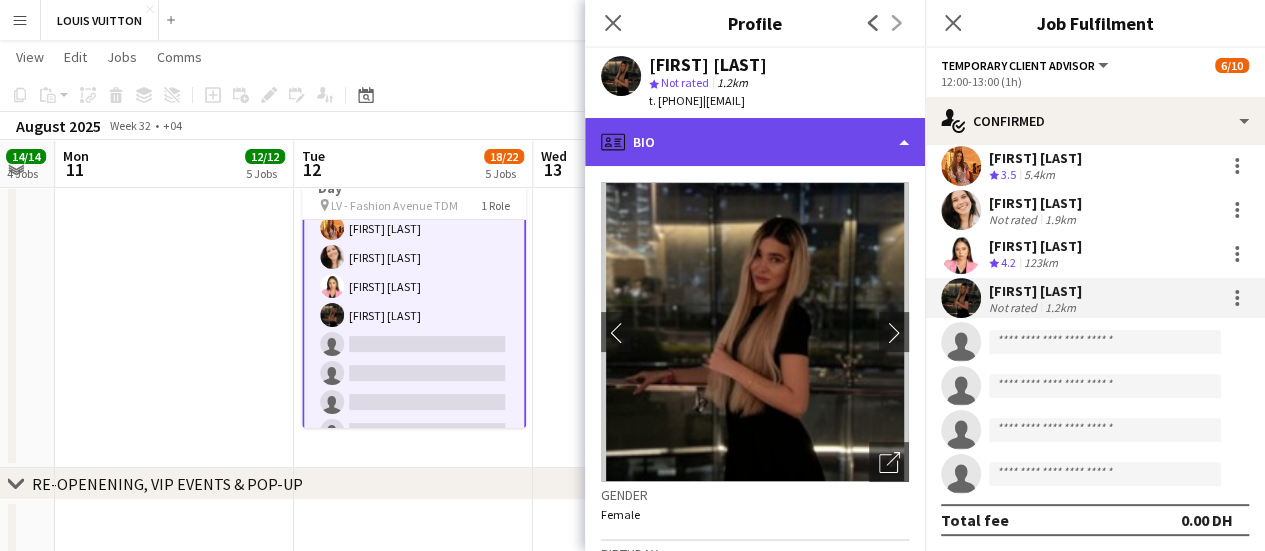 click on "profile
Bio" 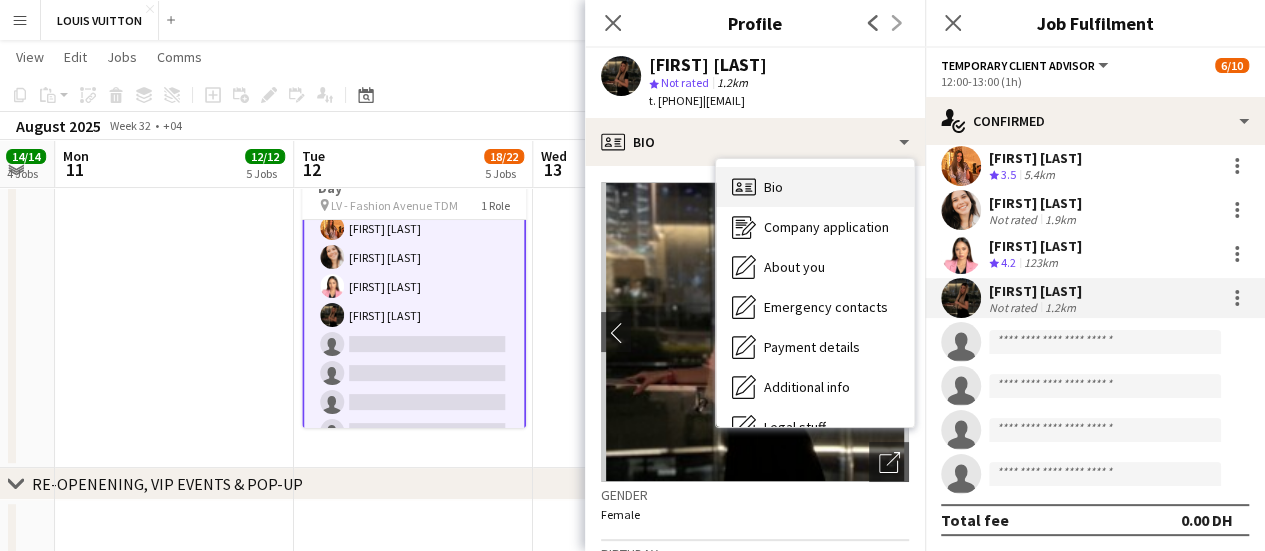 click on "Bio
Bio" at bounding box center [815, 187] 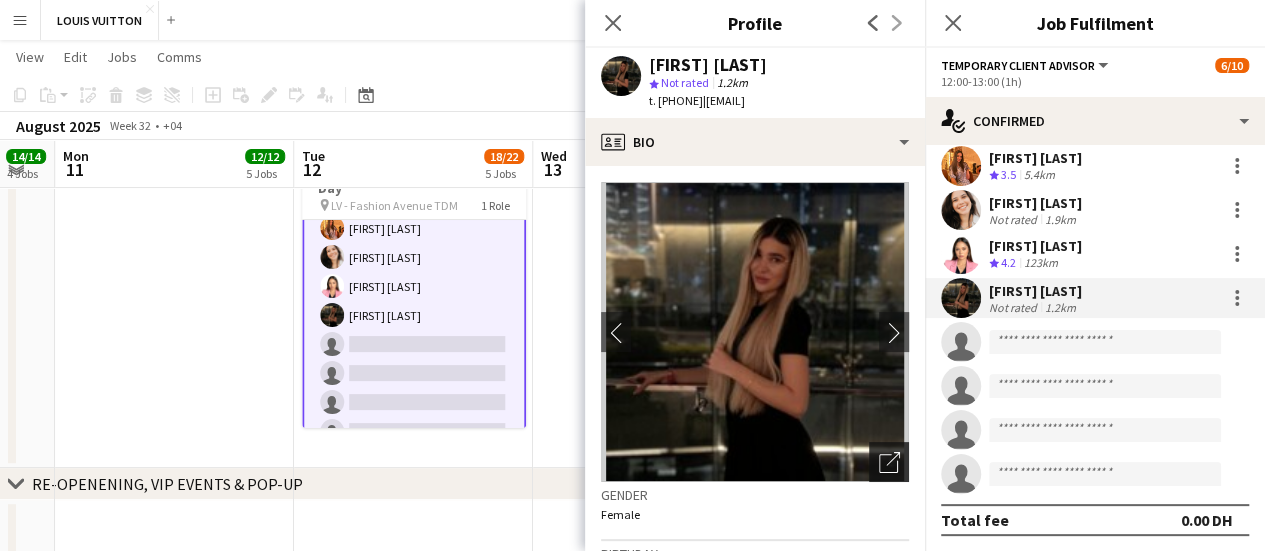 click on "Open photos pop-in" 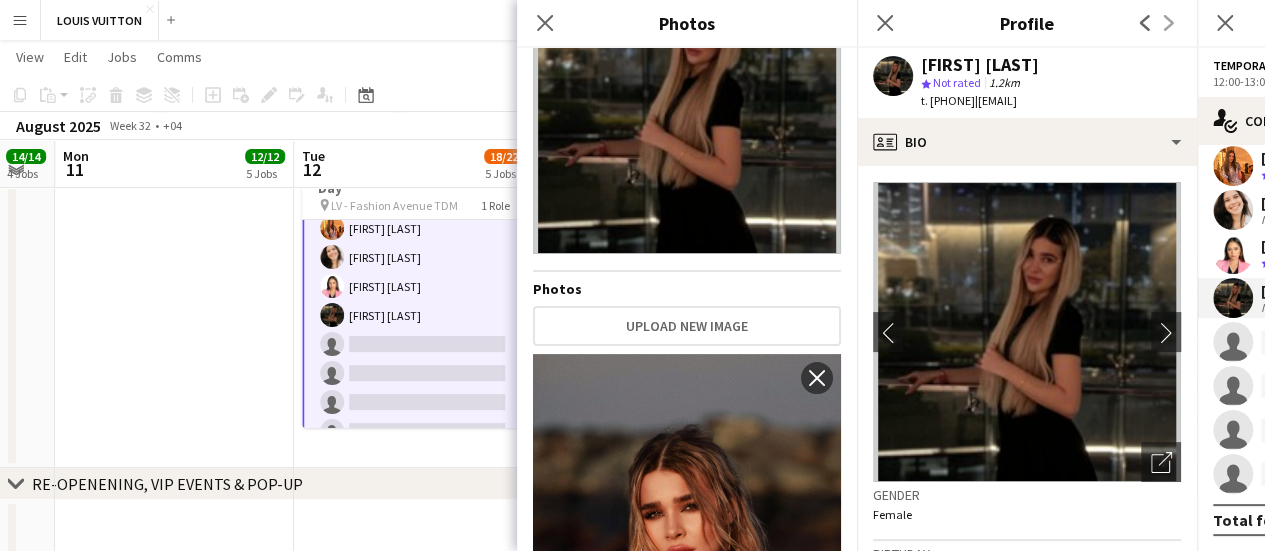 scroll, scrollTop: 112, scrollLeft: 0, axis: vertical 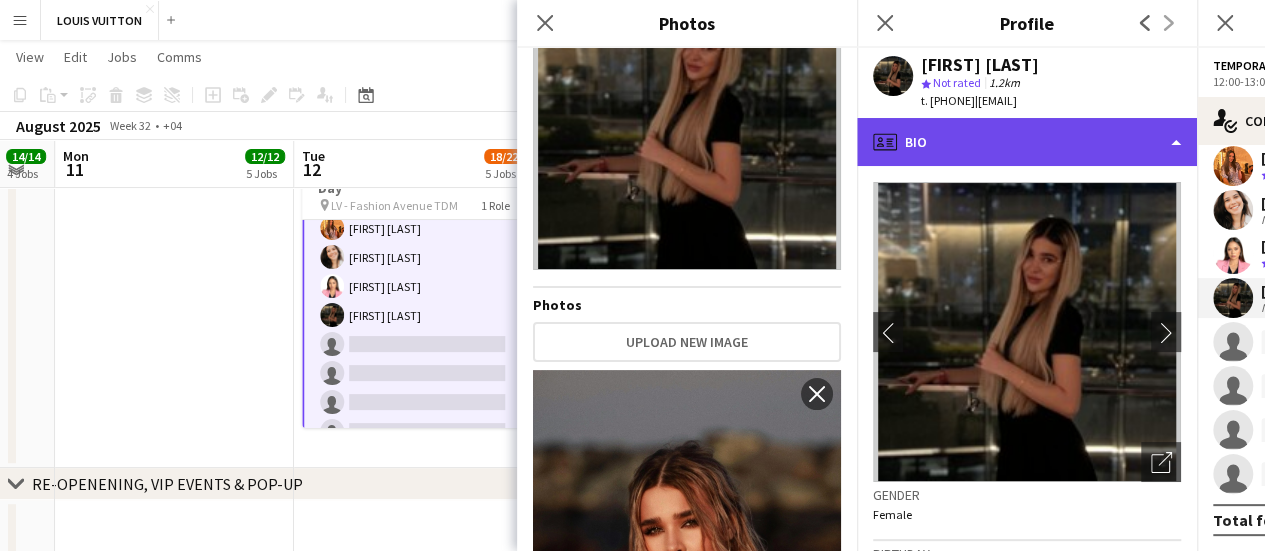 click on "profile
Bio" 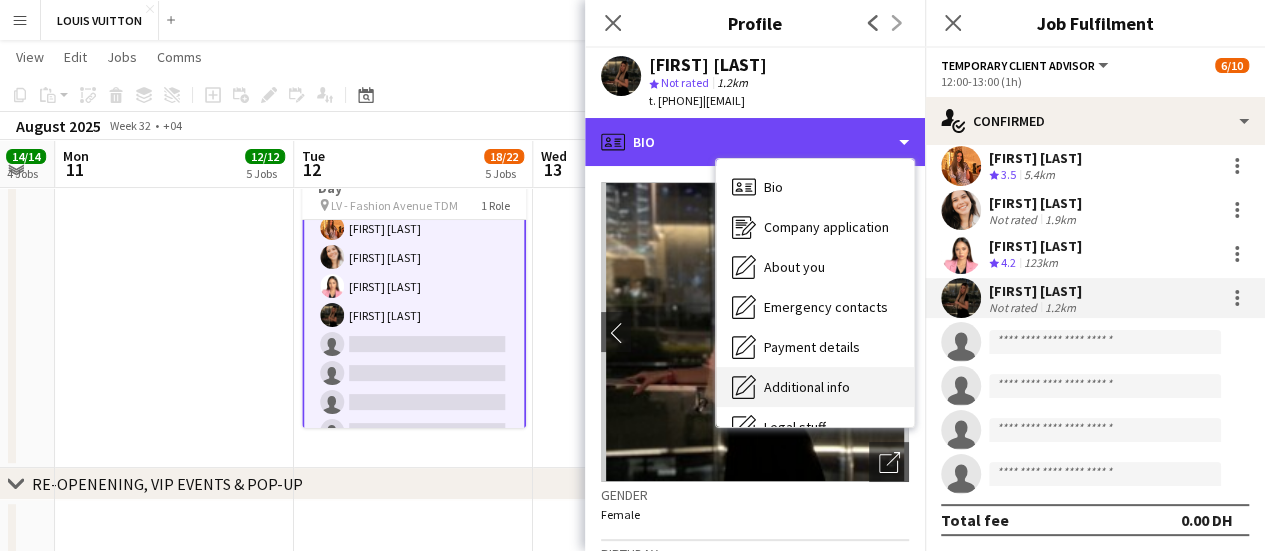 scroll, scrollTop: 108, scrollLeft: 0, axis: vertical 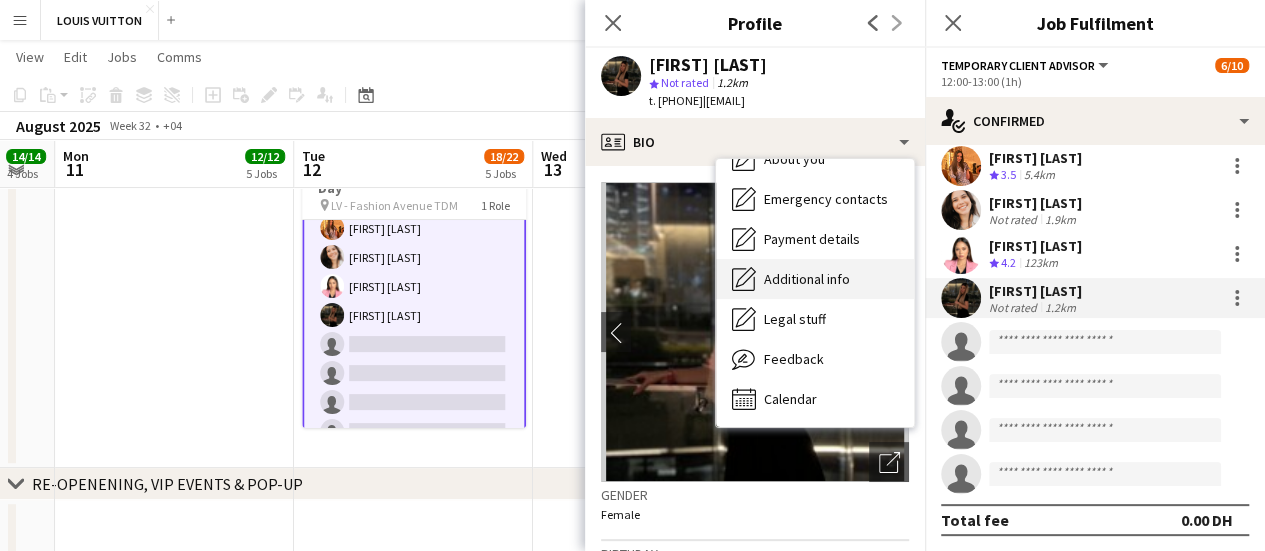 click on "Additional info
Additional info" at bounding box center (815, 279) 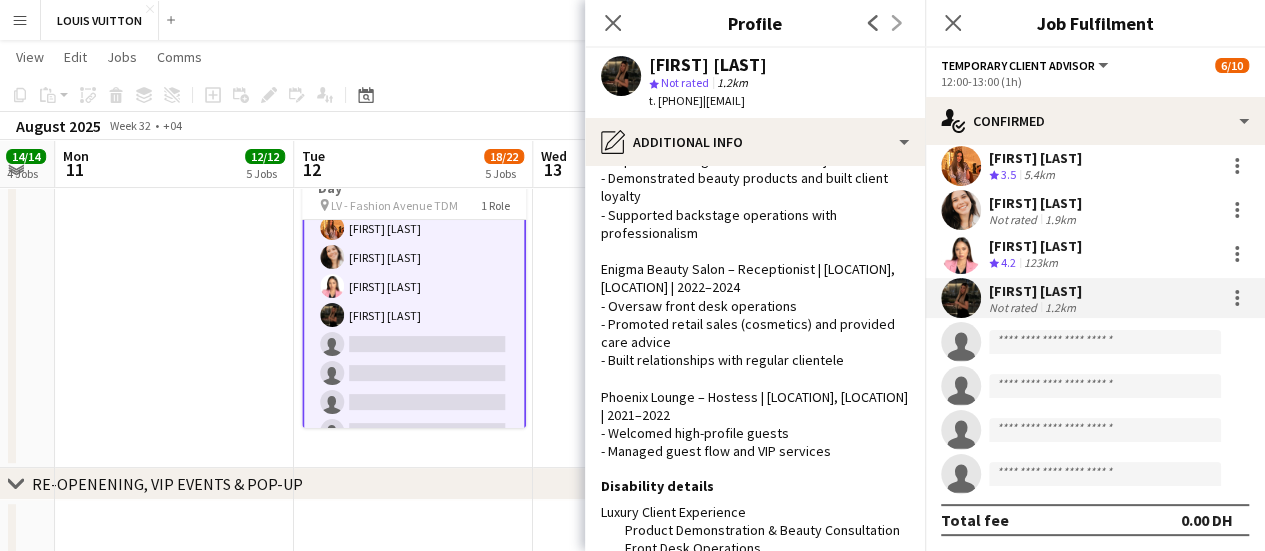 scroll, scrollTop: 500, scrollLeft: 0, axis: vertical 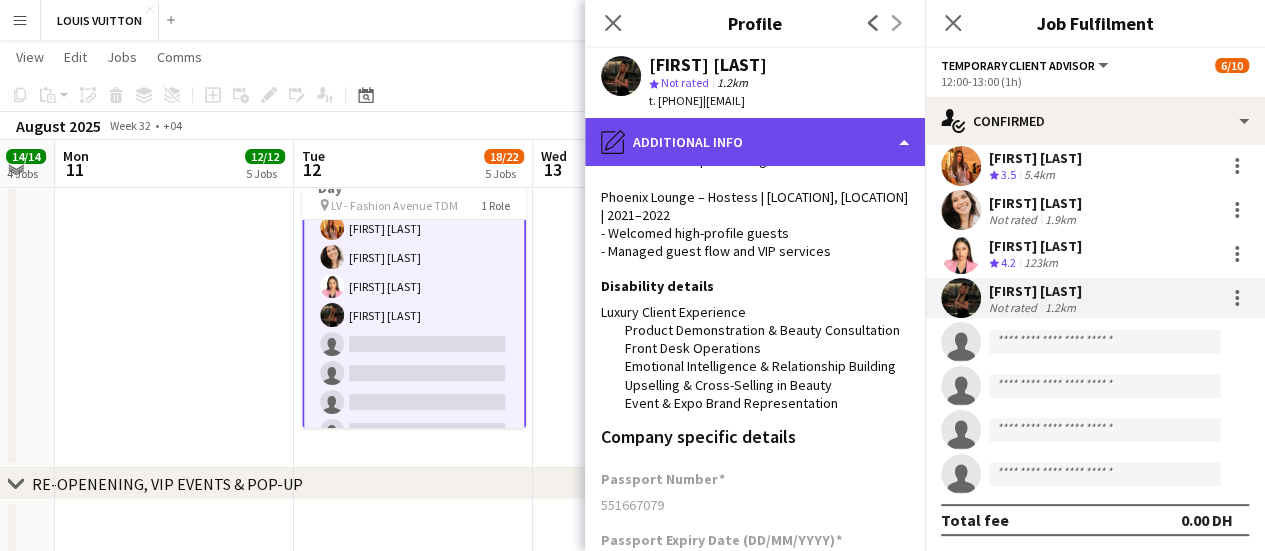click on "pencil4
Additional info" 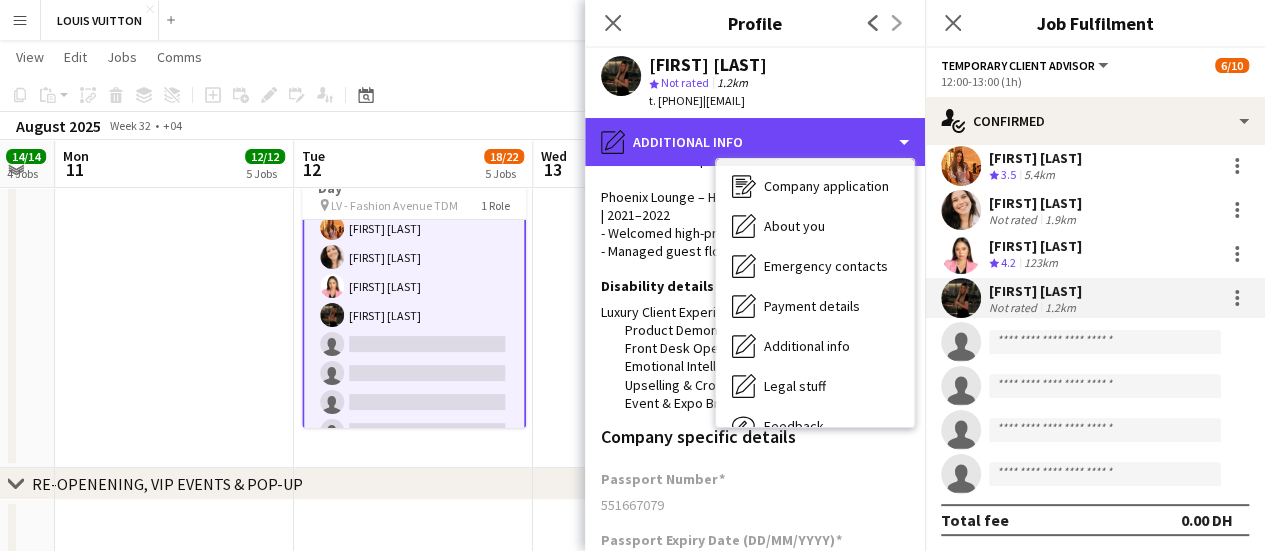 scroll, scrollTop: 0, scrollLeft: 0, axis: both 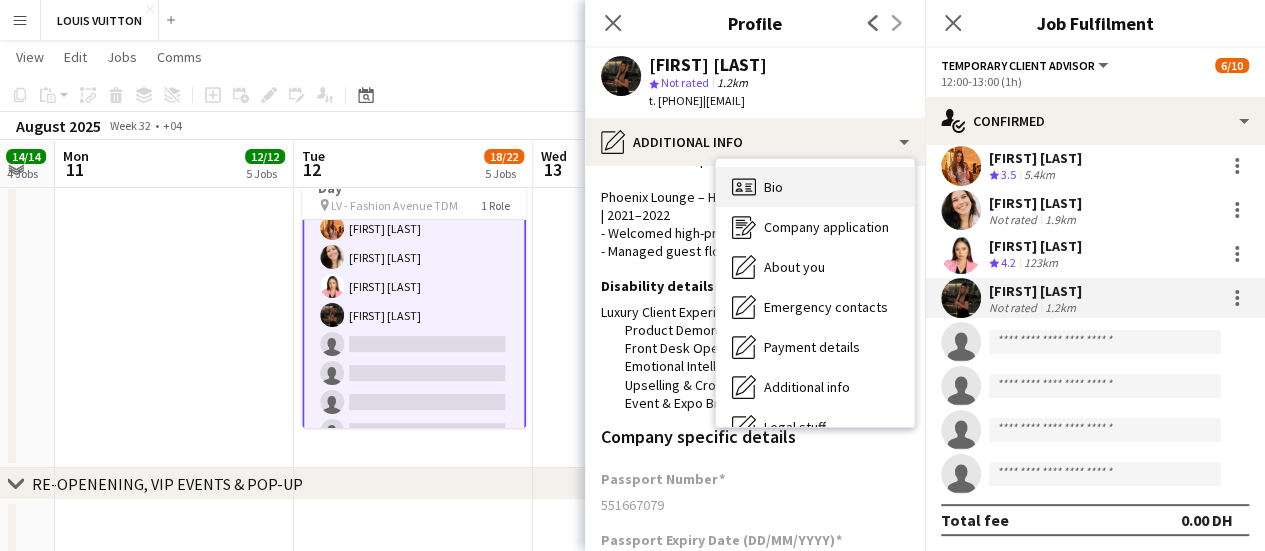 click on "Bio" at bounding box center [773, 187] 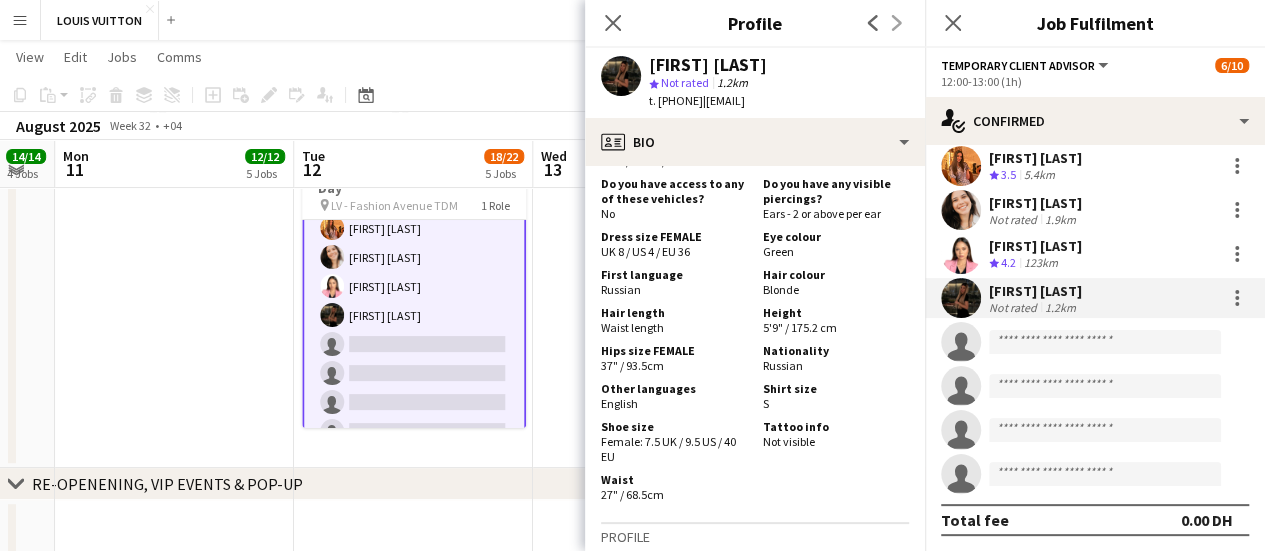 scroll, scrollTop: 1600, scrollLeft: 0, axis: vertical 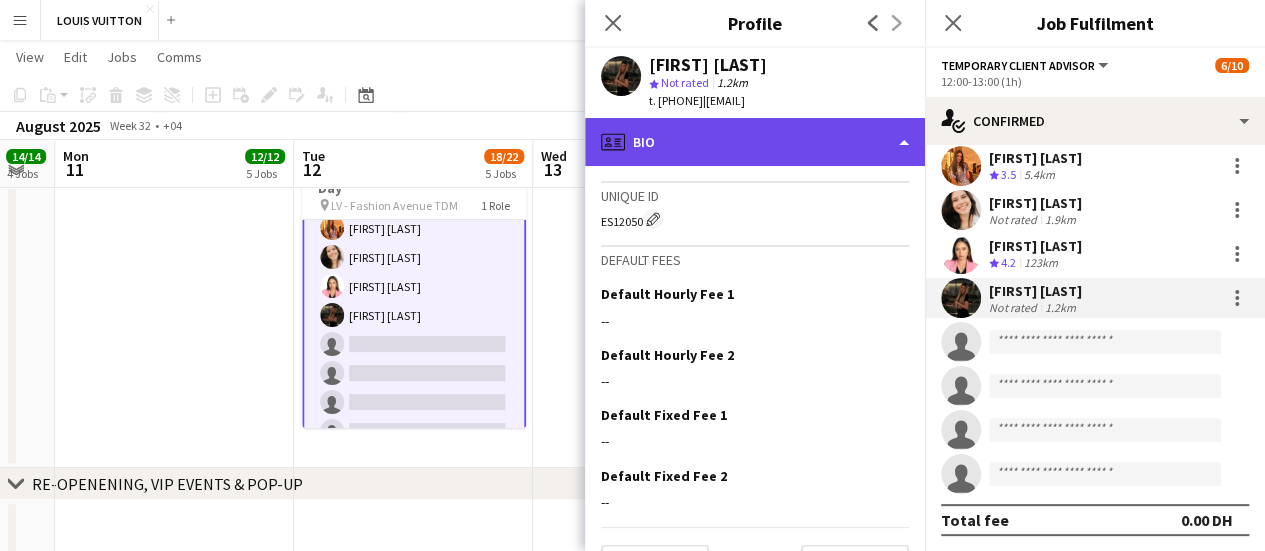 click on "profile
Bio" 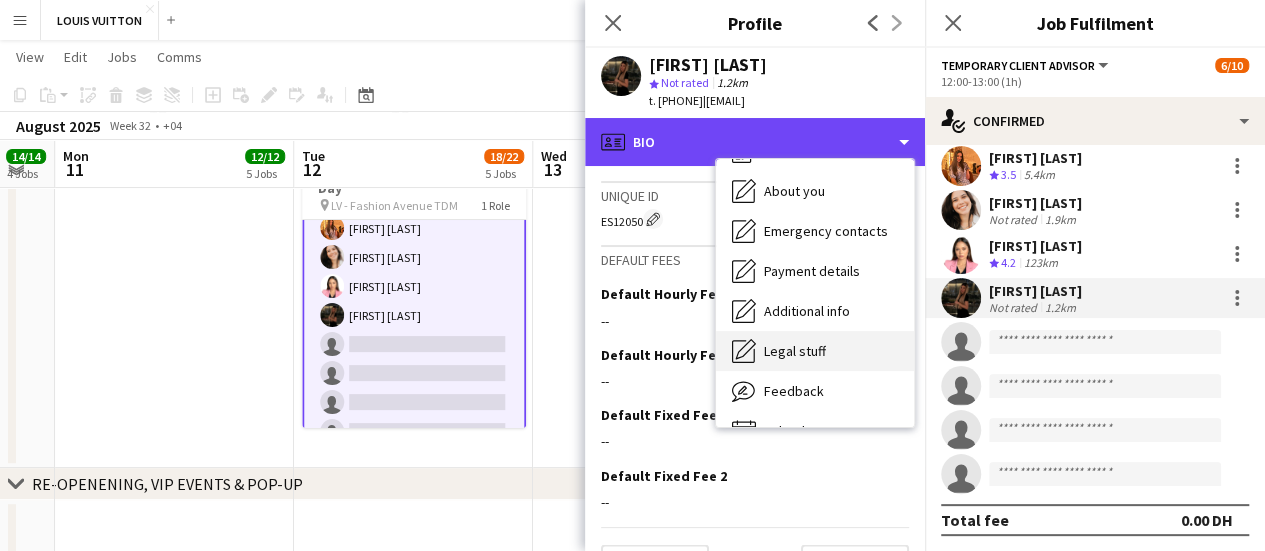 scroll, scrollTop: 108, scrollLeft: 0, axis: vertical 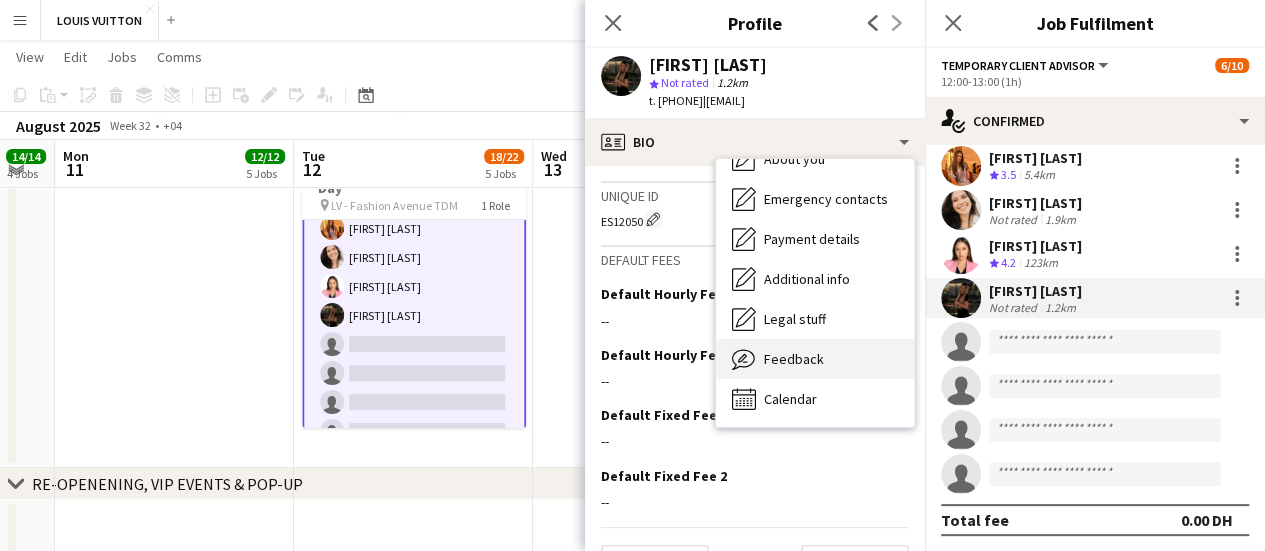 click on "Feedback" at bounding box center (794, 359) 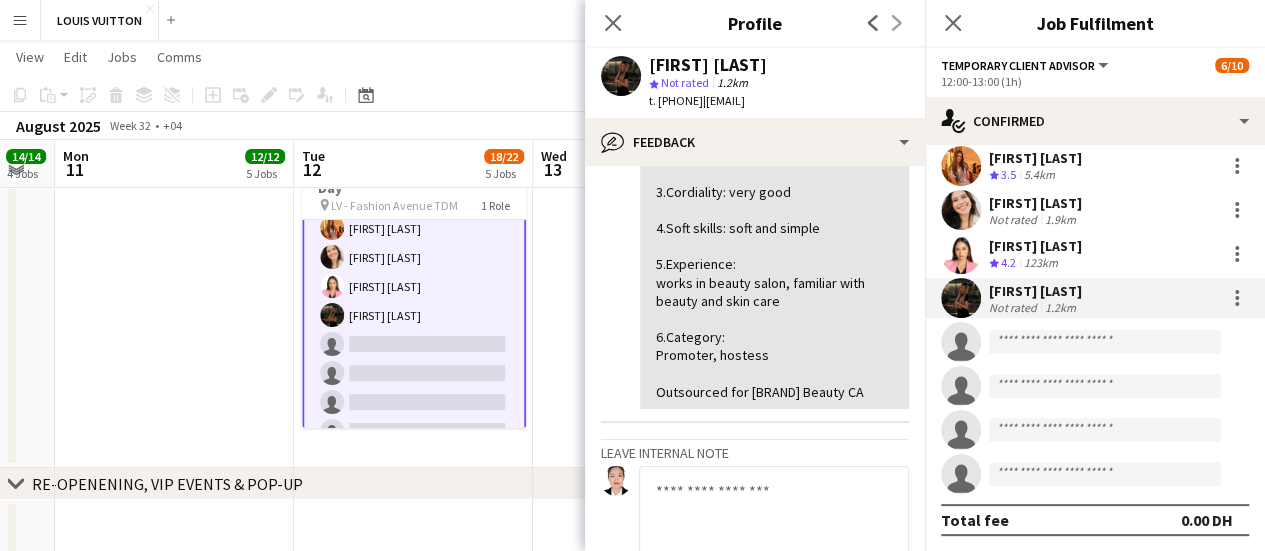 scroll, scrollTop: 188, scrollLeft: 0, axis: vertical 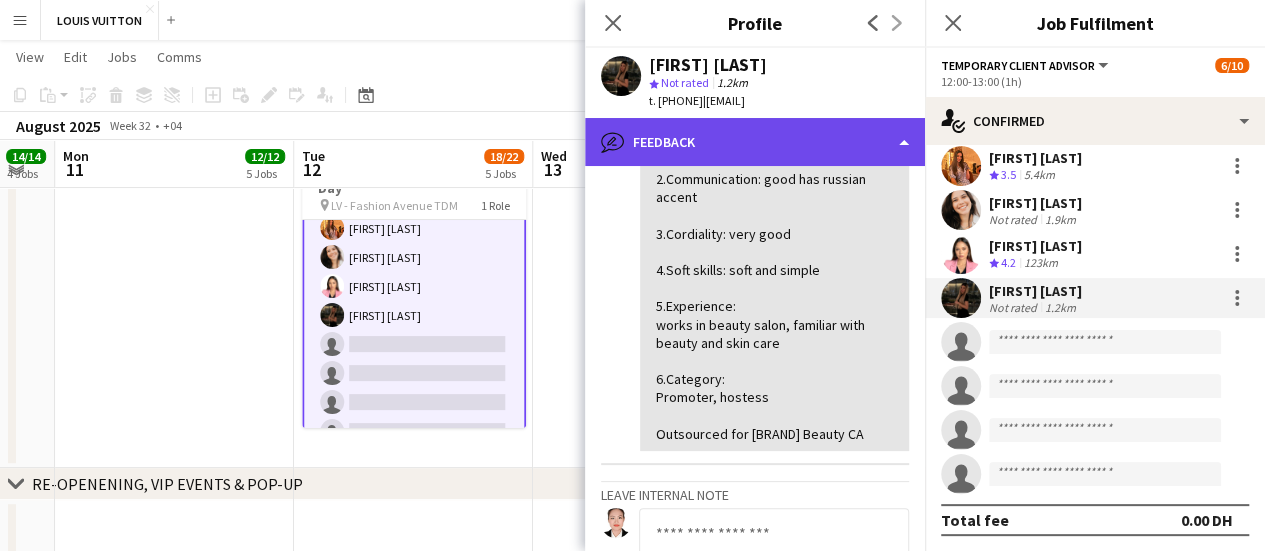 click on "bubble-pencil
Feedback" 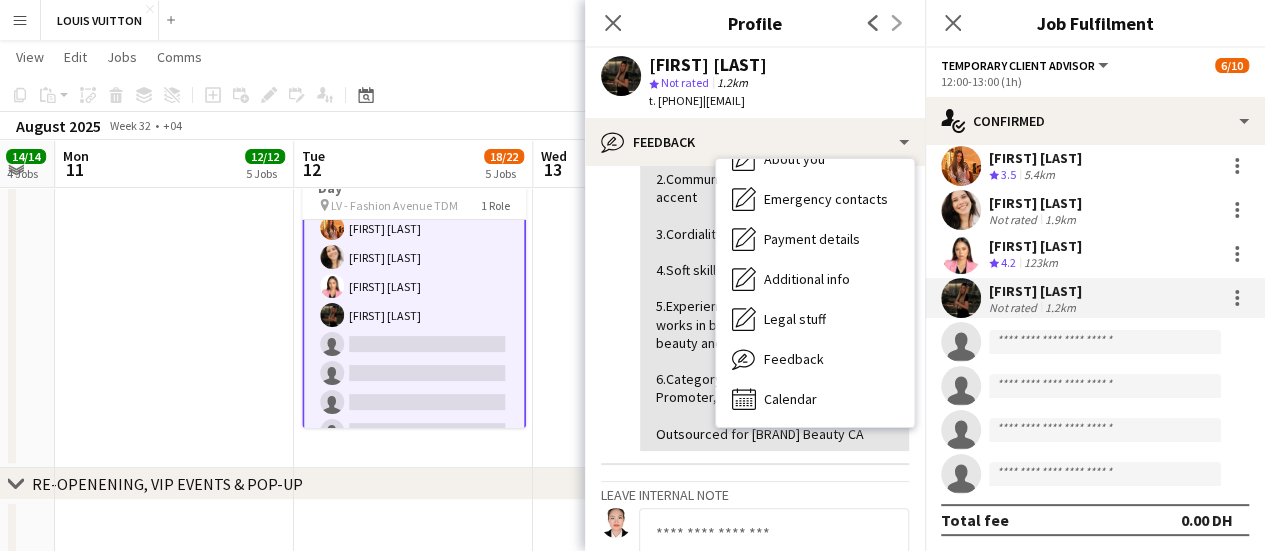 click on "1.Grooming: Good
2.Communication: good has russian accent
3.Cordiality: very good
4.Soft skills: soft and simple
5.Experience:
works in beauty salon, familiar with beauty and skin care
6.Category:
Promoter, hostess
Outsourced for LV Beauty CA" 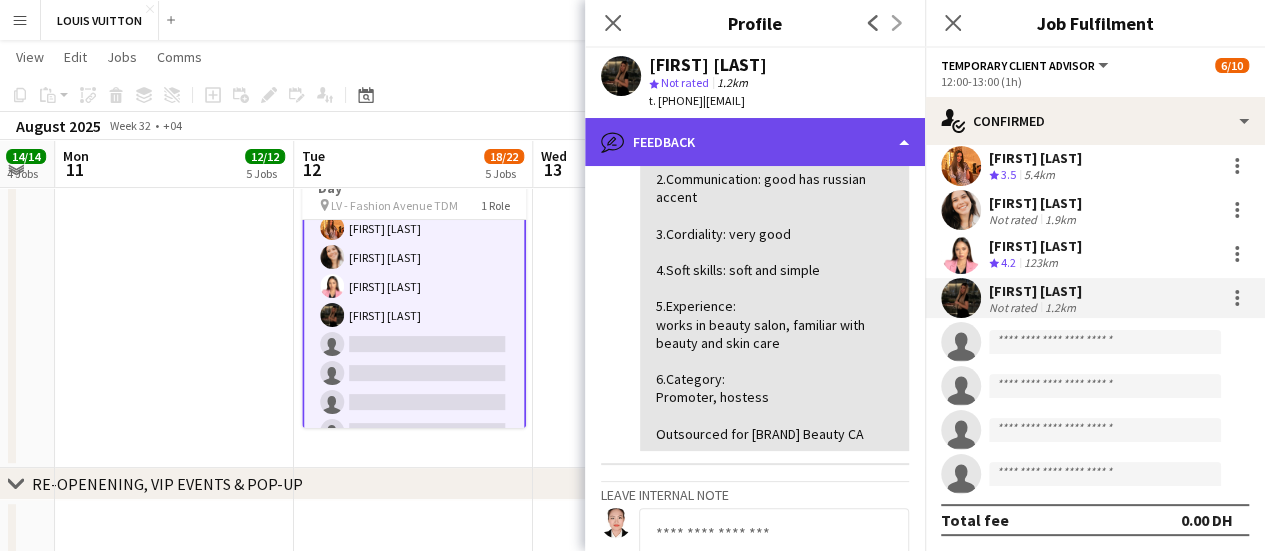 click on "bubble-pencil
Feedback" 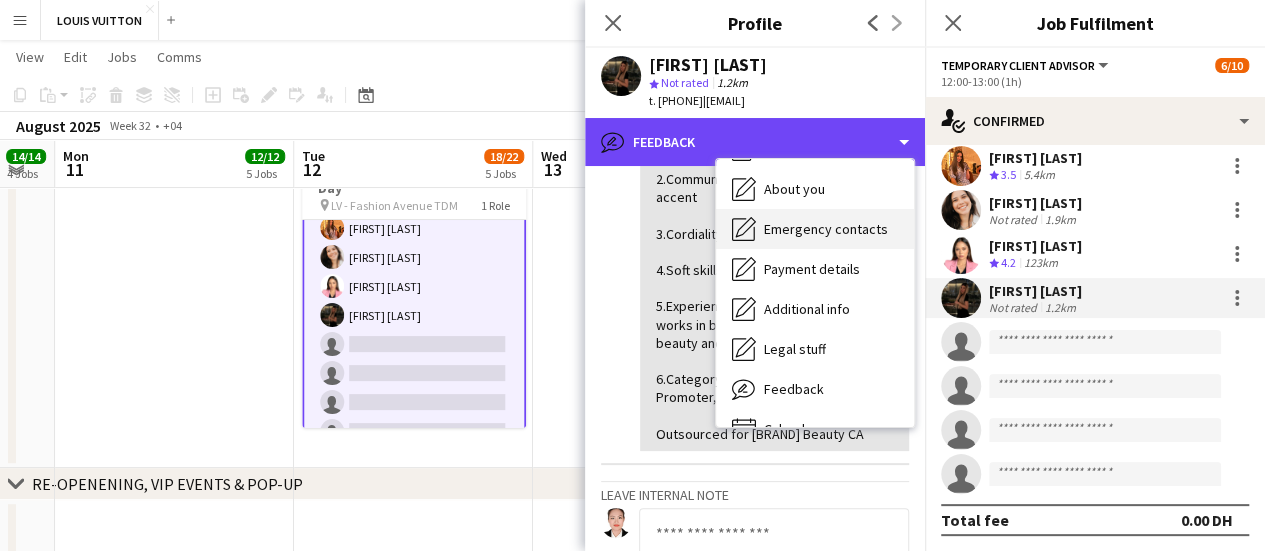 scroll, scrollTop: 0, scrollLeft: 0, axis: both 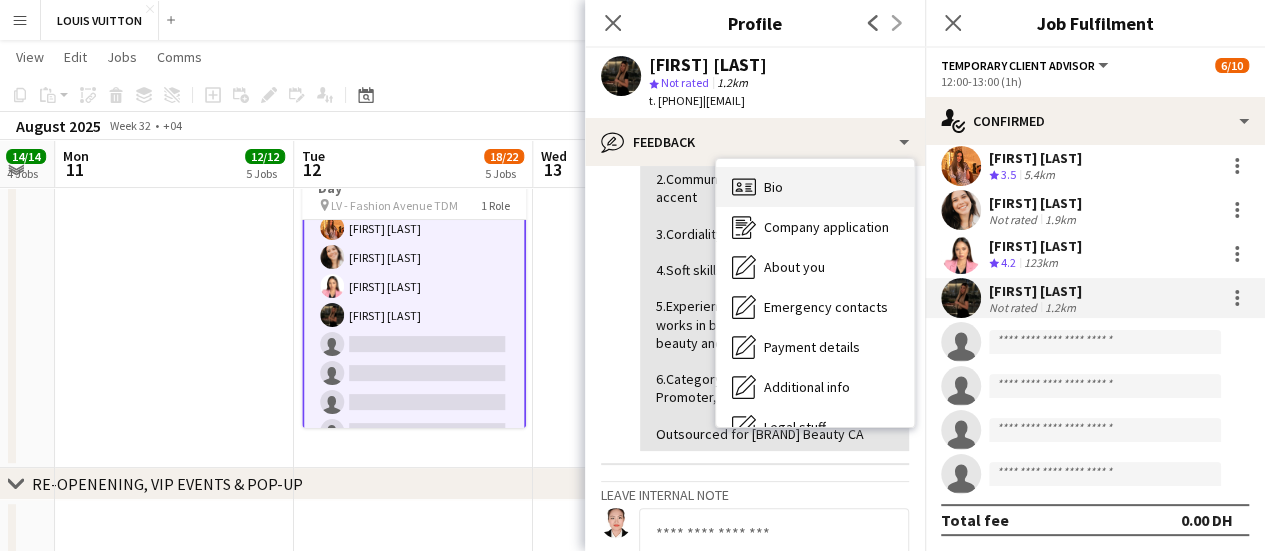 click on "Bio
Bio" at bounding box center [815, 187] 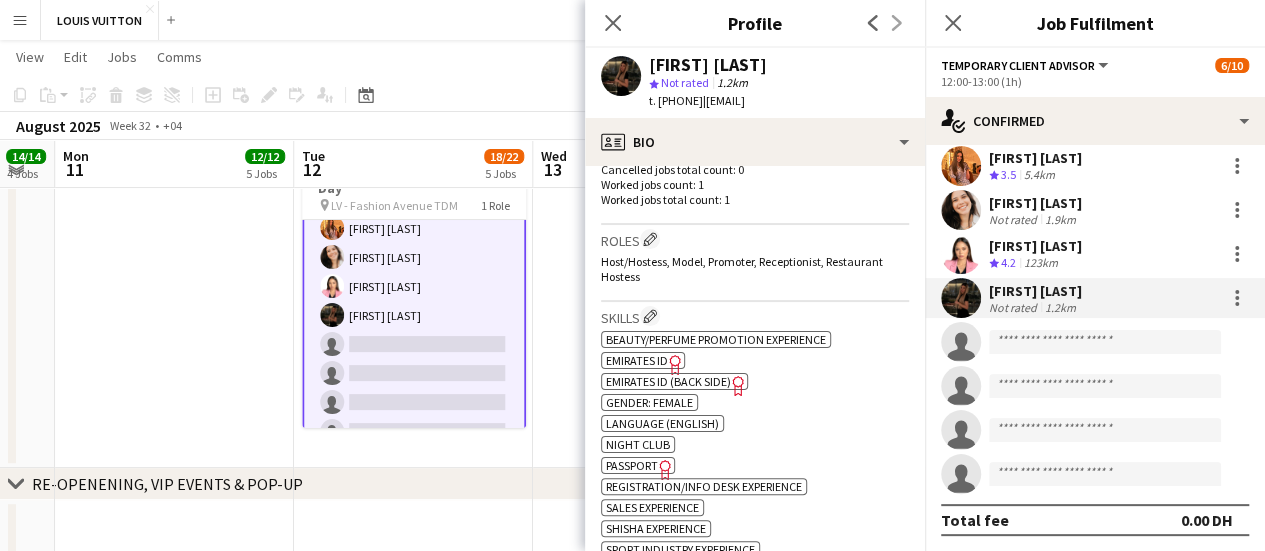 scroll, scrollTop: 1300, scrollLeft: 0, axis: vertical 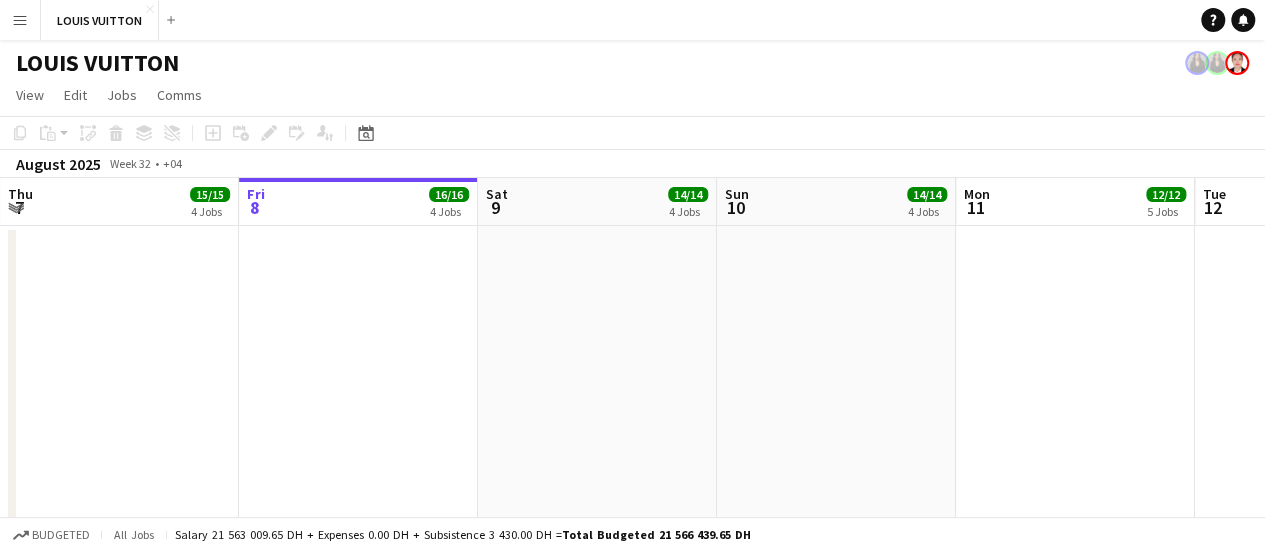 drag, startPoint x: 637, startPoint y: 380, endPoint x: 723, endPoint y: 363, distance: 87.66413 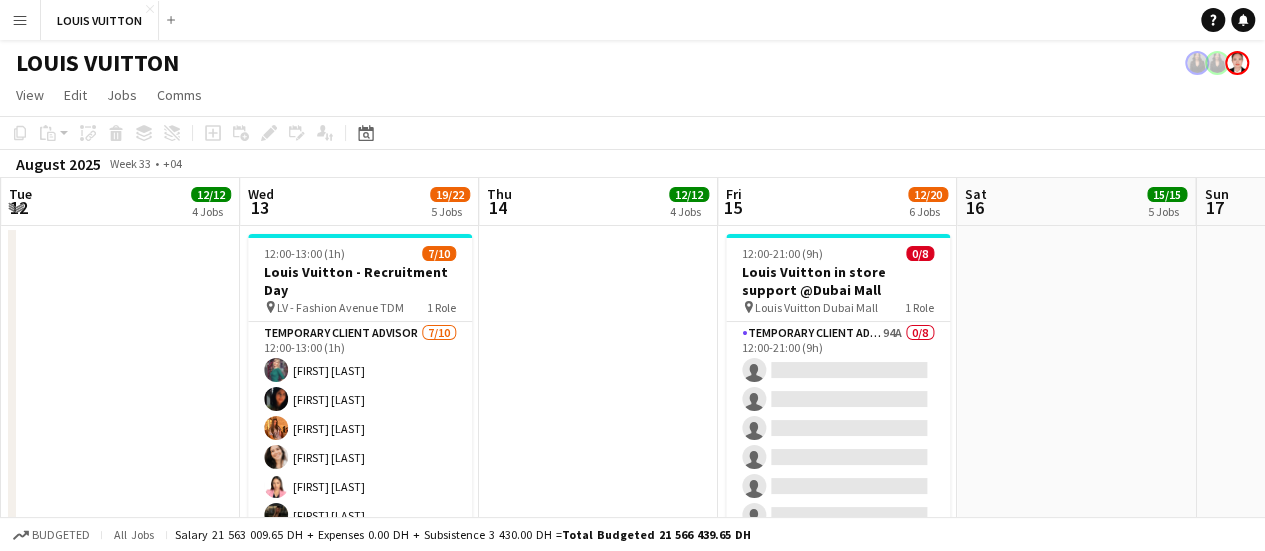 drag, startPoint x: 412, startPoint y: 373, endPoint x: 394, endPoint y: 374, distance: 18.027756 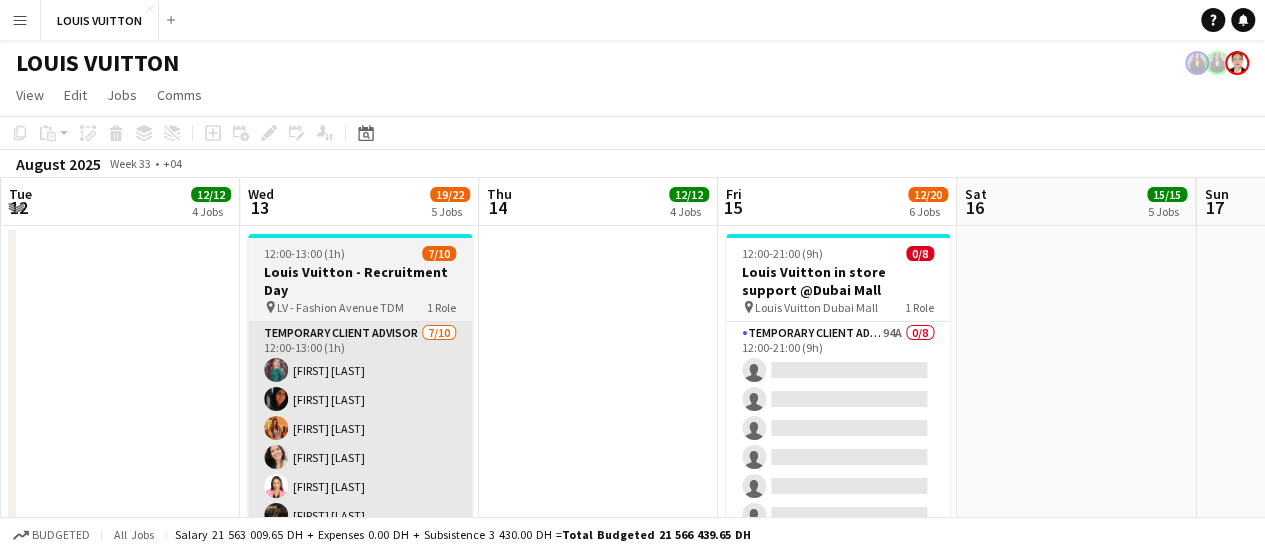 scroll, scrollTop: 0, scrollLeft: 714, axis: horizontal 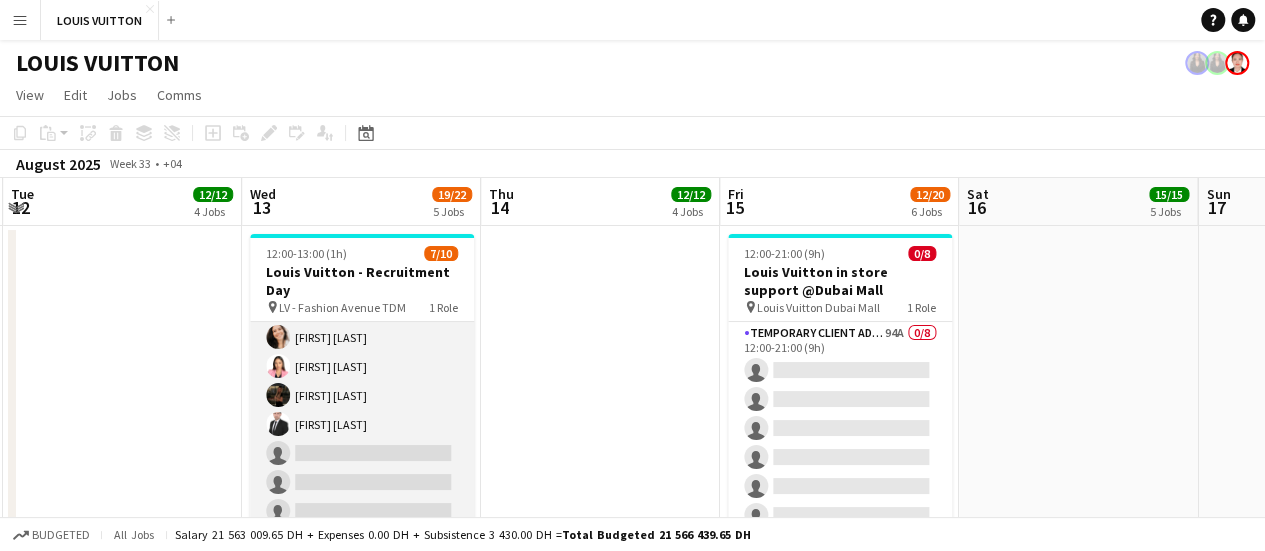 click on "Temporary Client Advisor   7/10   12:00-13:00 (1h)
Olga Rafalovich Fouzia Rehman Gjyze Curumi Brenda Cavalcanti Revilyza Agulan Ekaterina Aleksandrova Jakhongir Yormamatov
single-neutral-actions
single-neutral-actions
single-neutral-actions" at bounding box center [362, 366] 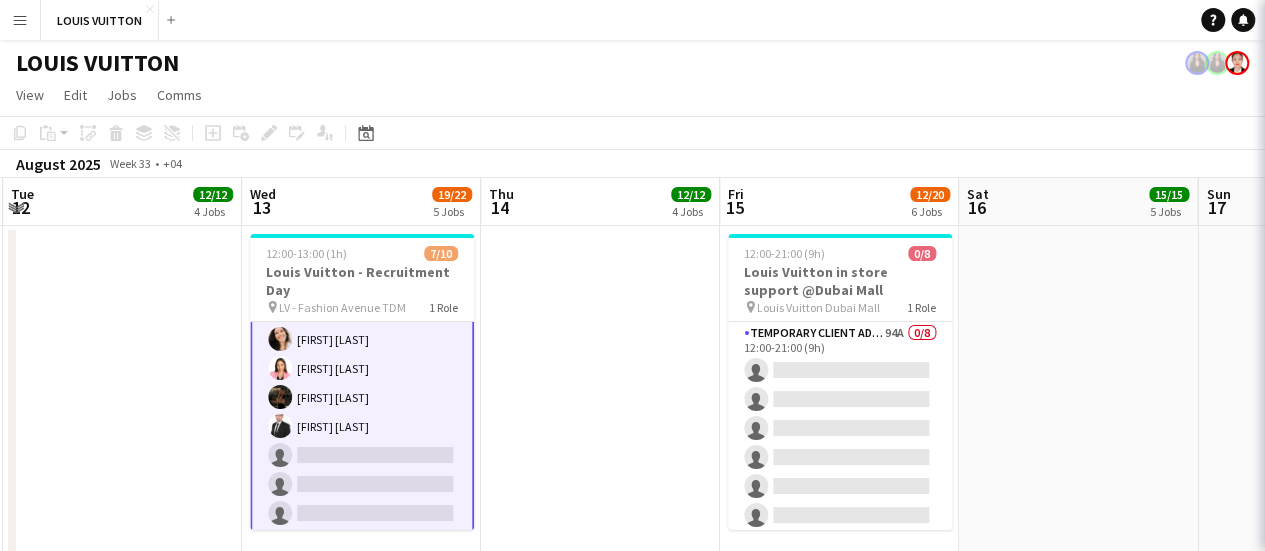 scroll, scrollTop: 122, scrollLeft: 0, axis: vertical 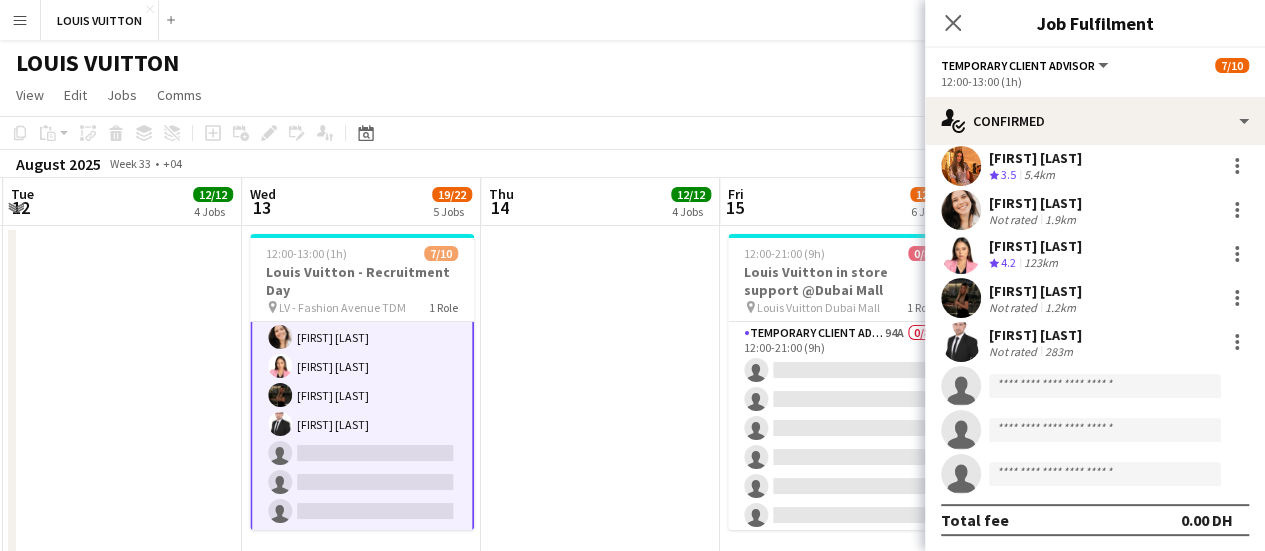 click on "Jakhongir Yormamatov   Not rated   283m" at bounding box center [1095, 342] 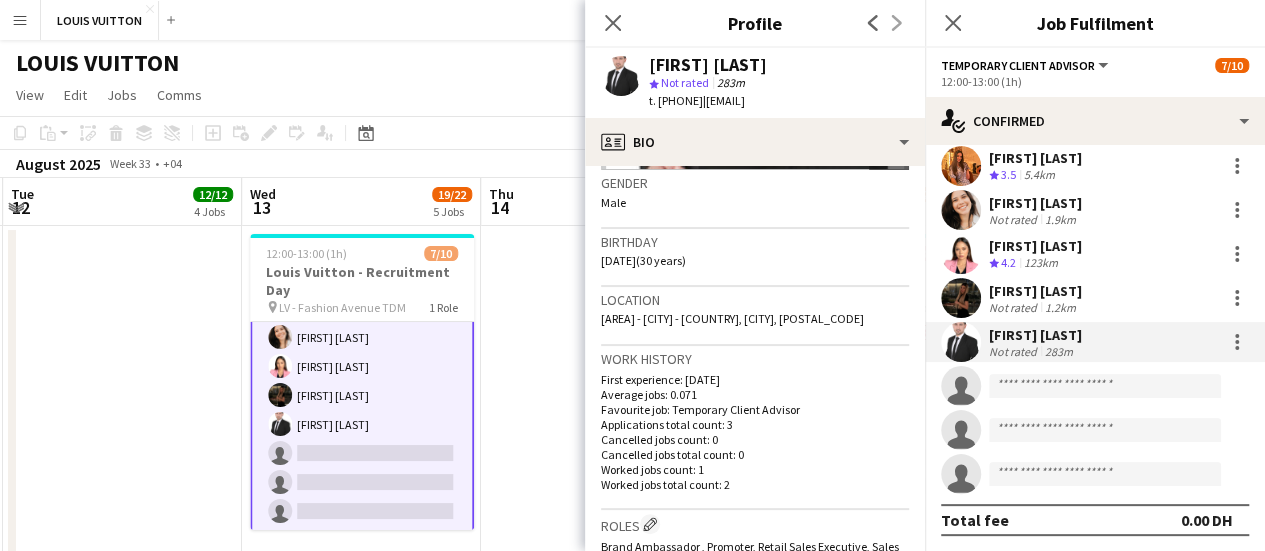 scroll, scrollTop: 100, scrollLeft: 0, axis: vertical 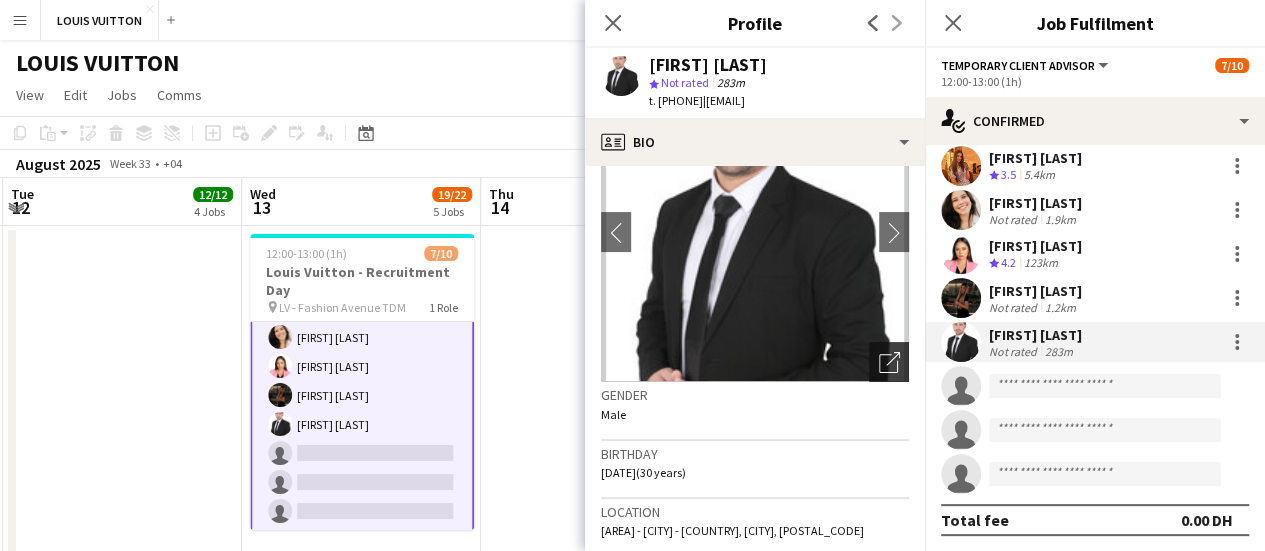 click on "Open photos pop-in" 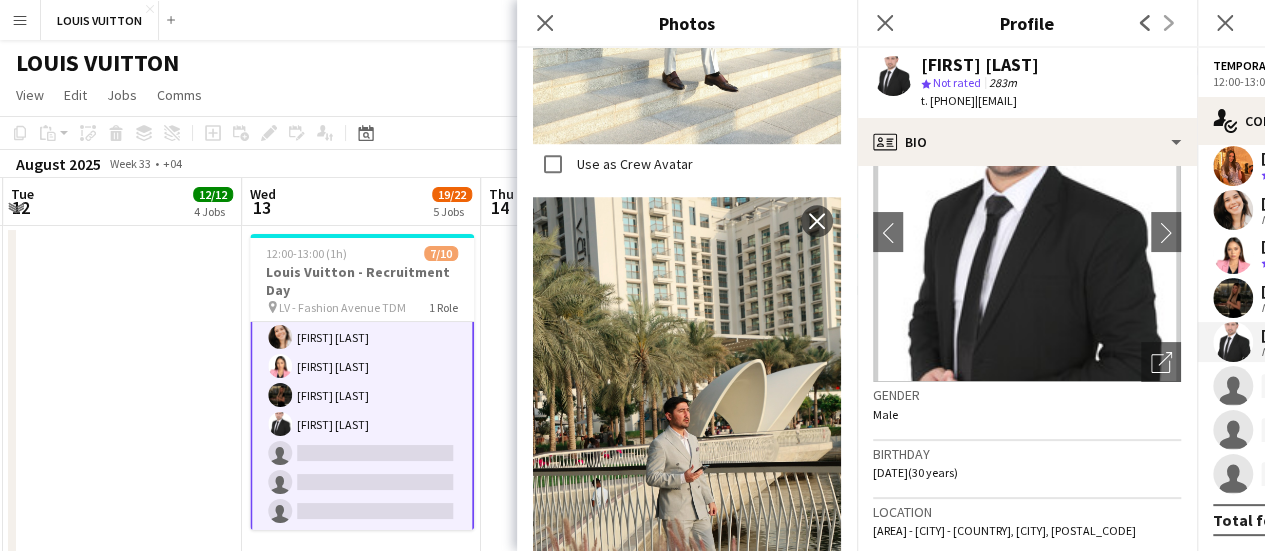 scroll, scrollTop: 1300, scrollLeft: 0, axis: vertical 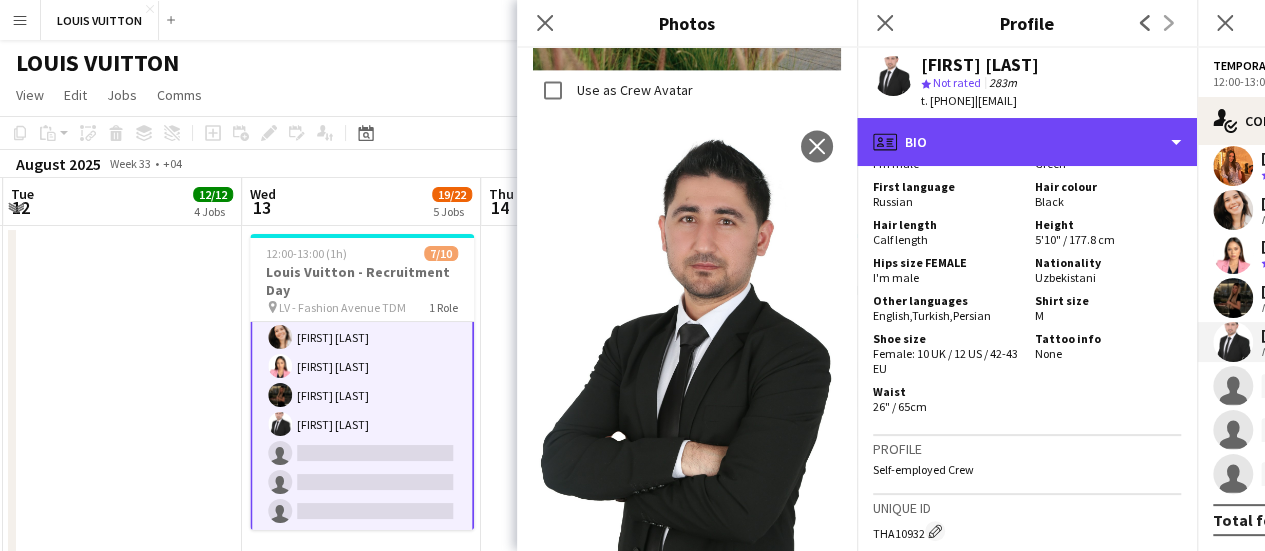 drag, startPoint x: 1011, startPoint y: 149, endPoint x: 1021, endPoint y: 190, distance: 42.201897 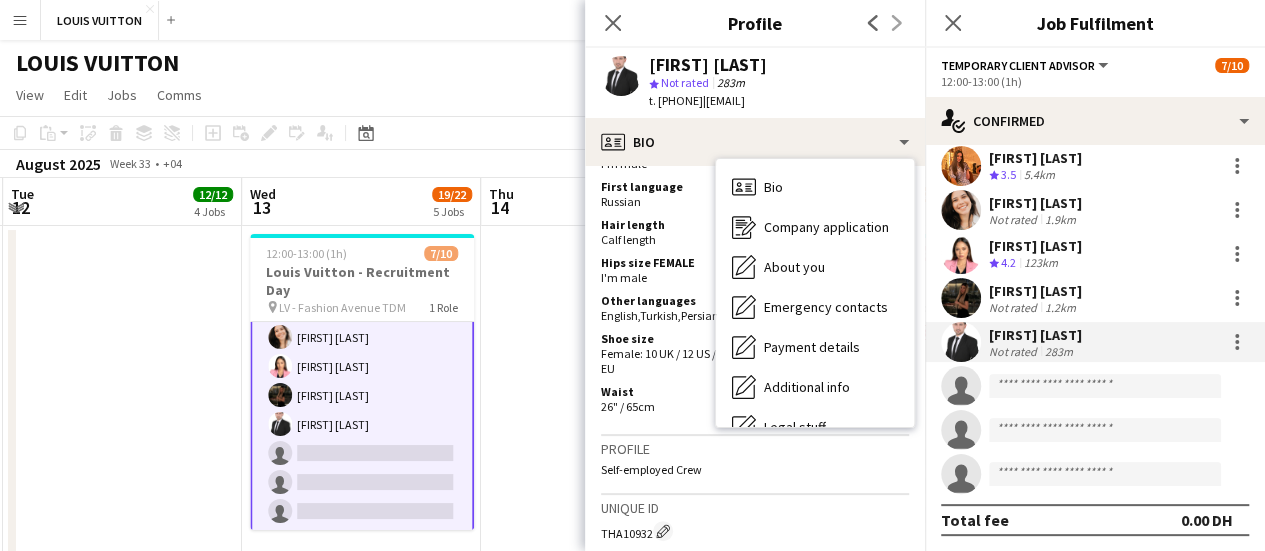 click on "Other languages" 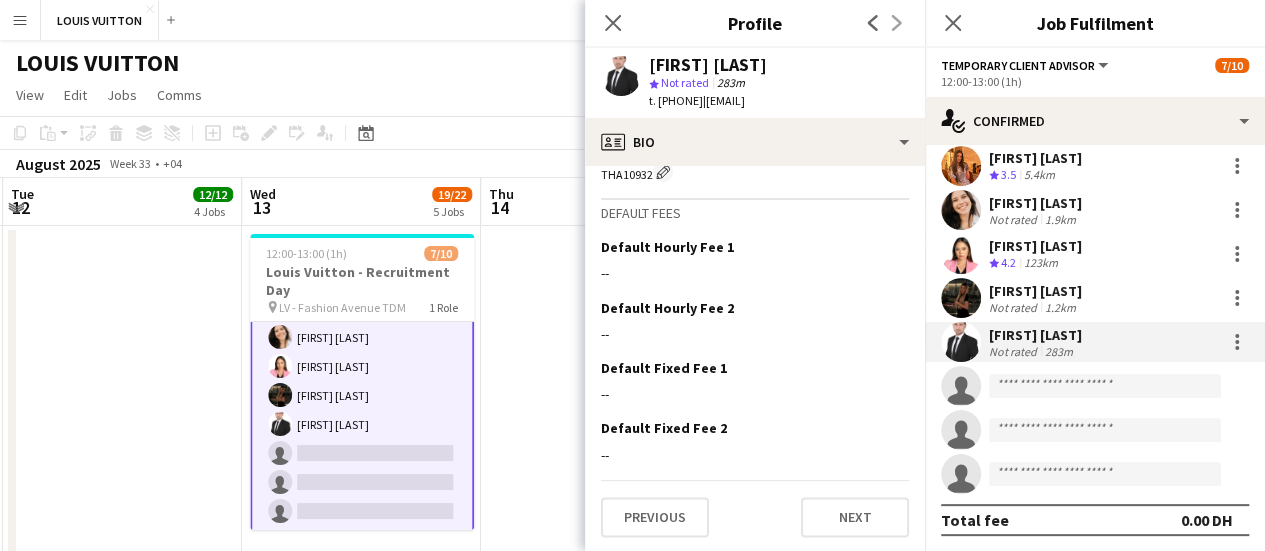 scroll, scrollTop: 1059, scrollLeft: 0, axis: vertical 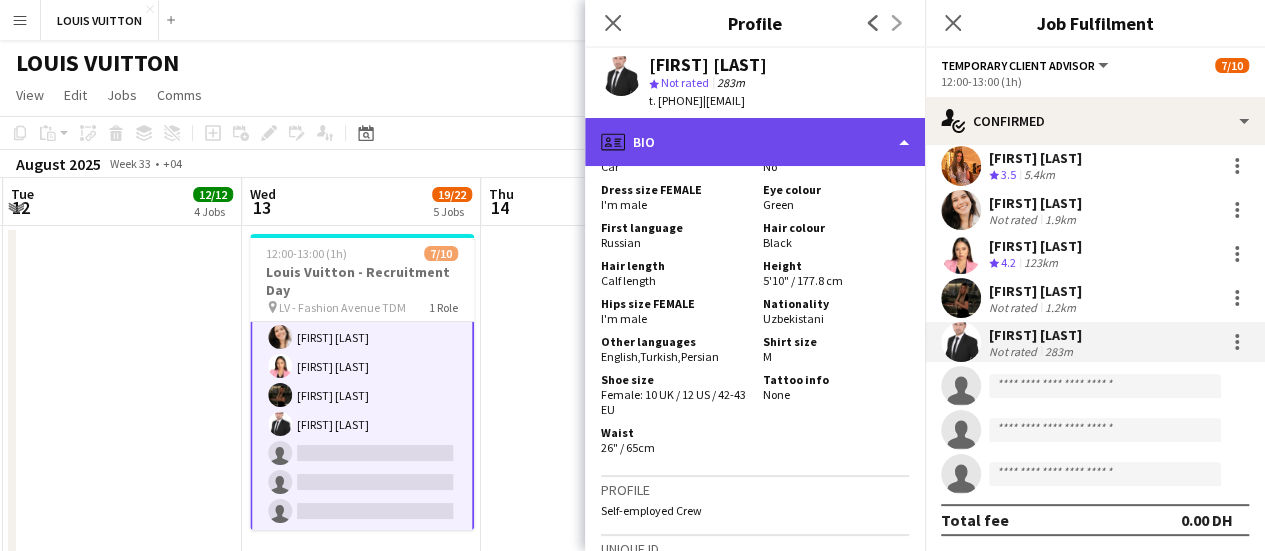 click on "profile
Bio" 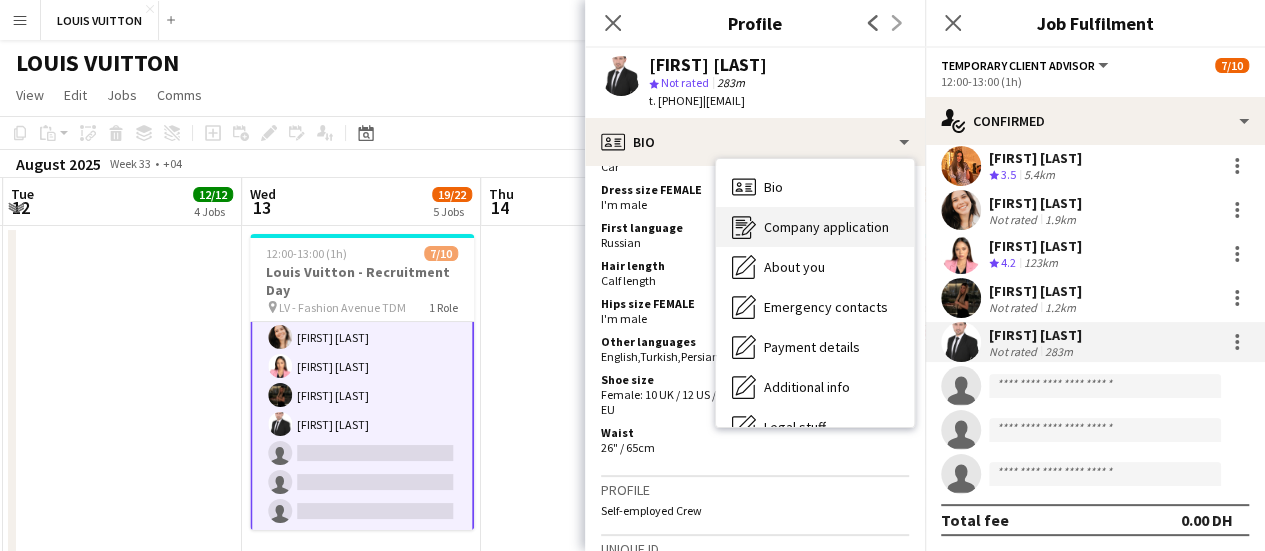 click on "Company application" at bounding box center [826, 227] 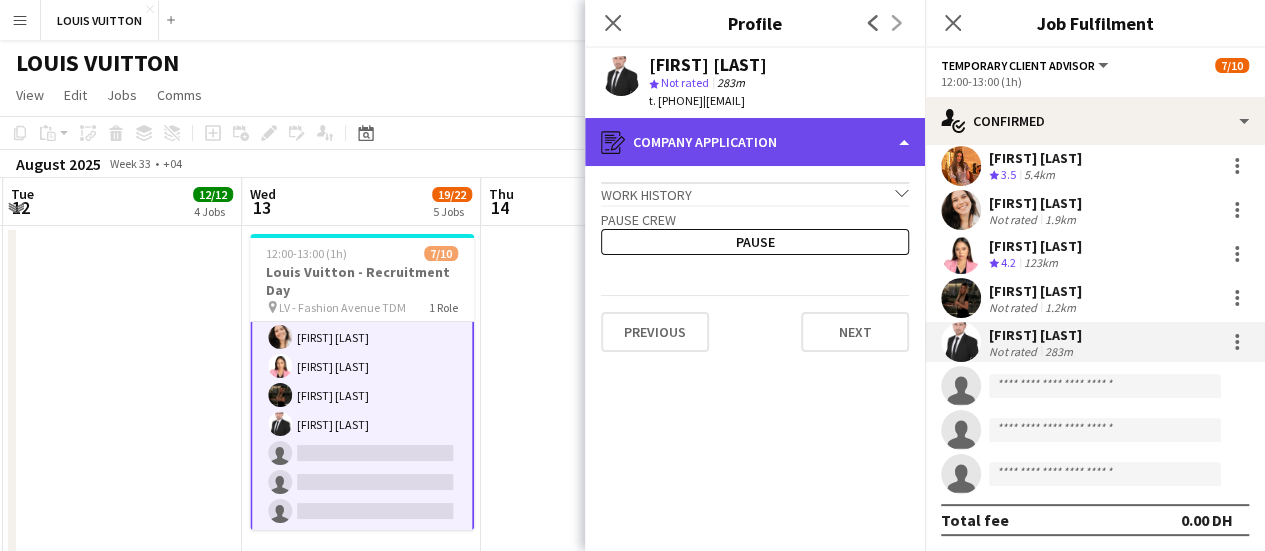 click on "register
Company application" 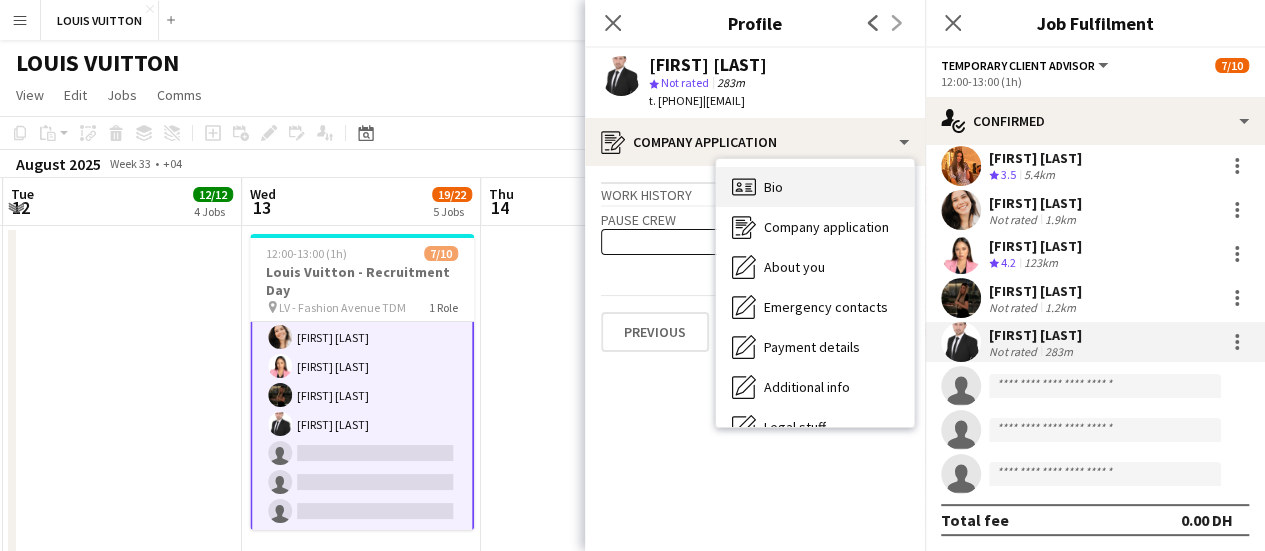 click on "Bio" at bounding box center [773, 187] 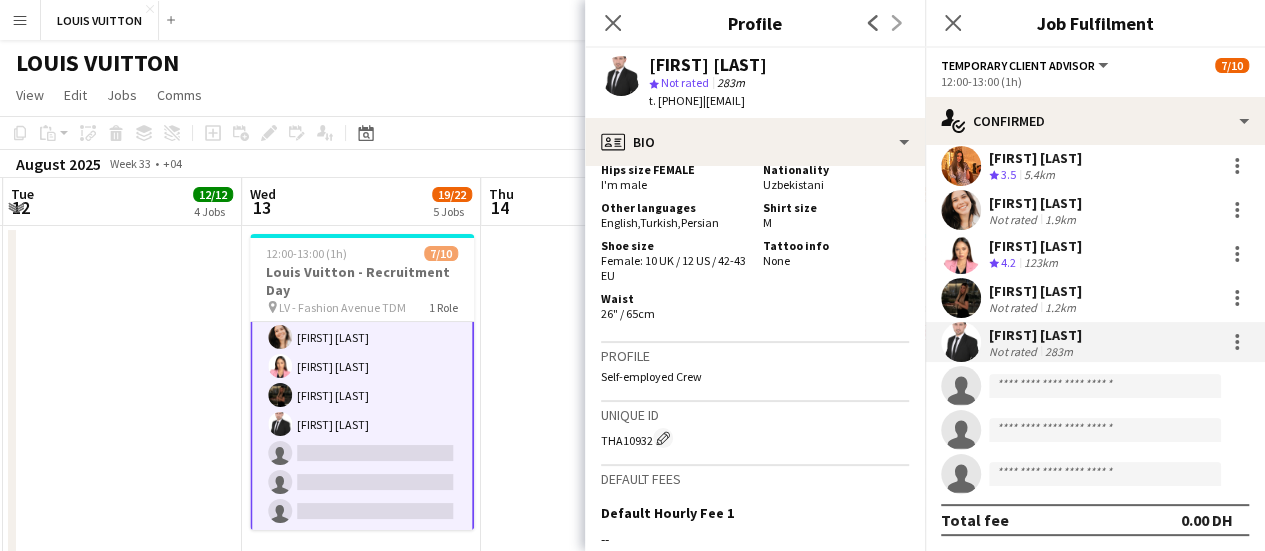 scroll, scrollTop: 1459, scrollLeft: 0, axis: vertical 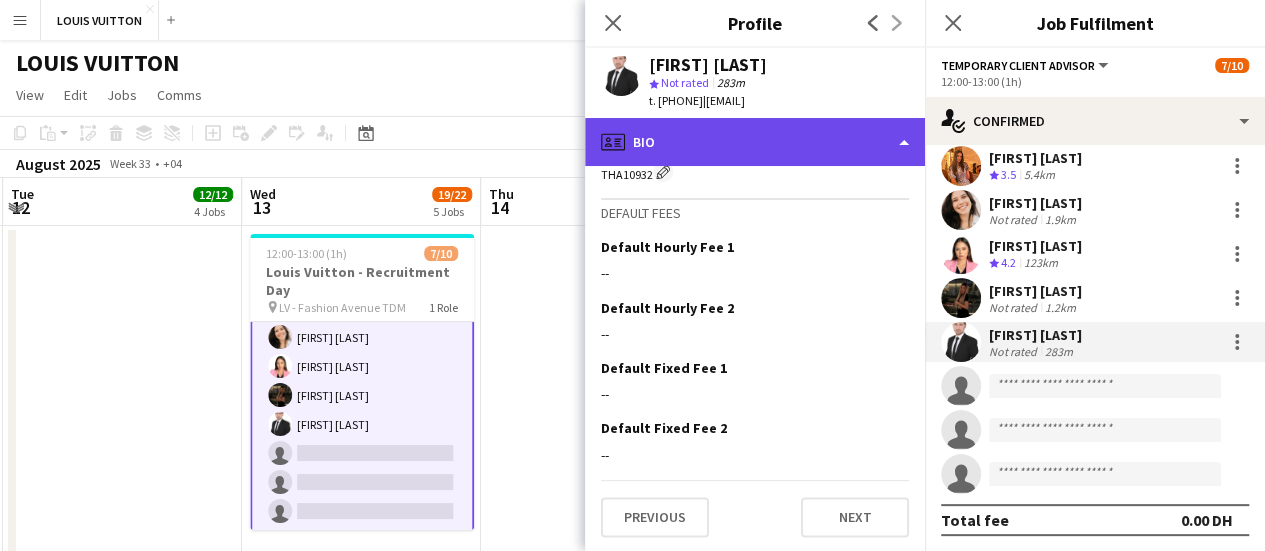 click on "profile
Bio" 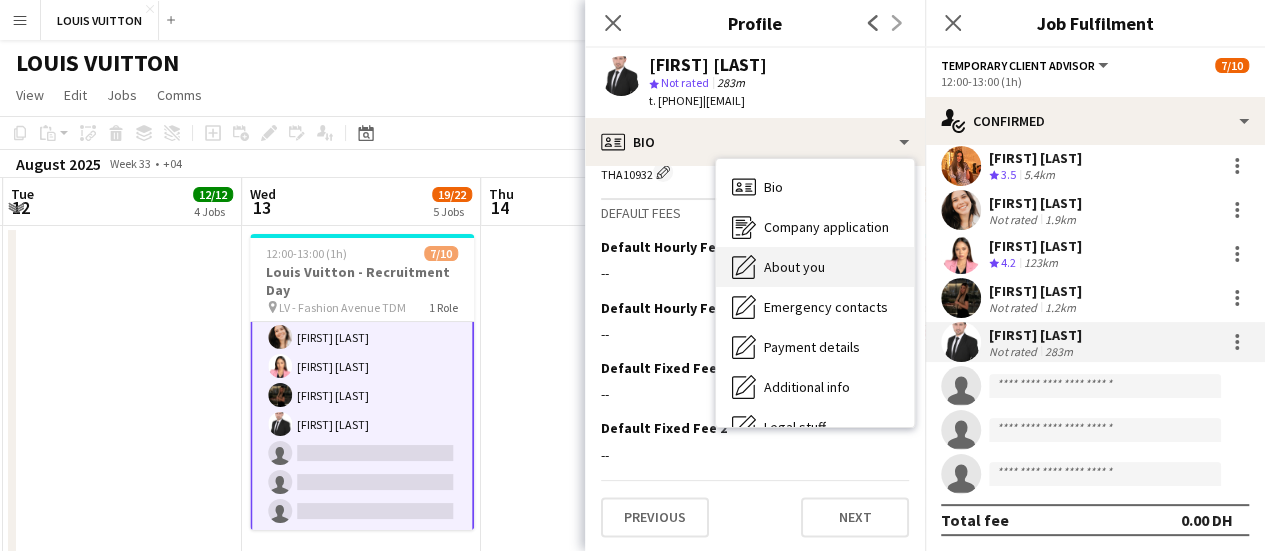 click on "About you" at bounding box center (794, 267) 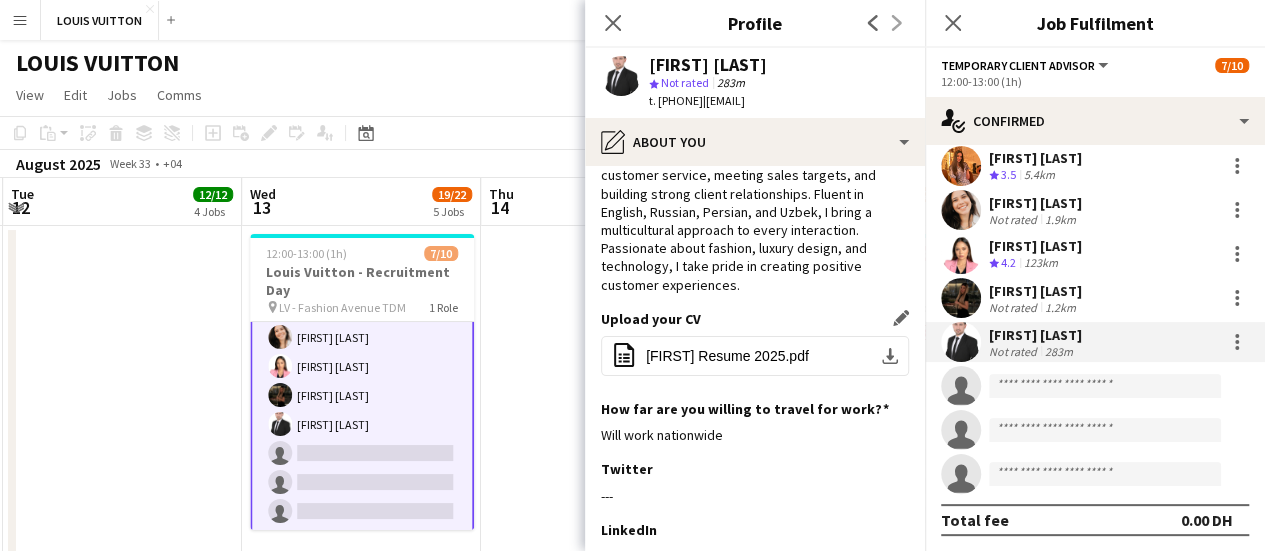 scroll, scrollTop: 100, scrollLeft: 0, axis: vertical 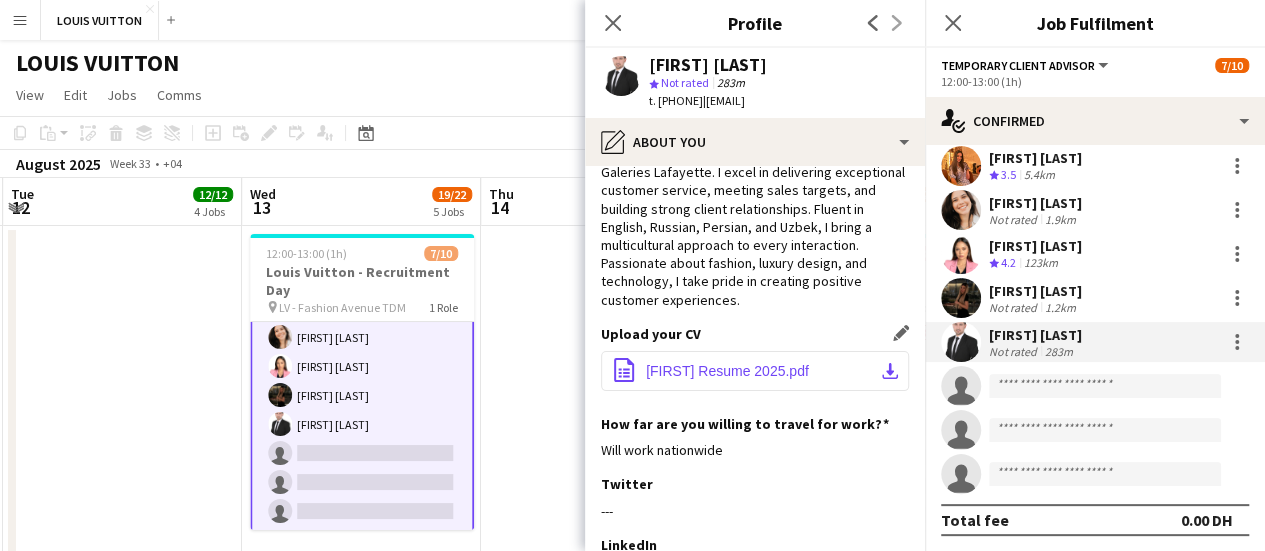 click on "office-file-sheet
Jakhongir Resume 2025.pdf
download-bottom" 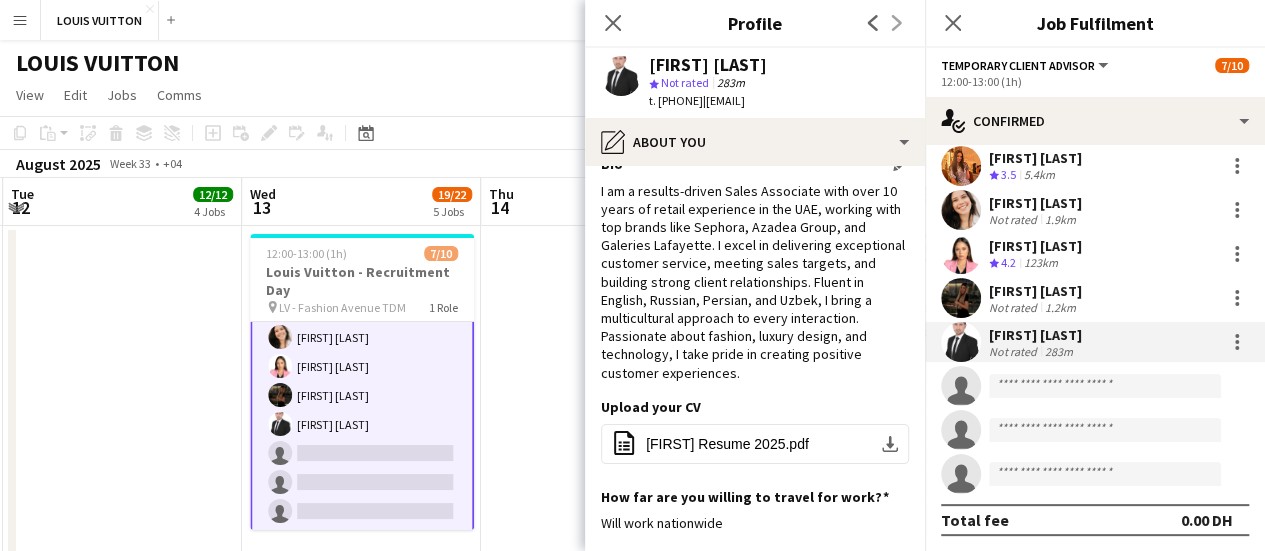 scroll, scrollTop: 0, scrollLeft: 0, axis: both 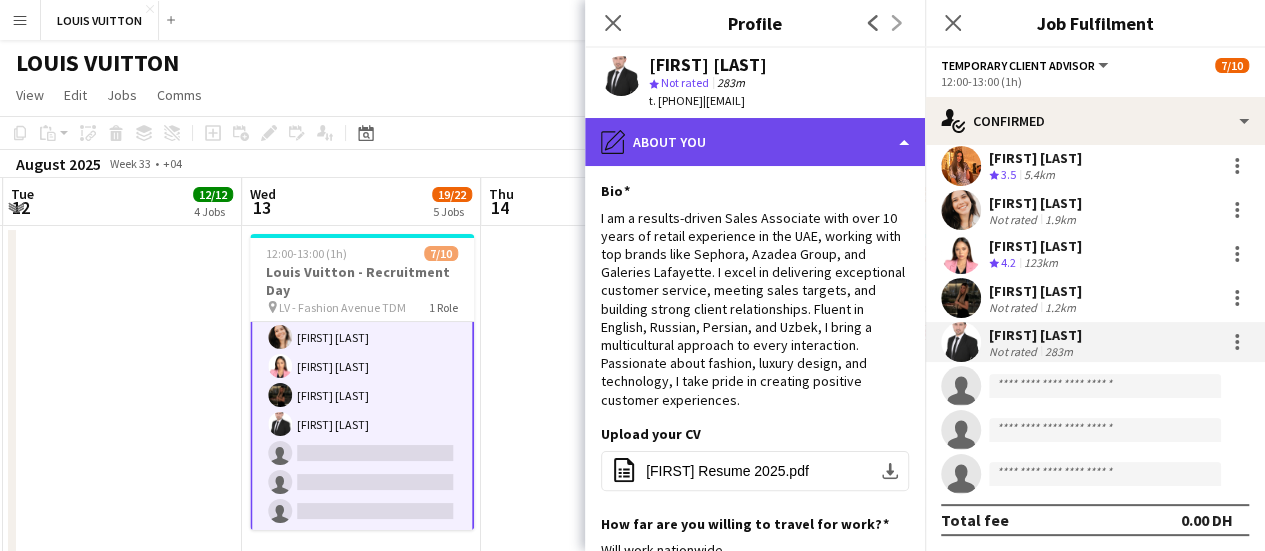click on "pencil4
About you" 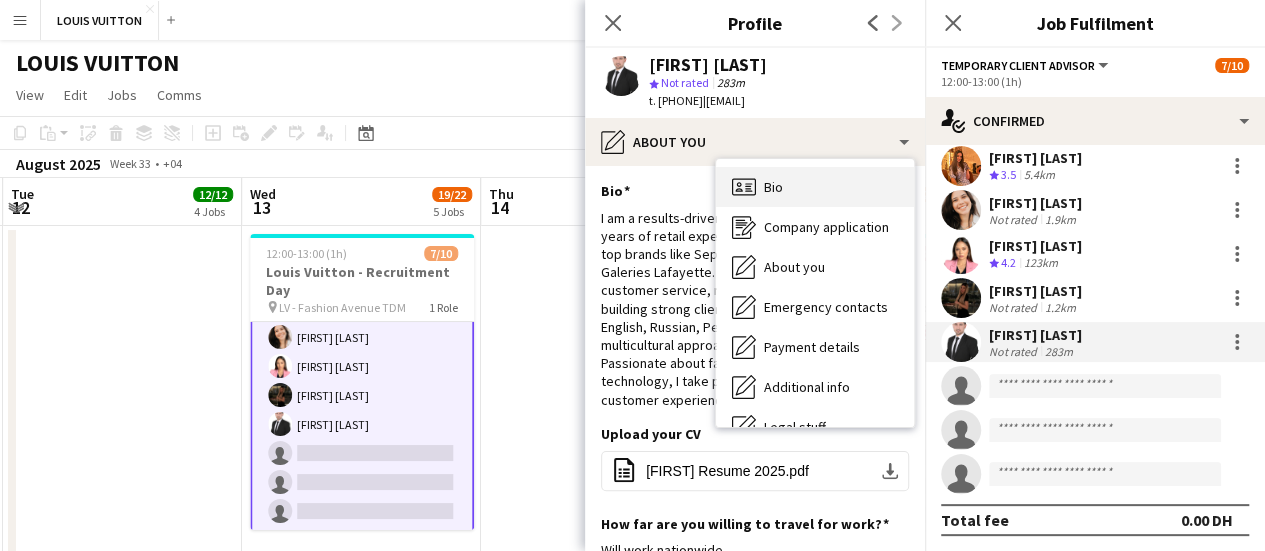 click on "Bio" at bounding box center [773, 187] 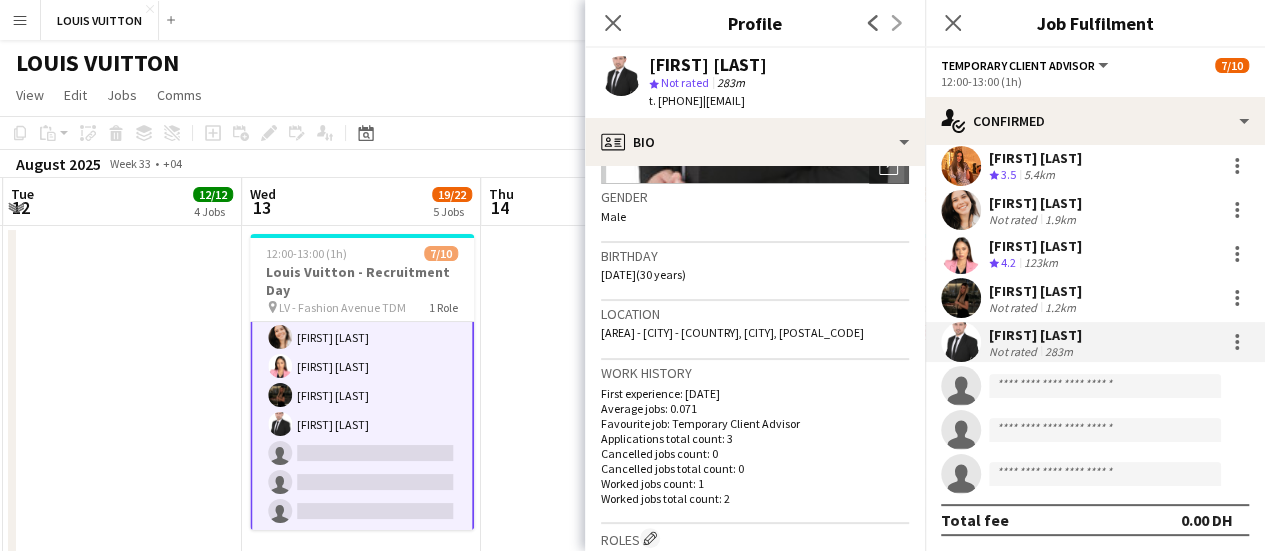 scroll, scrollTop: 400, scrollLeft: 0, axis: vertical 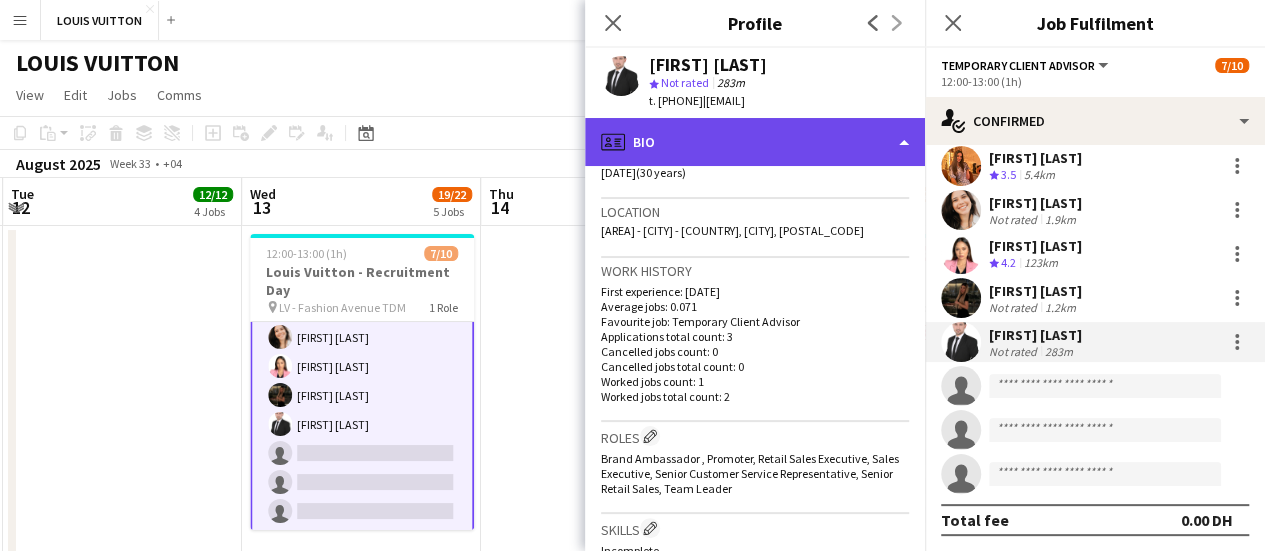 drag, startPoint x: 801, startPoint y: 145, endPoint x: 801, endPoint y: 157, distance: 12 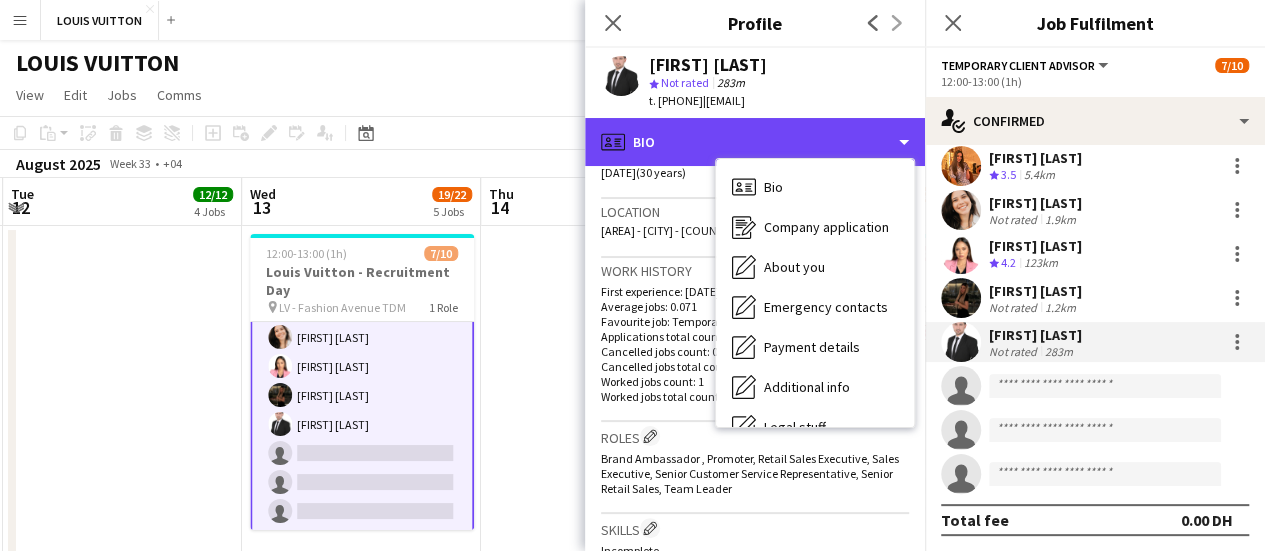 scroll, scrollTop: 108, scrollLeft: 0, axis: vertical 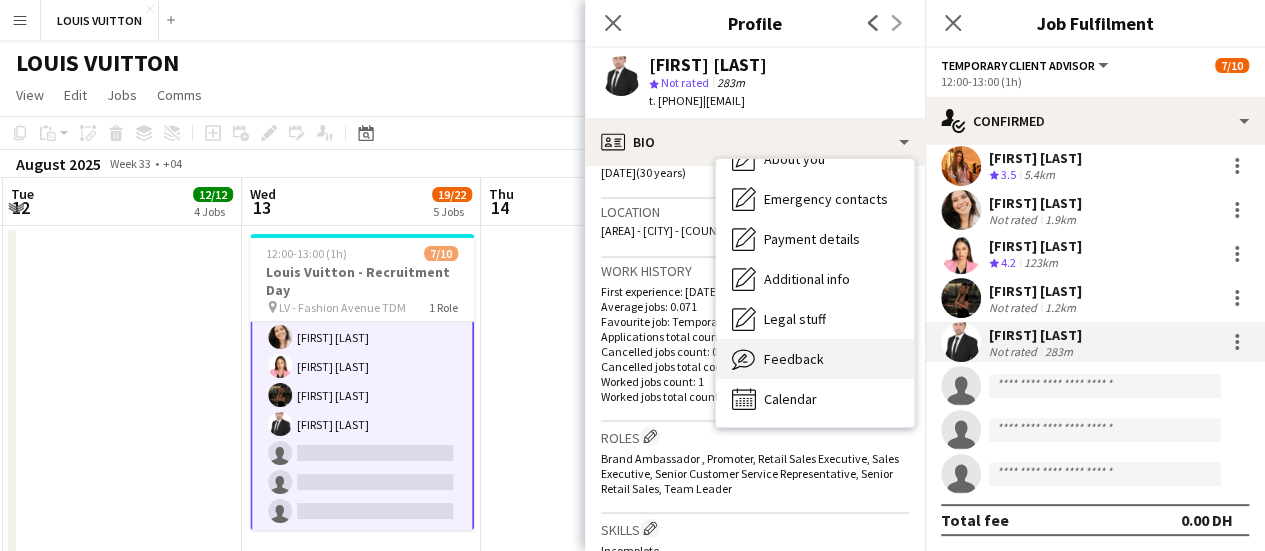 click on "Feedback
Feedback" at bounding box center (815, 359) 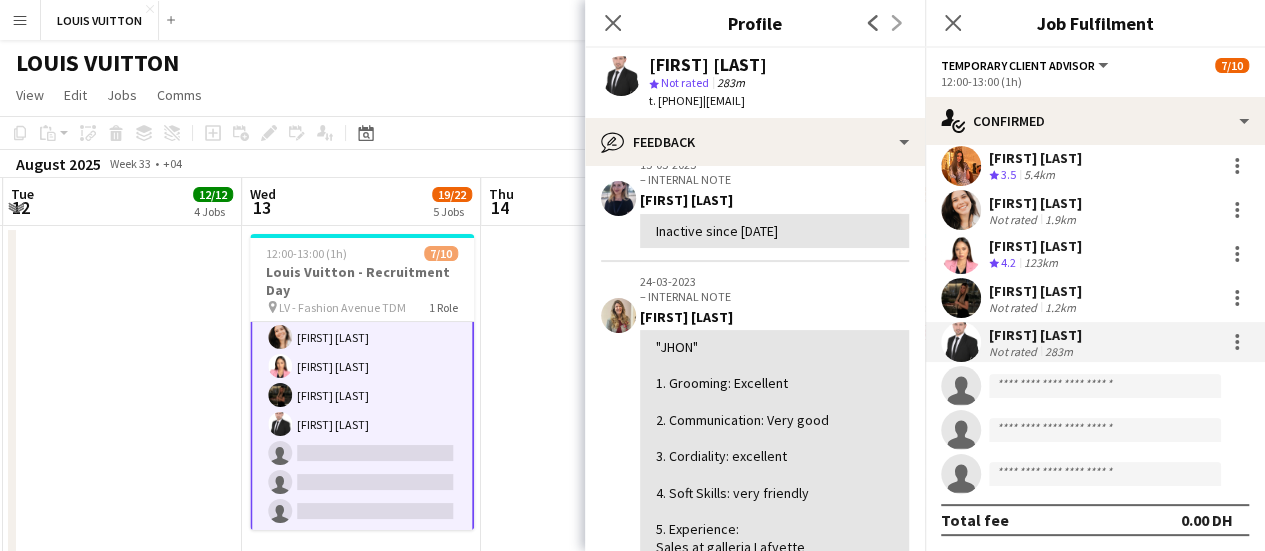 scroll, scrollTop: 300, scrollLeft: 0, axis: vertical 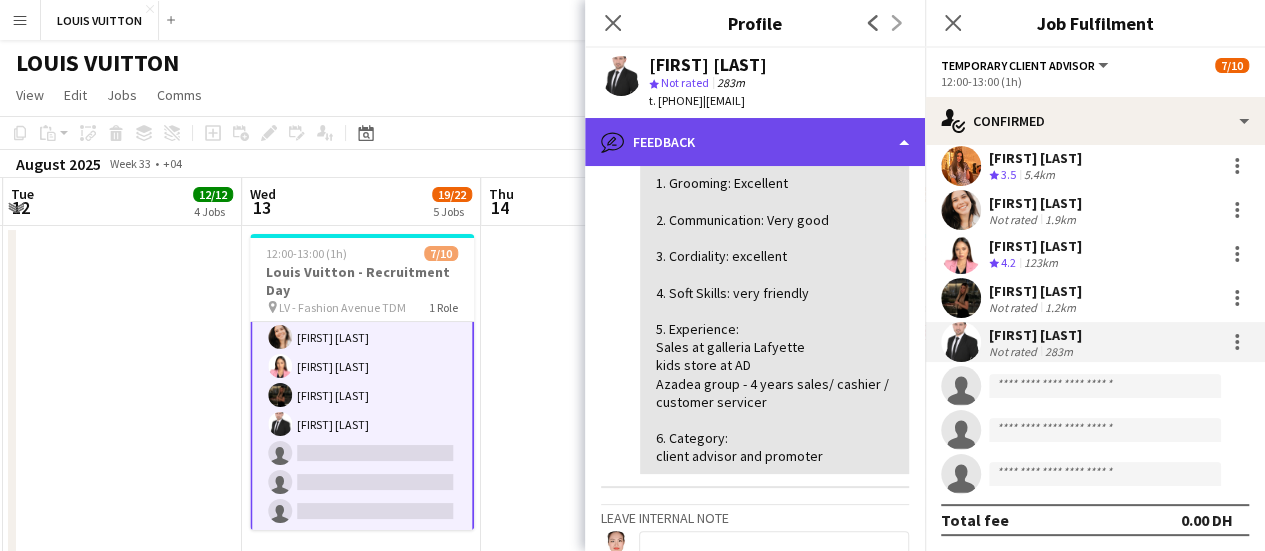 click on "bubble-pencil
Feedback" 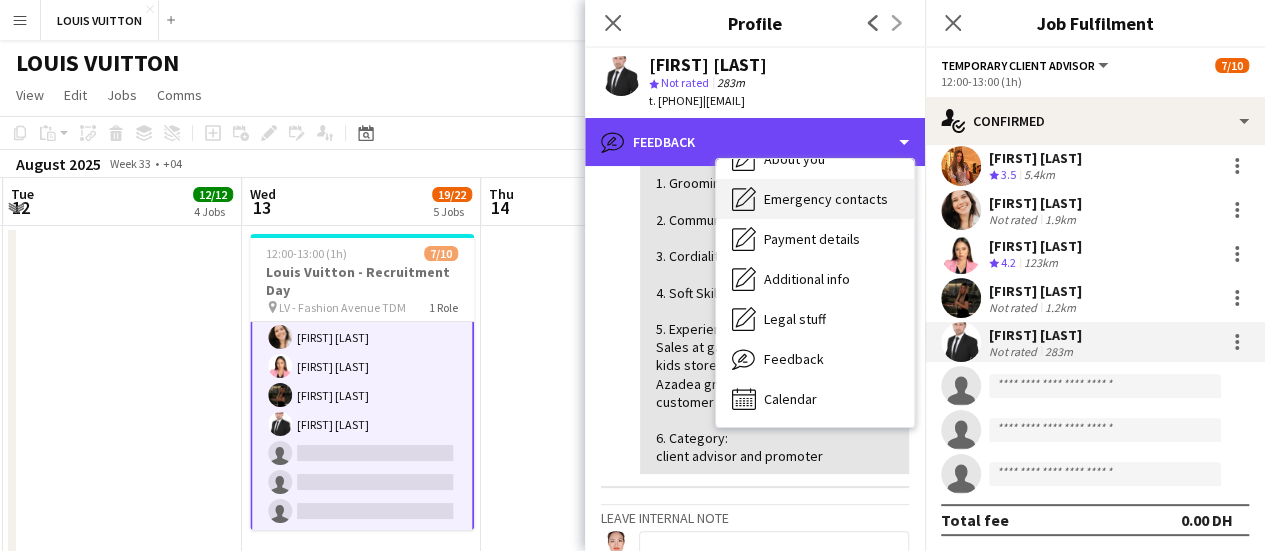 scroll, scrollTop: 0, scrollLeft: 0, axis: both 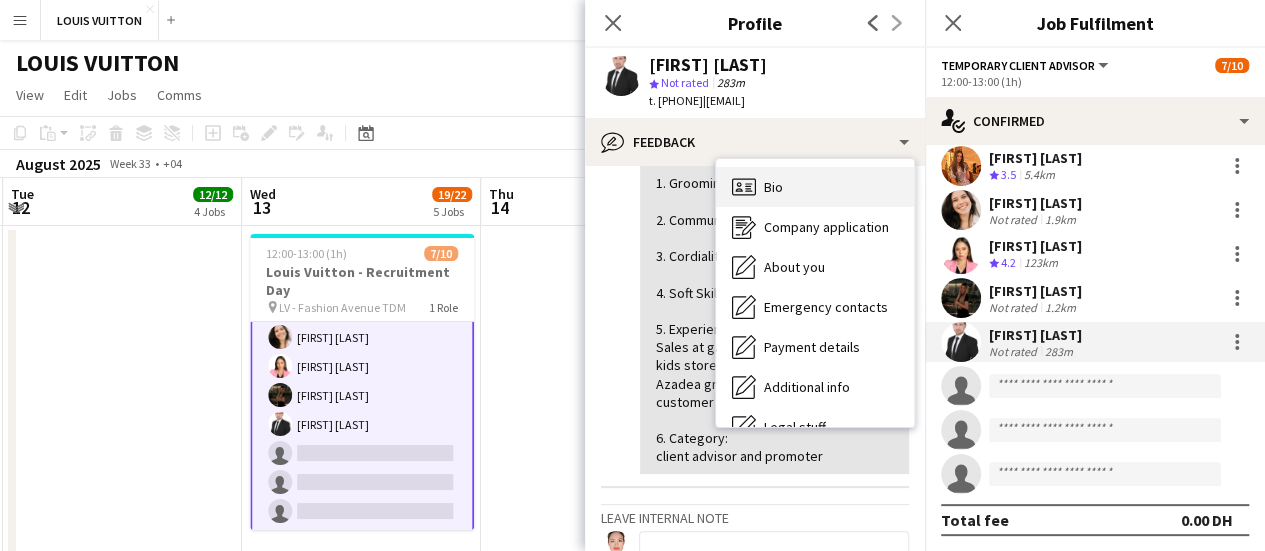 click on "Bio
Bio" at bounding box center (815, 187) 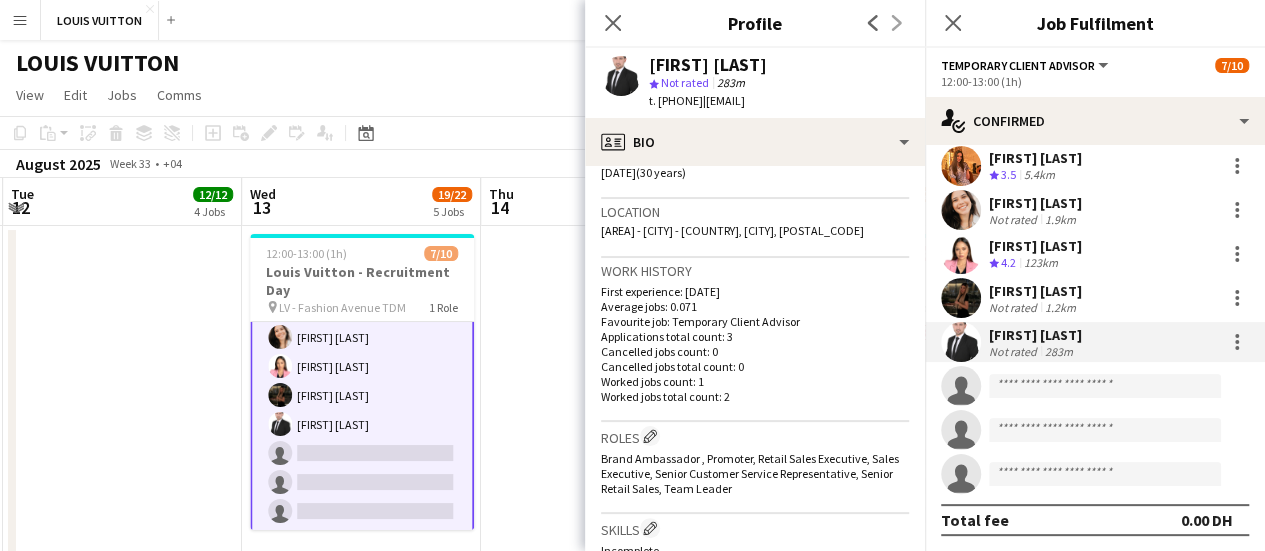 scroll, scrollTop: 200, scrollLeft: 0, axis: vertical 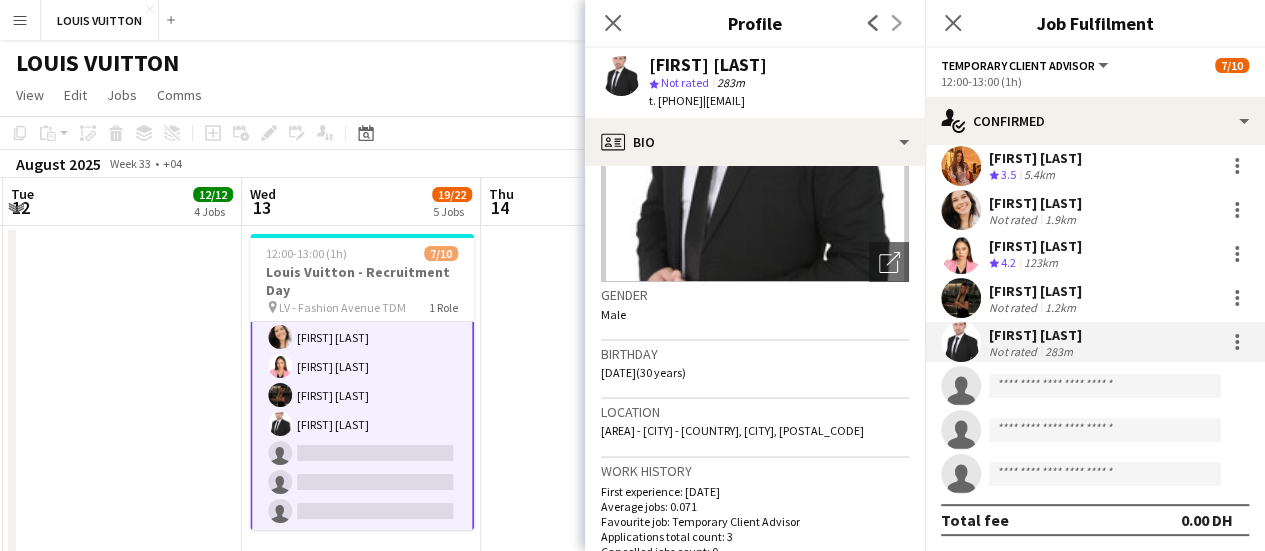 click at bounding box center [600, 398] 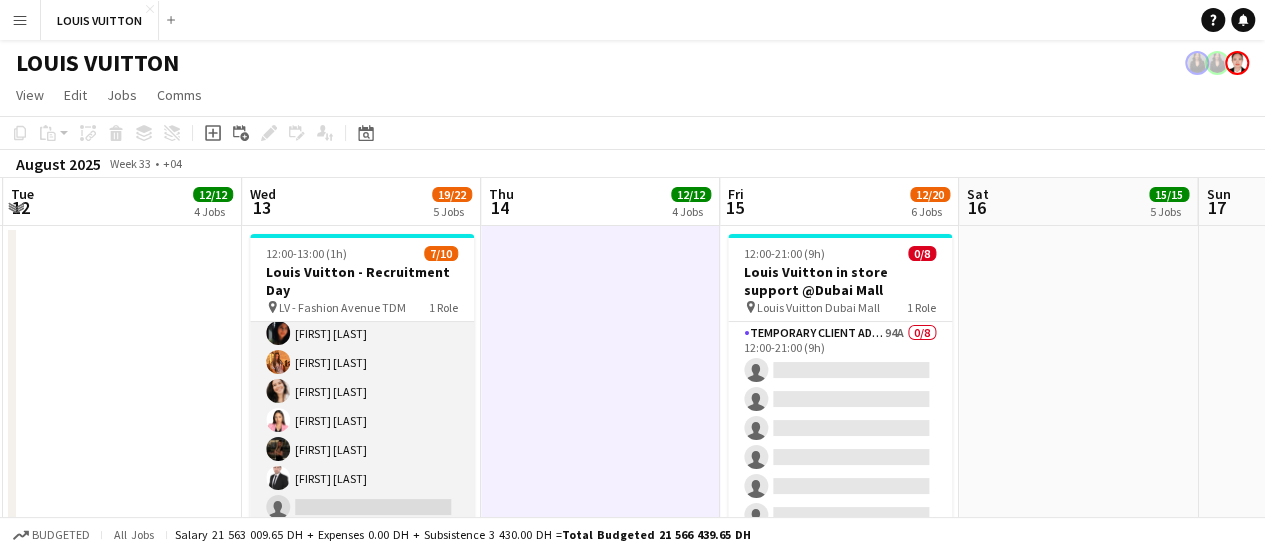 scroll, scrollTop: 0, scrollLeft: 0, axis: both 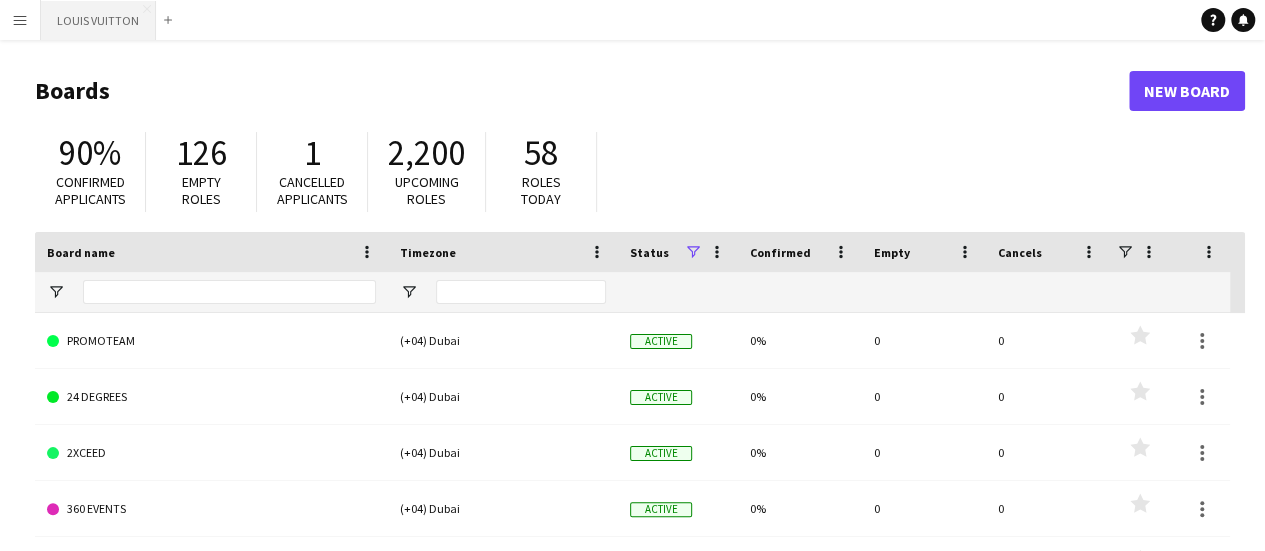 click on "LOUIS VUITTON
Close" at bounding box center [98, 20] 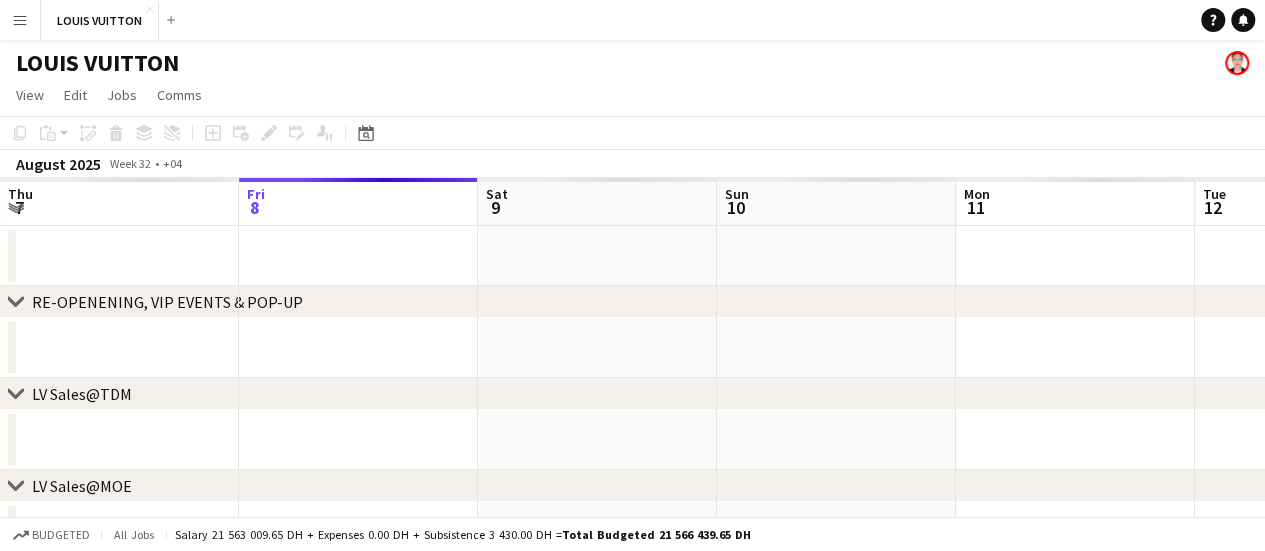 click on "Tue   5   Wed   6   Thu   7   Fri   8   Sat   9   Sun   10   Mon   11   Tue   12   Wed   13   Thu   14   Fri   15" at bounding box center (632, 692) 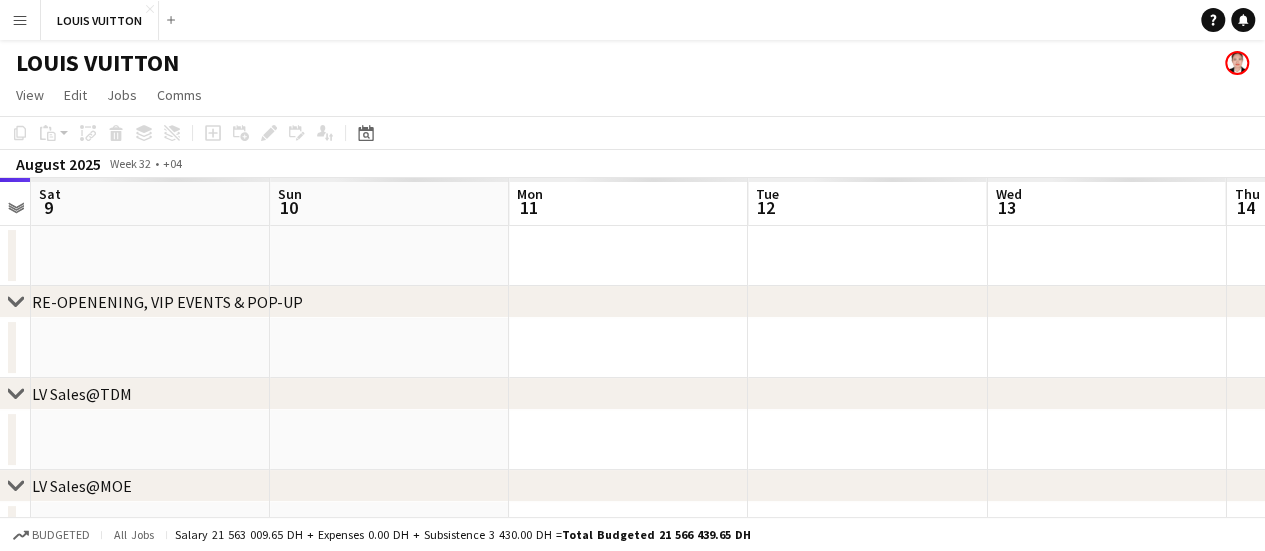 click on "Tue   5   Wed   6   Thu   7   Fri   8   Sat   9   Sun   10   Mon   11   Tue   12   Wed   13   Thu   14   Fri   15" at bounding box center (632, 692) 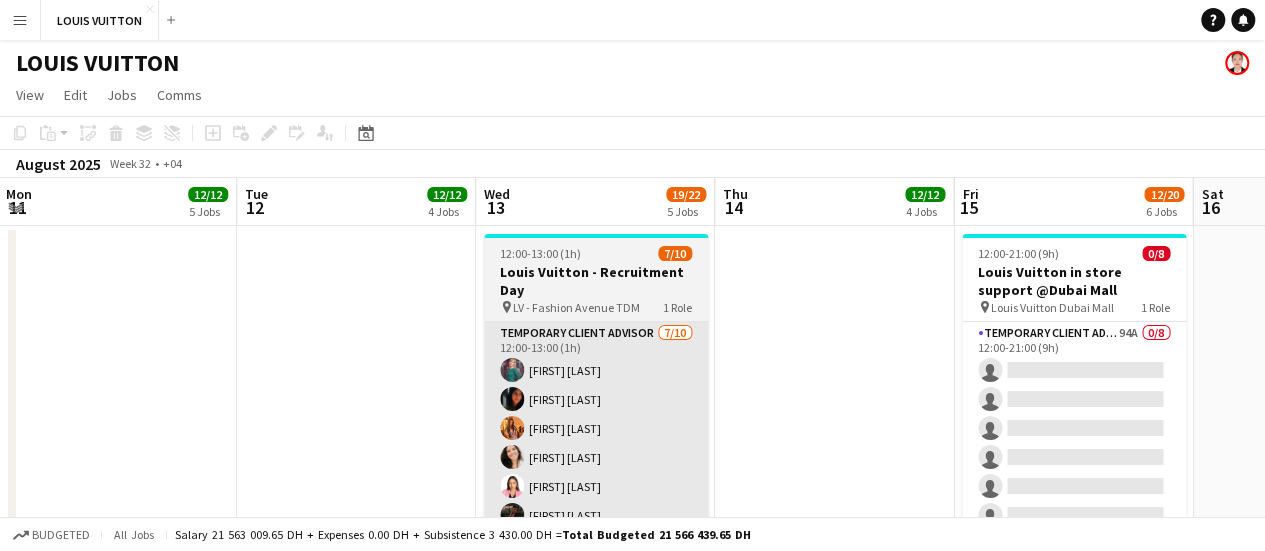 drag, startPoint x: 1052, startPoint y: 375, endPoint x: 673, endPoint y: 414, distance: 381.0013 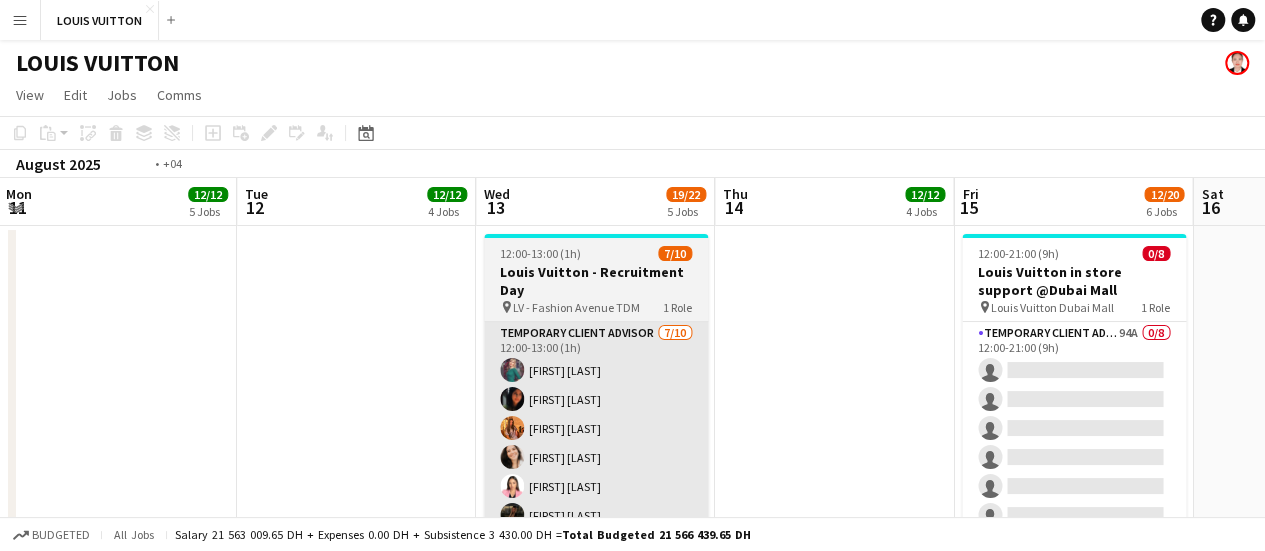 scroll, scrollTop: 0, scrollLeft: 959, axis: horizontal 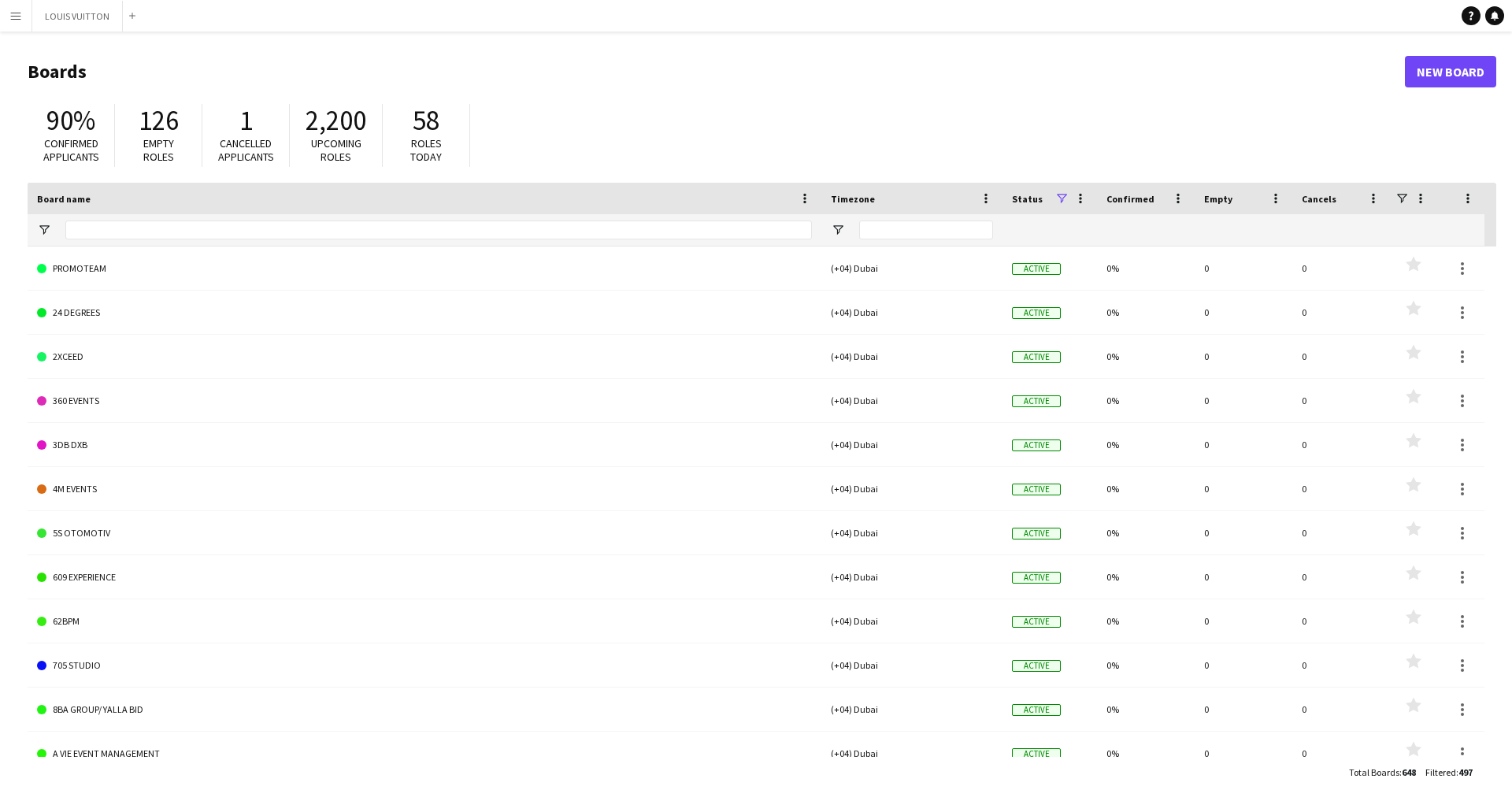 click on "Menu" at bounding box center (16, 16) 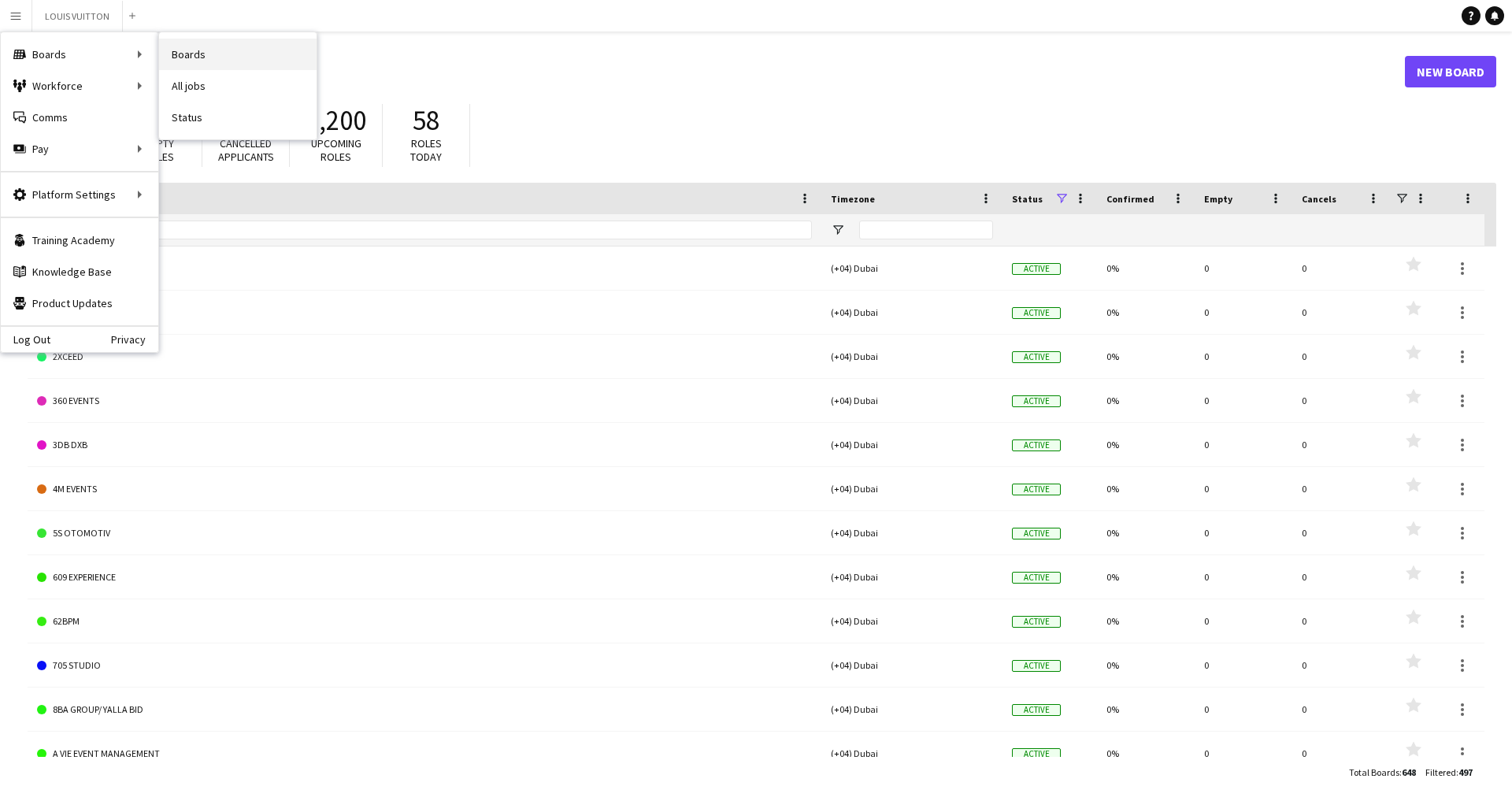 click on "Boards" at bounding box center (238, 54) 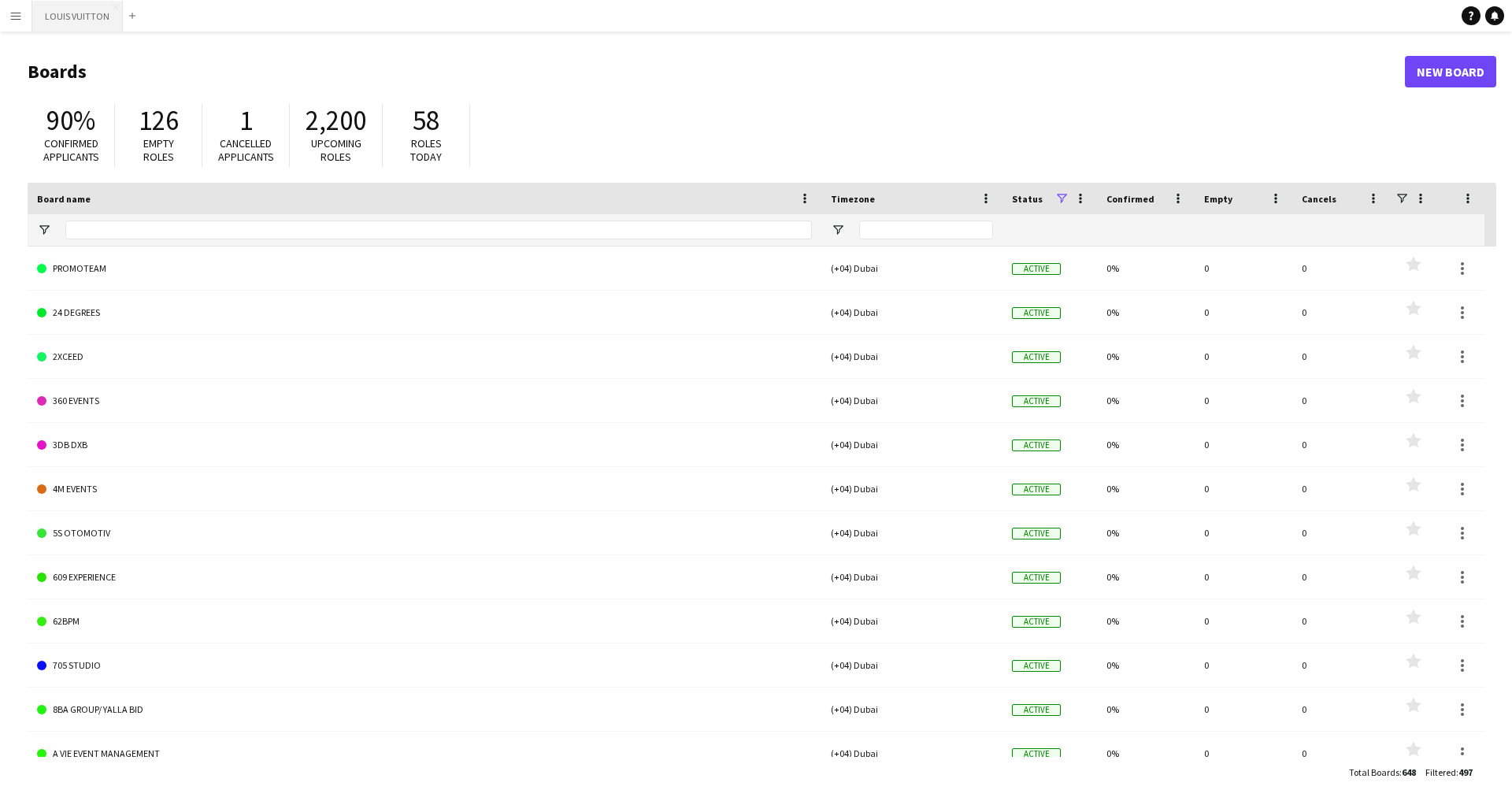 click on "LOUIS VUITTON
Close" at bounding box center (77, 16) 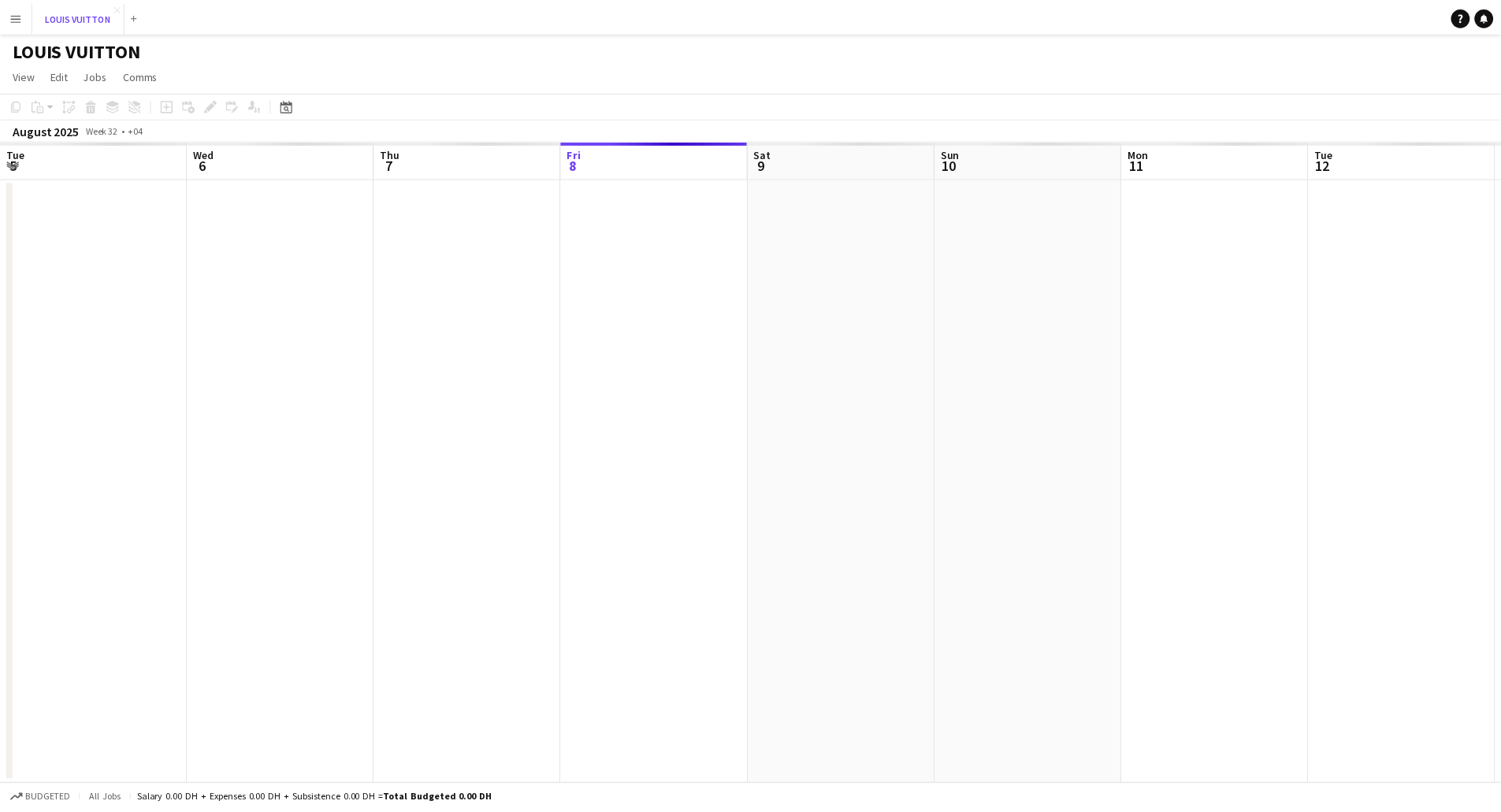 scroll, scrollTop: 0, scrollLeft: 377, axis: horizontal 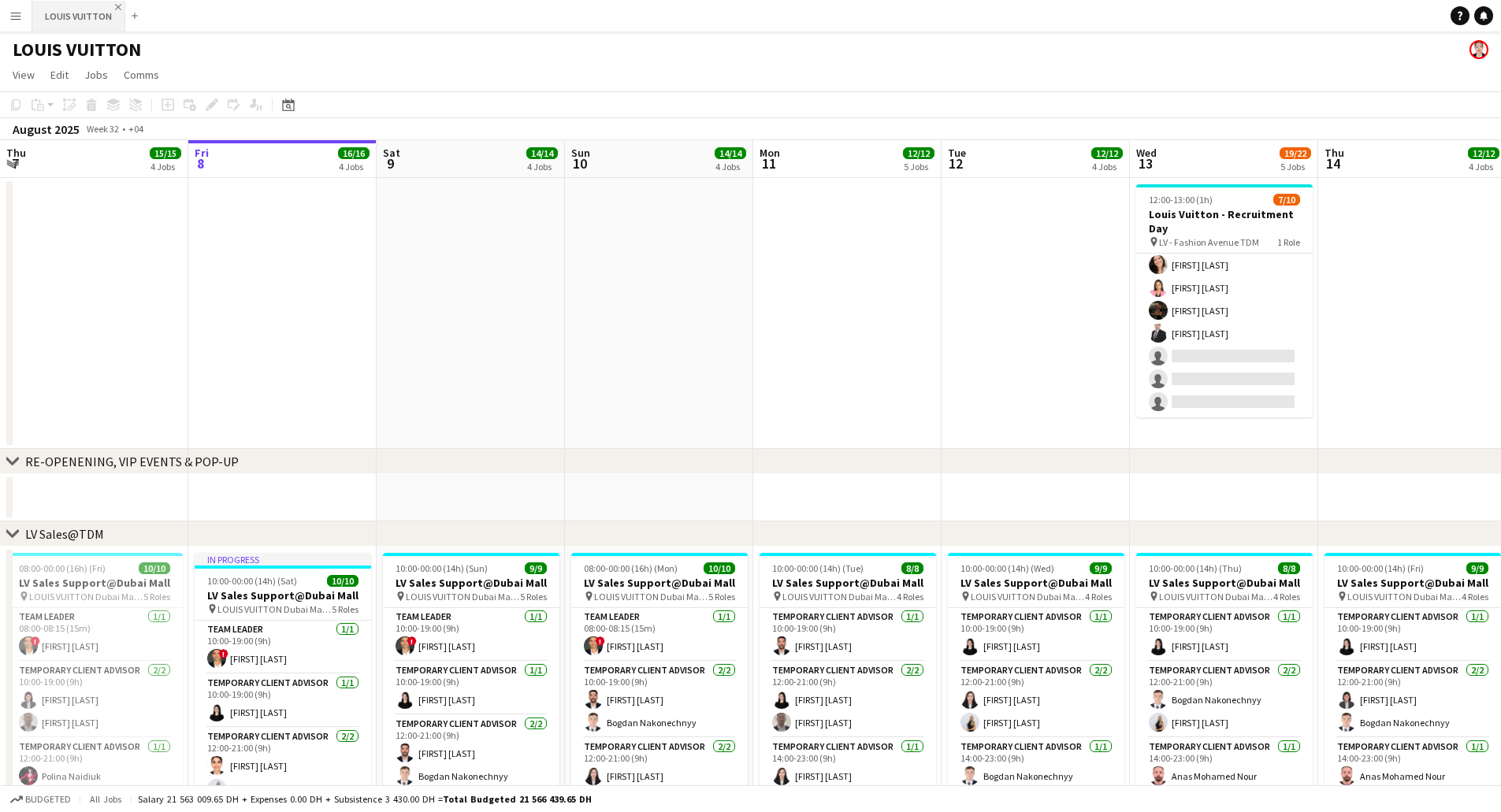 click on "Close" at bounding box center (118, 7) 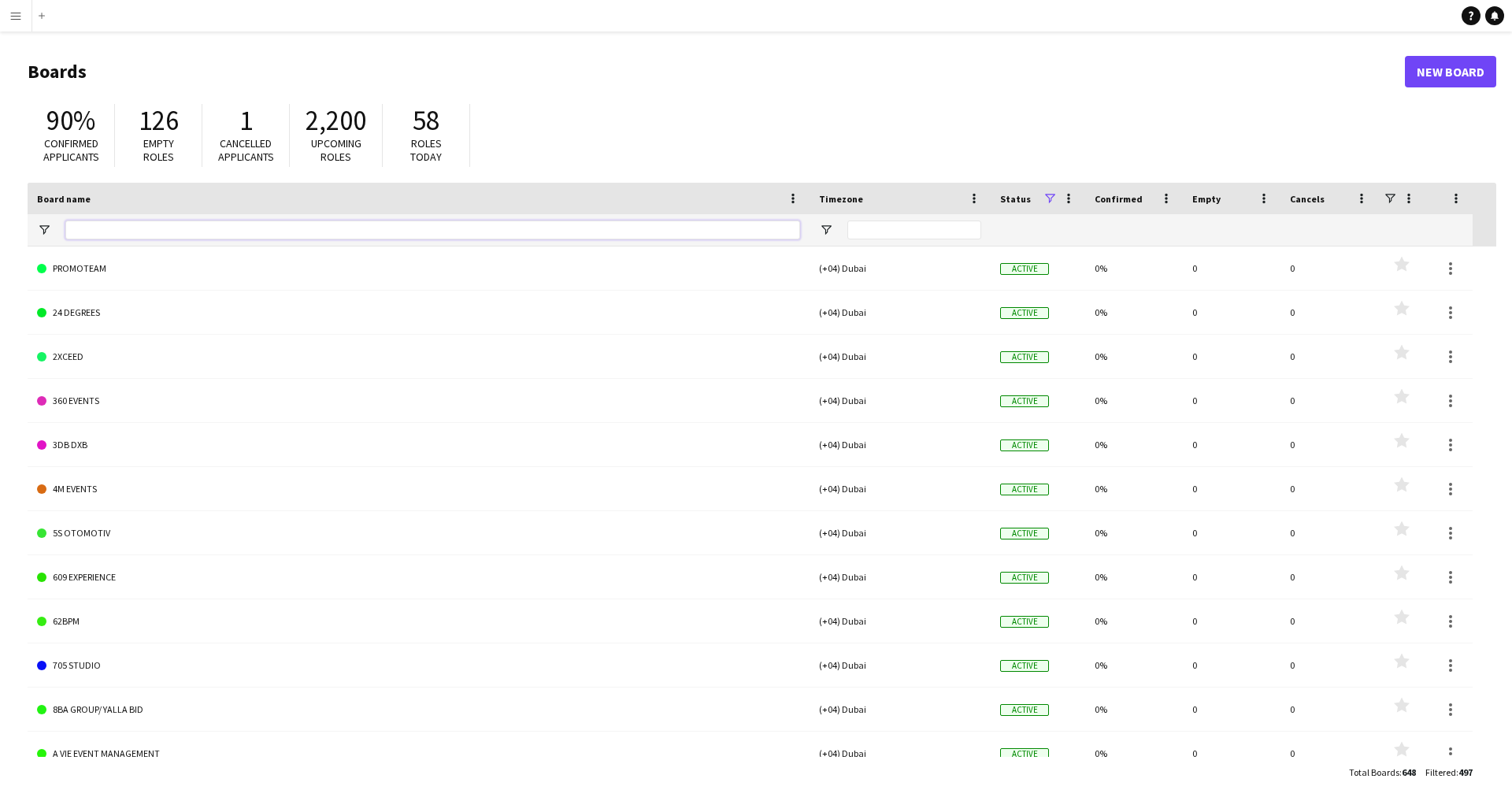 click at bounding box center (432, 230) 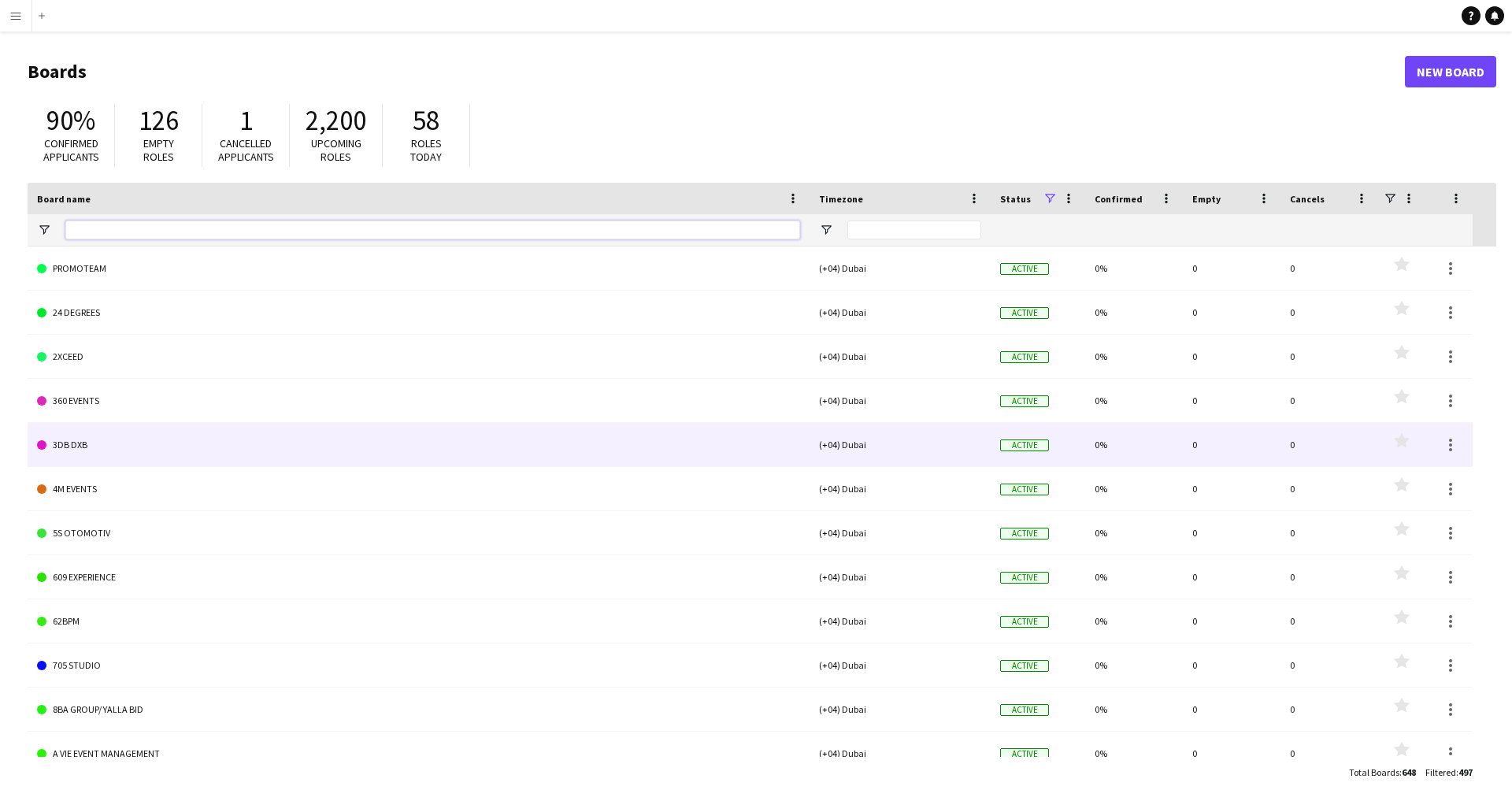 scroll, scrollTop: 390, scrollLeft: 0, axis: vertical 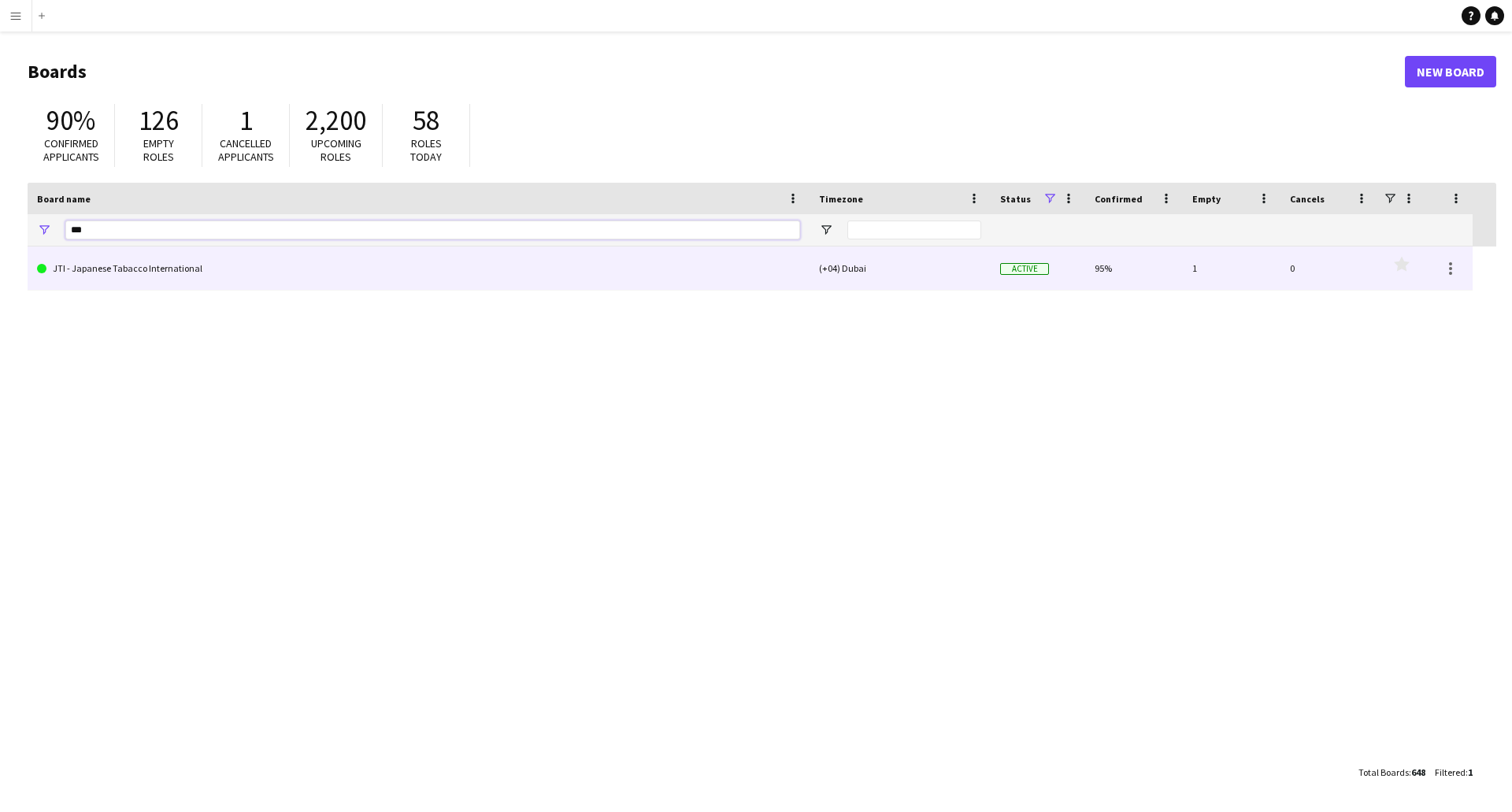 type on "***" 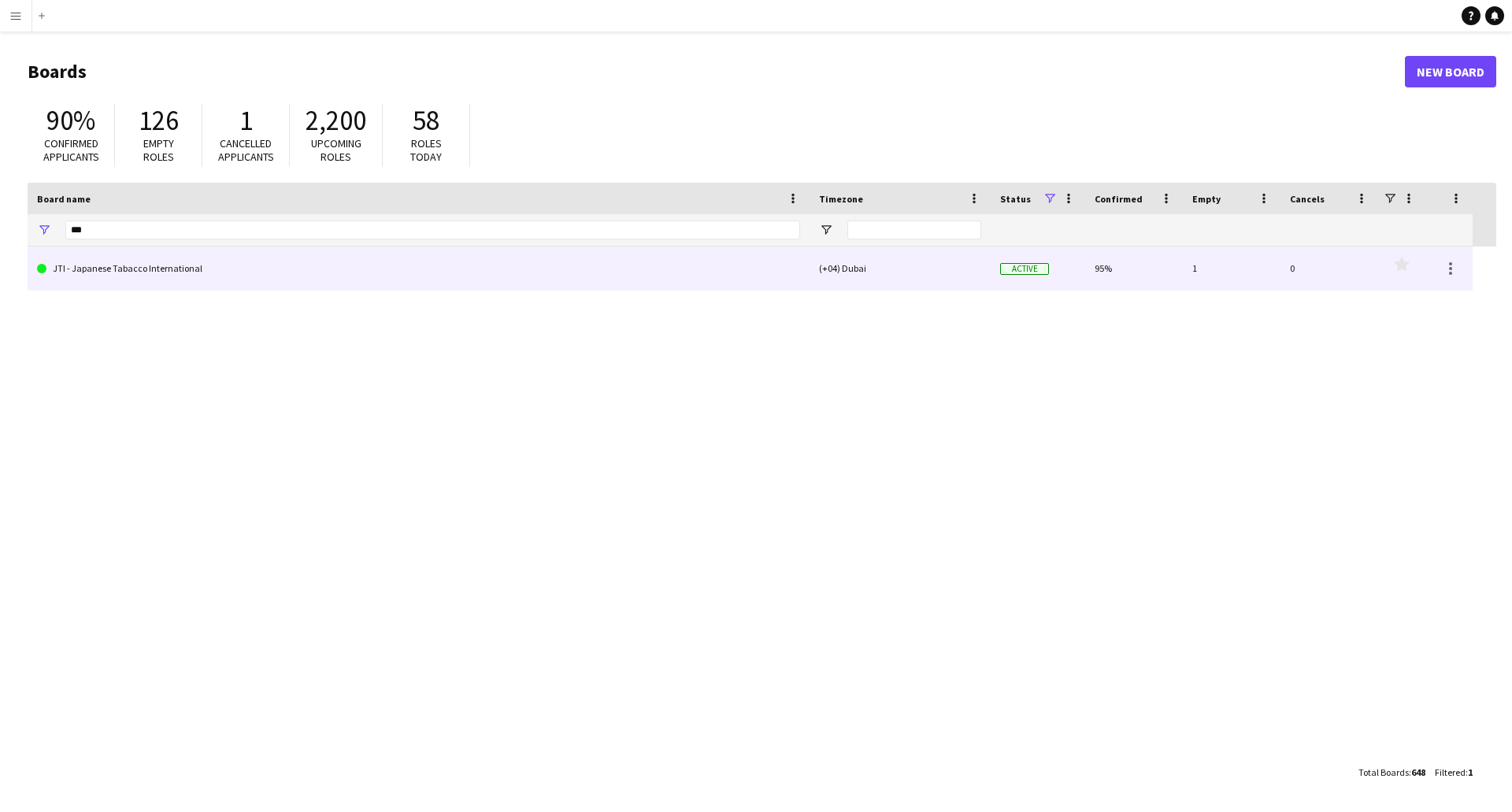click on "JTI - Japanese Tabacco International" 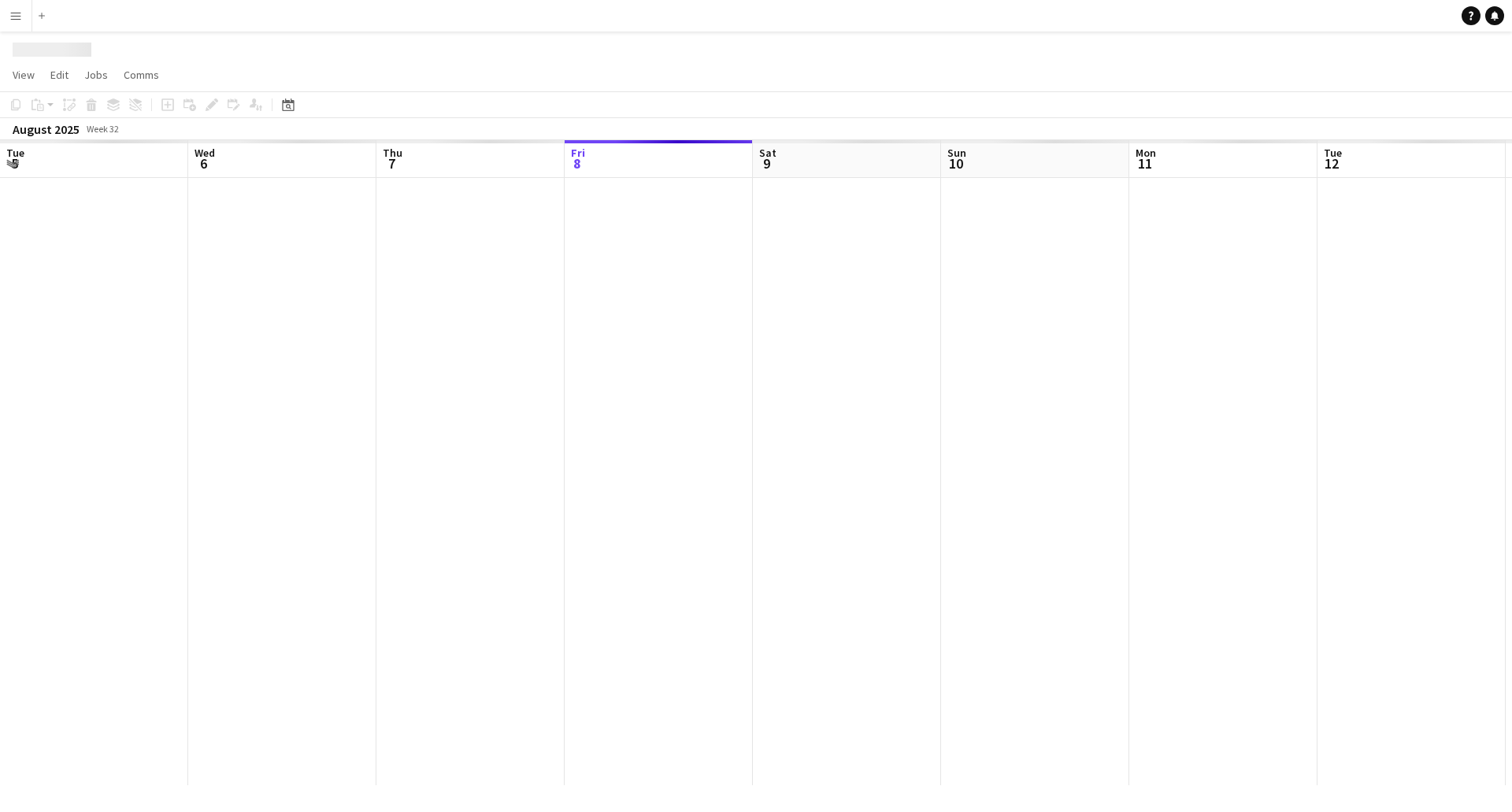 scroll, scrollTop: 0, scrollLeft: 376, axis: horizontal 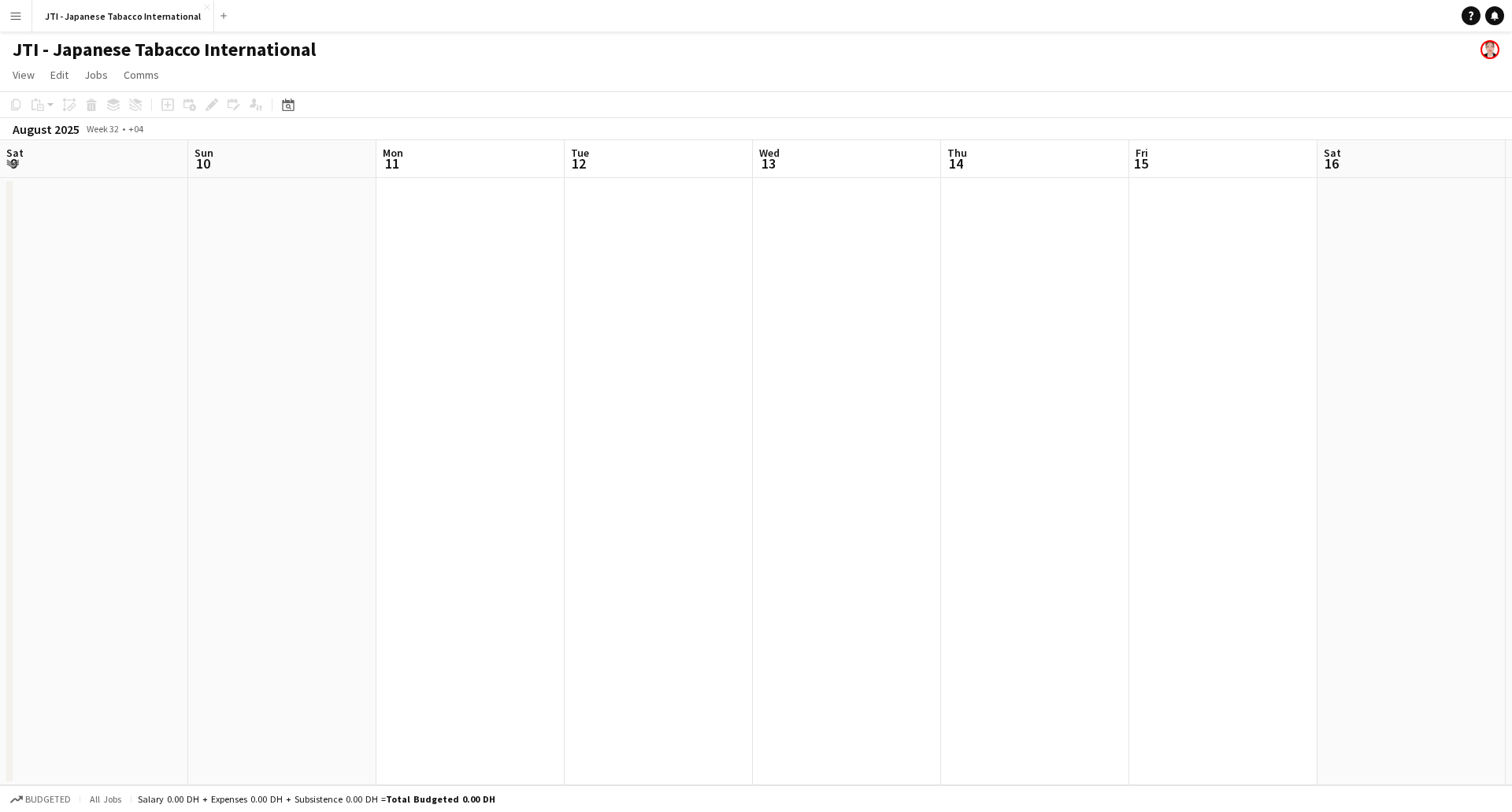 drag, startPoint x: 550, startPoint y: 407, endPoint x: 1216, endPoint y: 362, distance: 667.5185 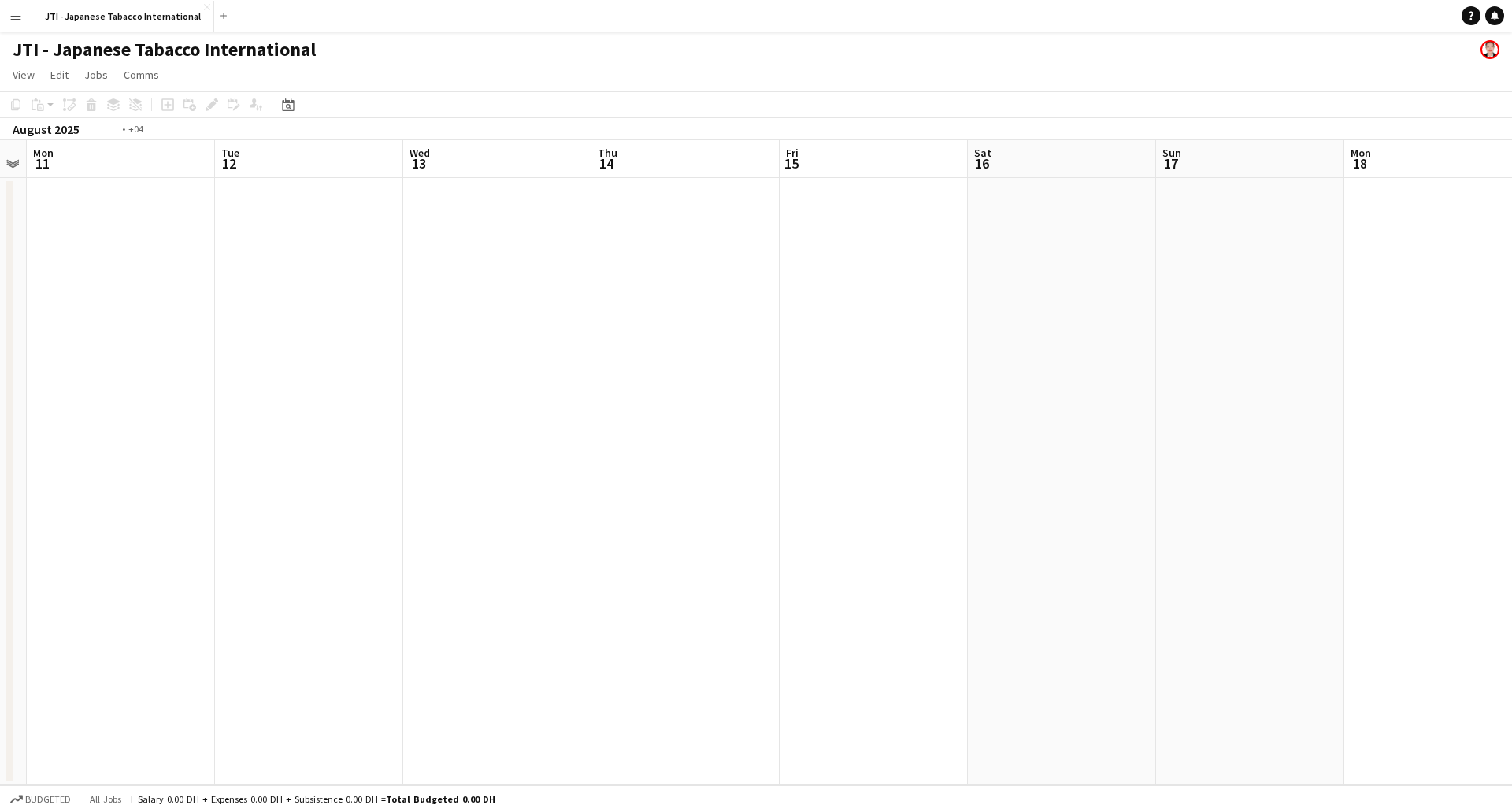 drag, startPoint x: 810, startPoint y: 399, endPoint x: 590, endPoint y: 424, distance: 221.4159 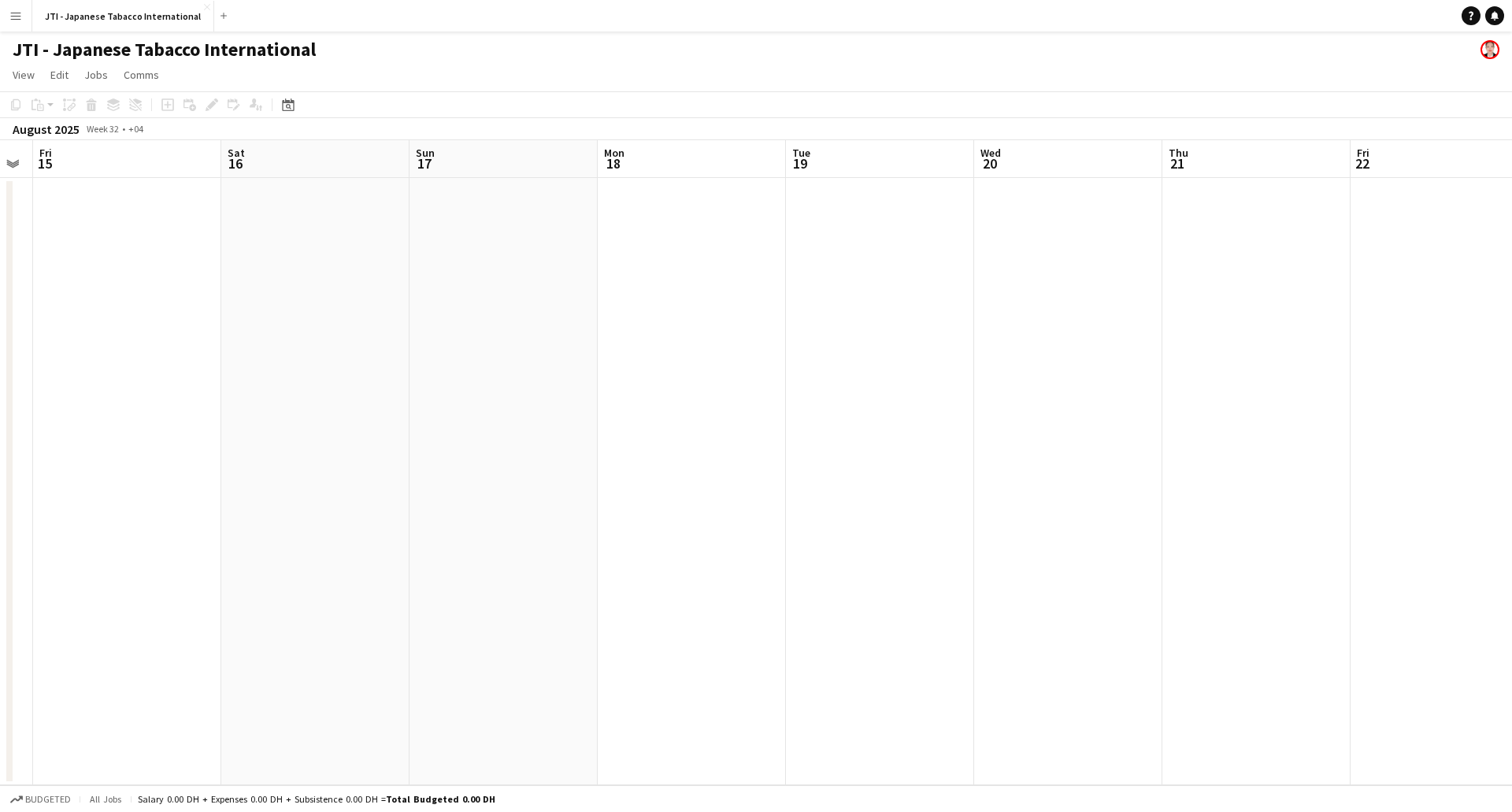drag, startPoint x: 1023, startPoint y: 417, endPoint x: 626, endPoint y: 432, distance: 397.283 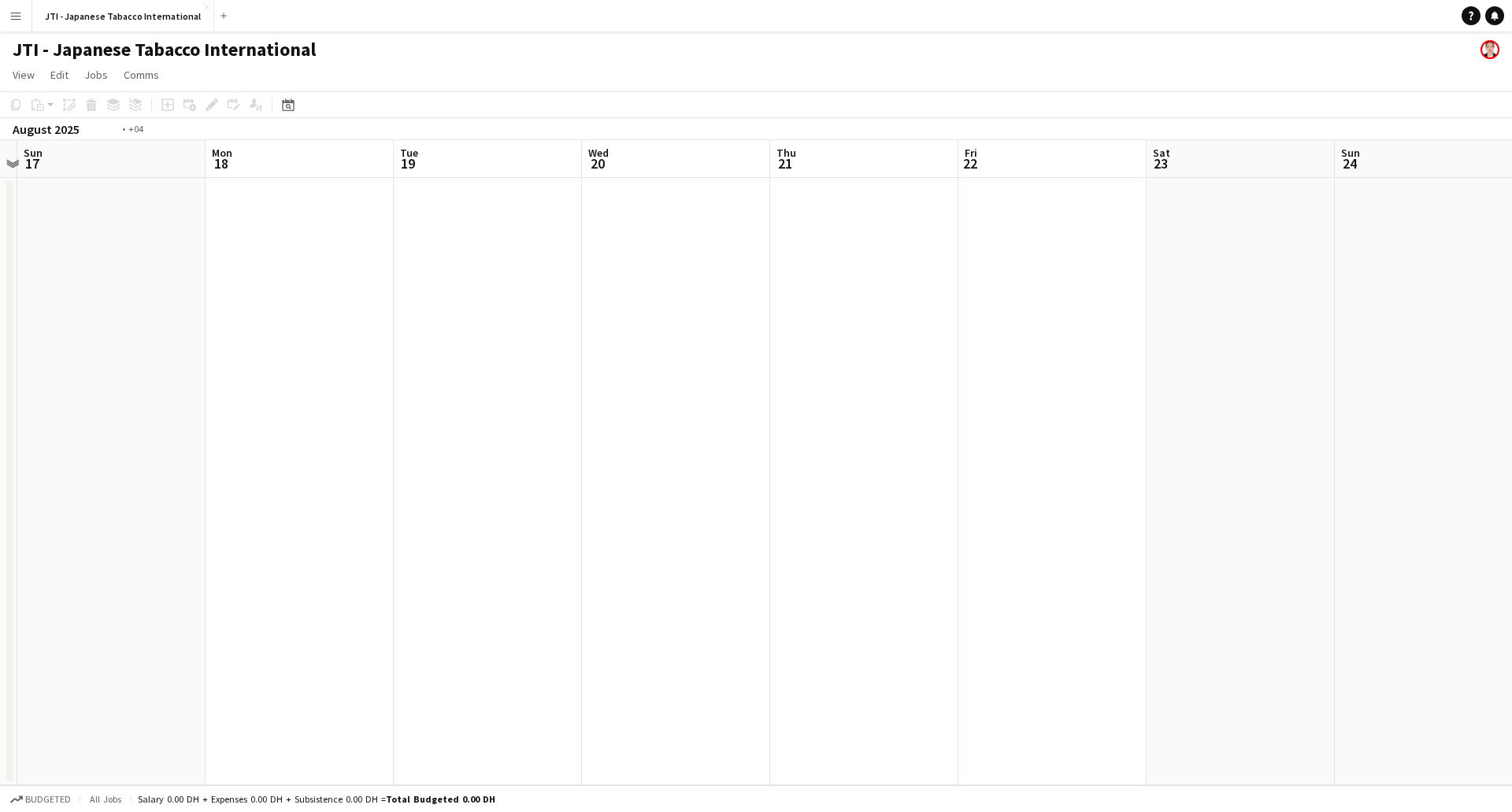 drag, startPoint x: 980, startPoint y: 387, endPoint x: 651, endPoint y: 410, distance: 329.80297 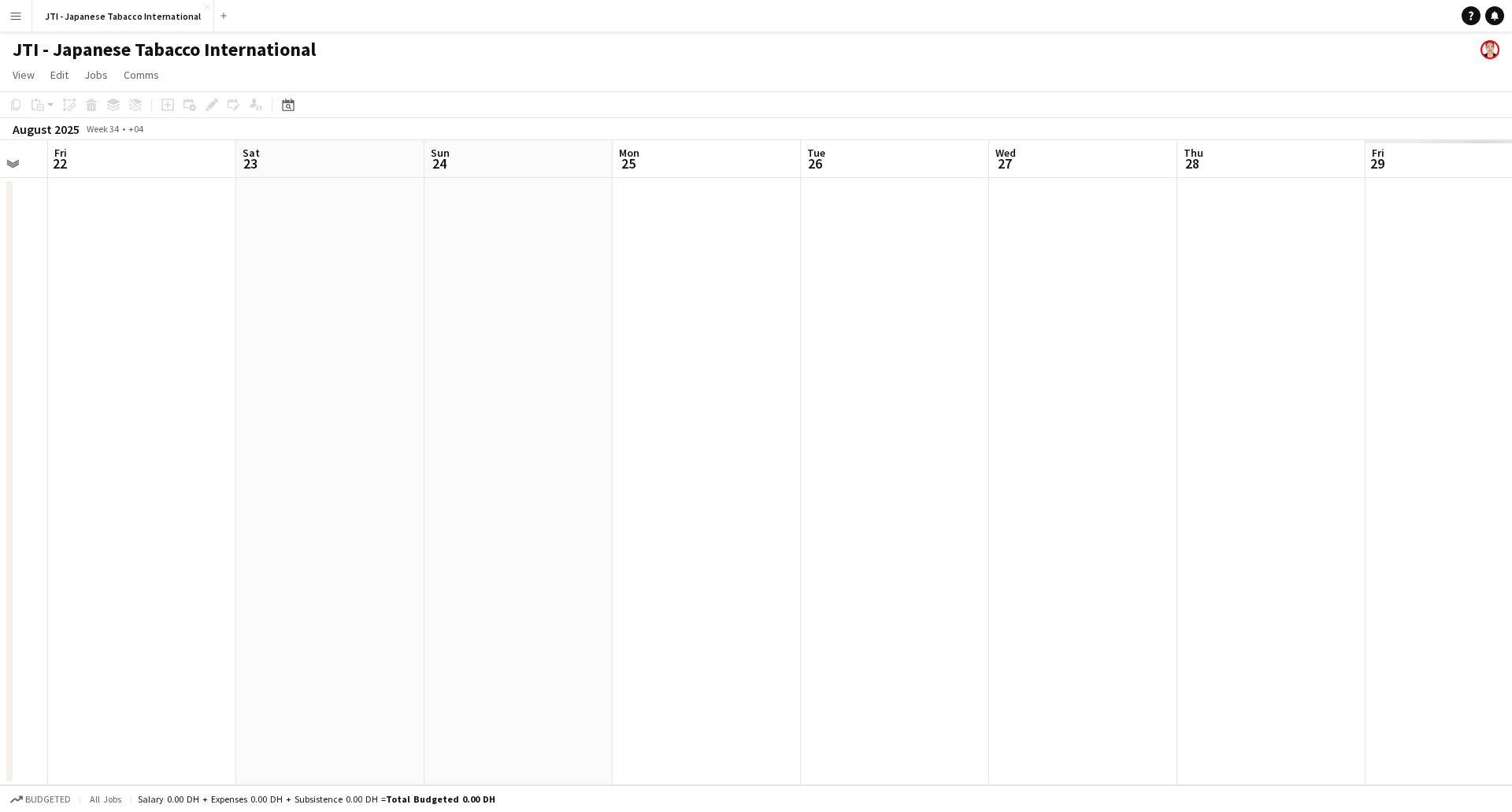 drag, startPoint x: 643, startPoint y: 354, endPoint x: 1068, endPoint y: 324, distance: 426.0575 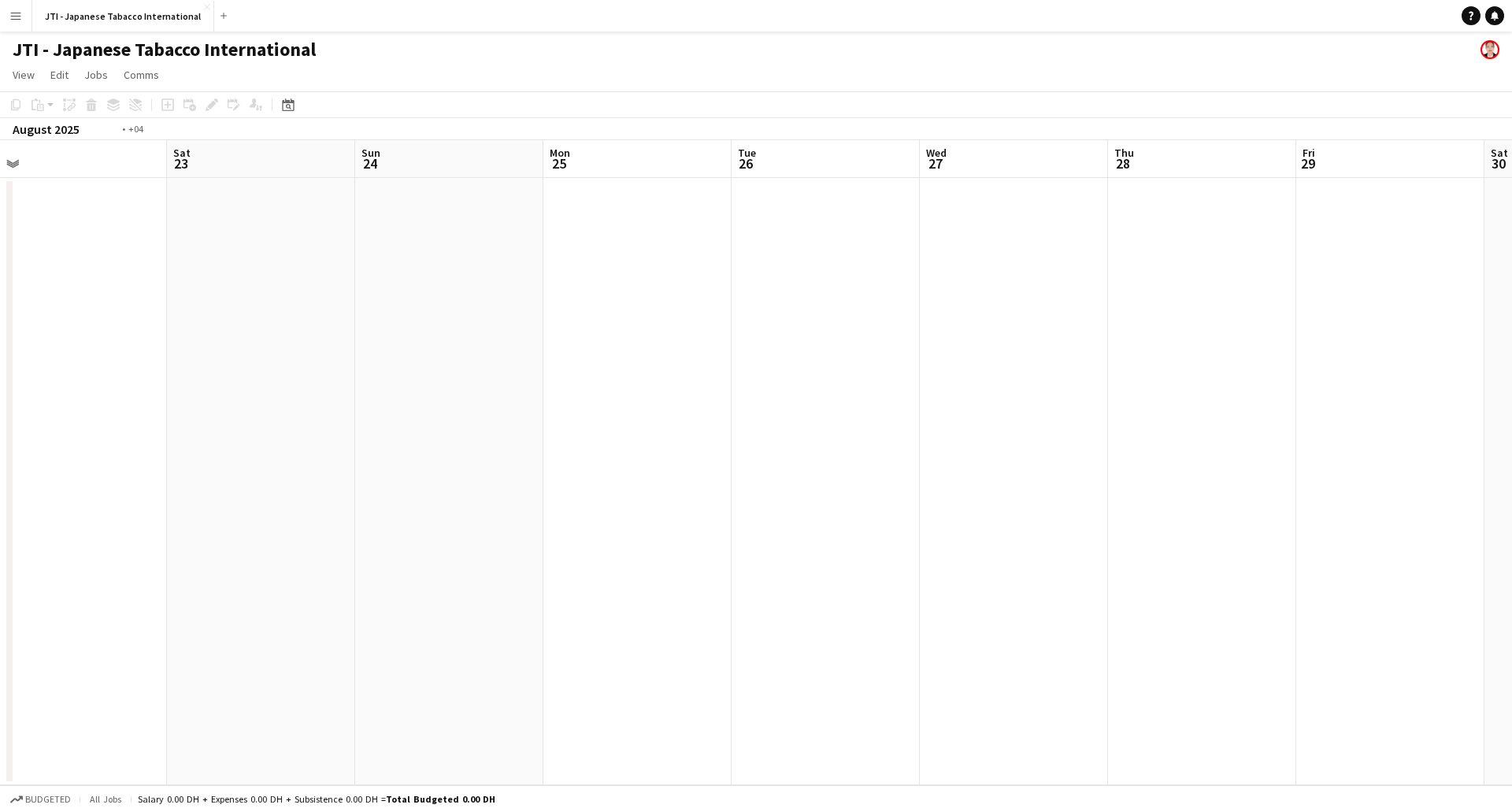 drag, startPoint x: 1000, startPoint y: 333, endPoint x: 848, endPoint y: 348, distance: 152.73834 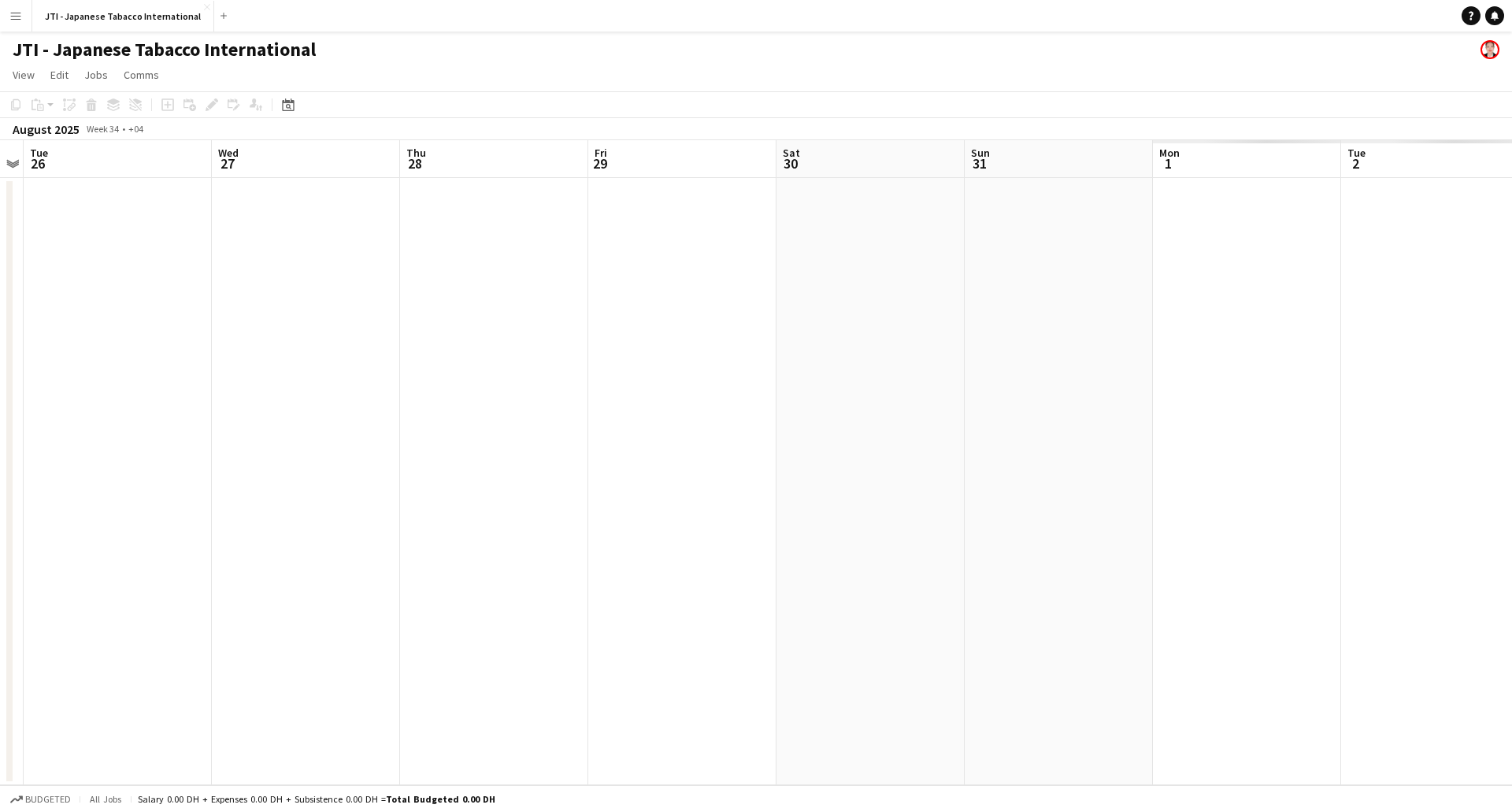 drag, startPoint x: 906, startPoint y: 365, endPoint x: 645, endPoint y: 381, distance: 261.48996 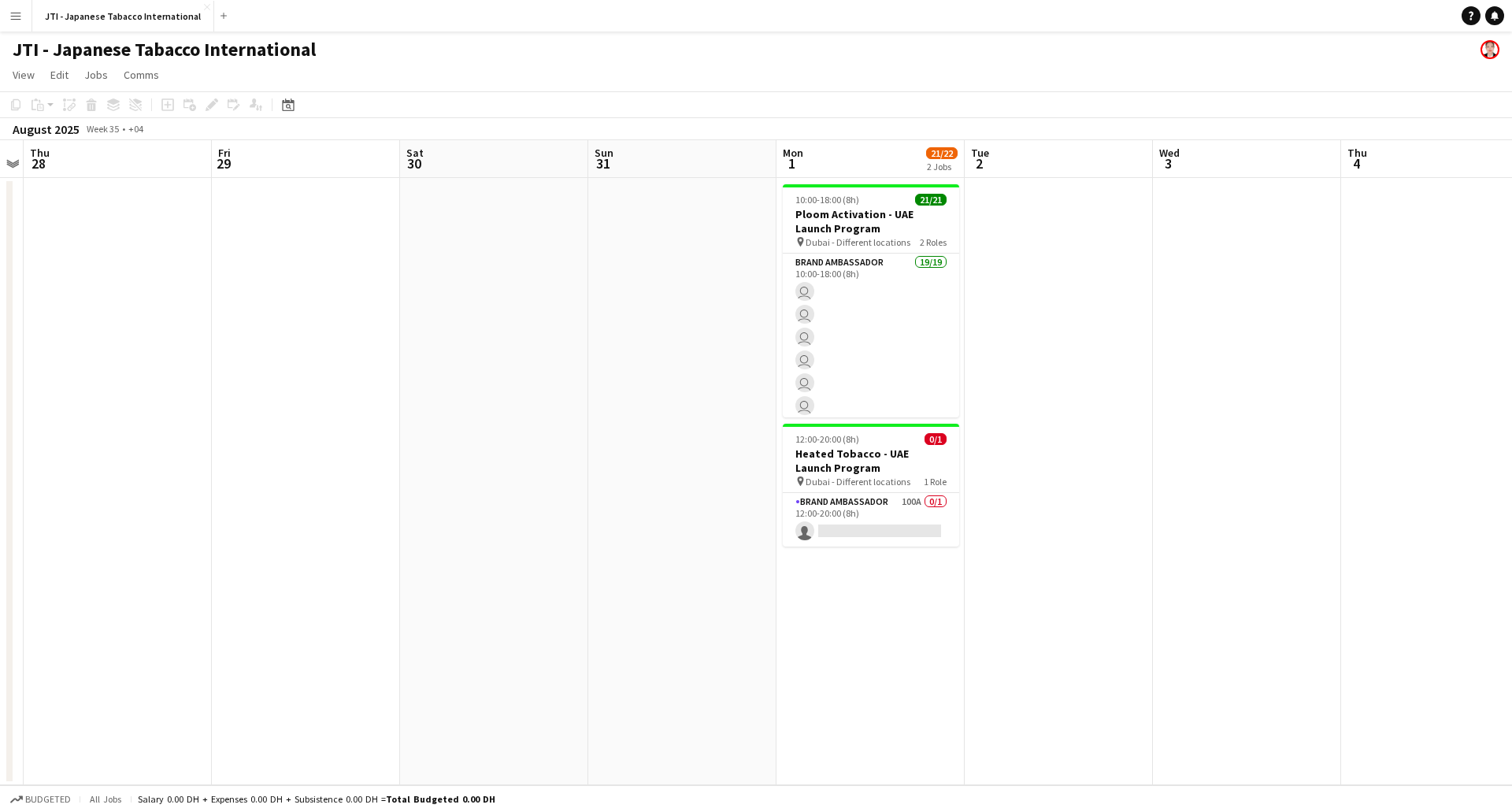 scroll, scrollTop: 0, scrollLeft: 615, axis: horizontal 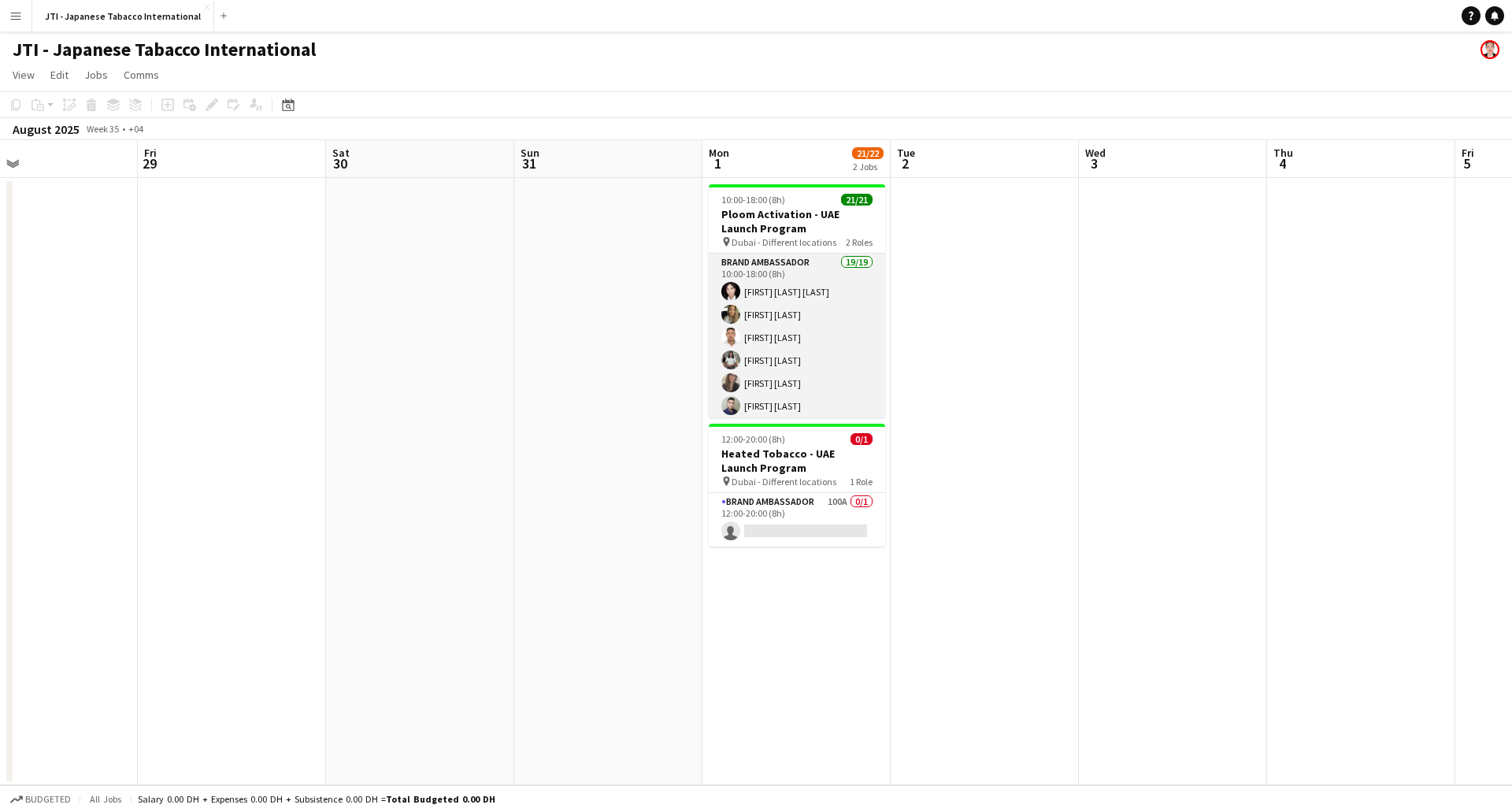 click on "Brand Ambassador    19/19   10:00-18:00 (8h)
Aubrey Ellaine Rabino Tanja Vukas Jaafar Saad Queen Owie Leila Haghshenas Saeed Alzidan Rachid Maalfi Aiesha Blair Karim Moubadder Francis Mbebele Jacinta Kabiru Zakaria El Rifai Fejiro Ejiroro ! Jana Kassem Ravi JADHAV Nagham Jaber Jawad Zbair Christian Benjamin Amechi KIMBERLY GABALES" at bounding box center [797, 486] 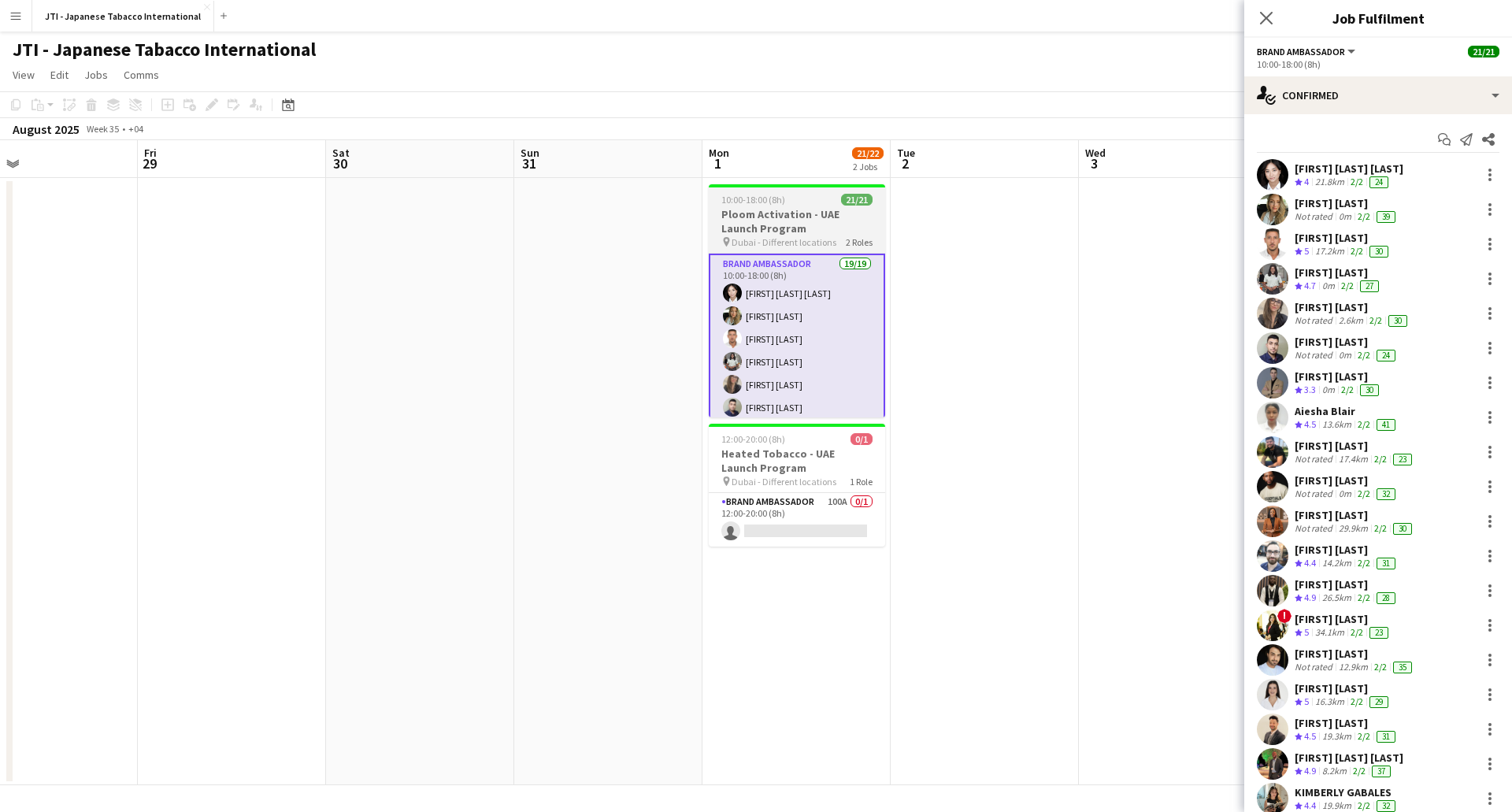 scroll, scrollTop: 380, scrollLeft: 0, axis: vertical 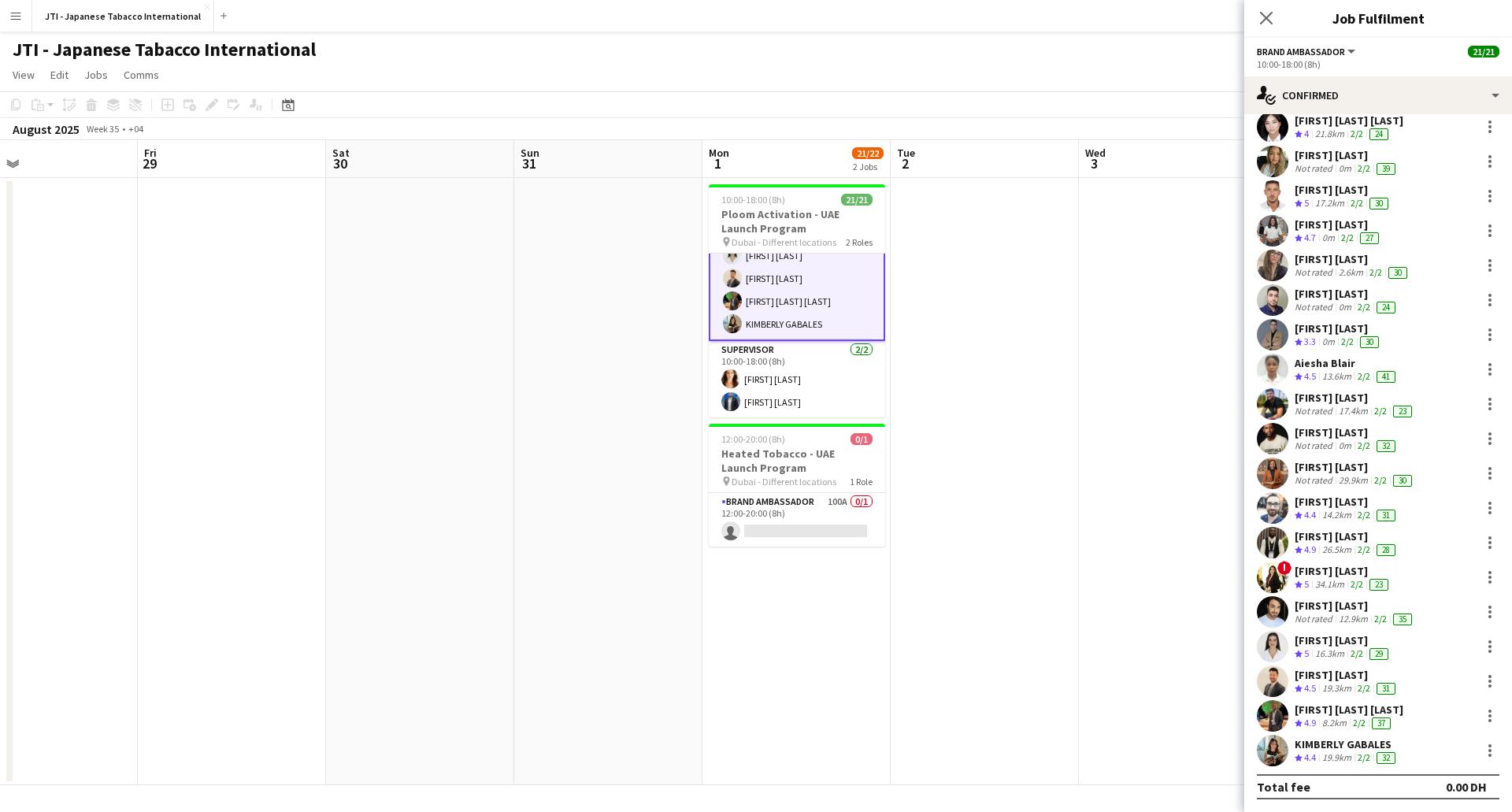 click on "Jana Kassem" at bounding box center [1343, 571] 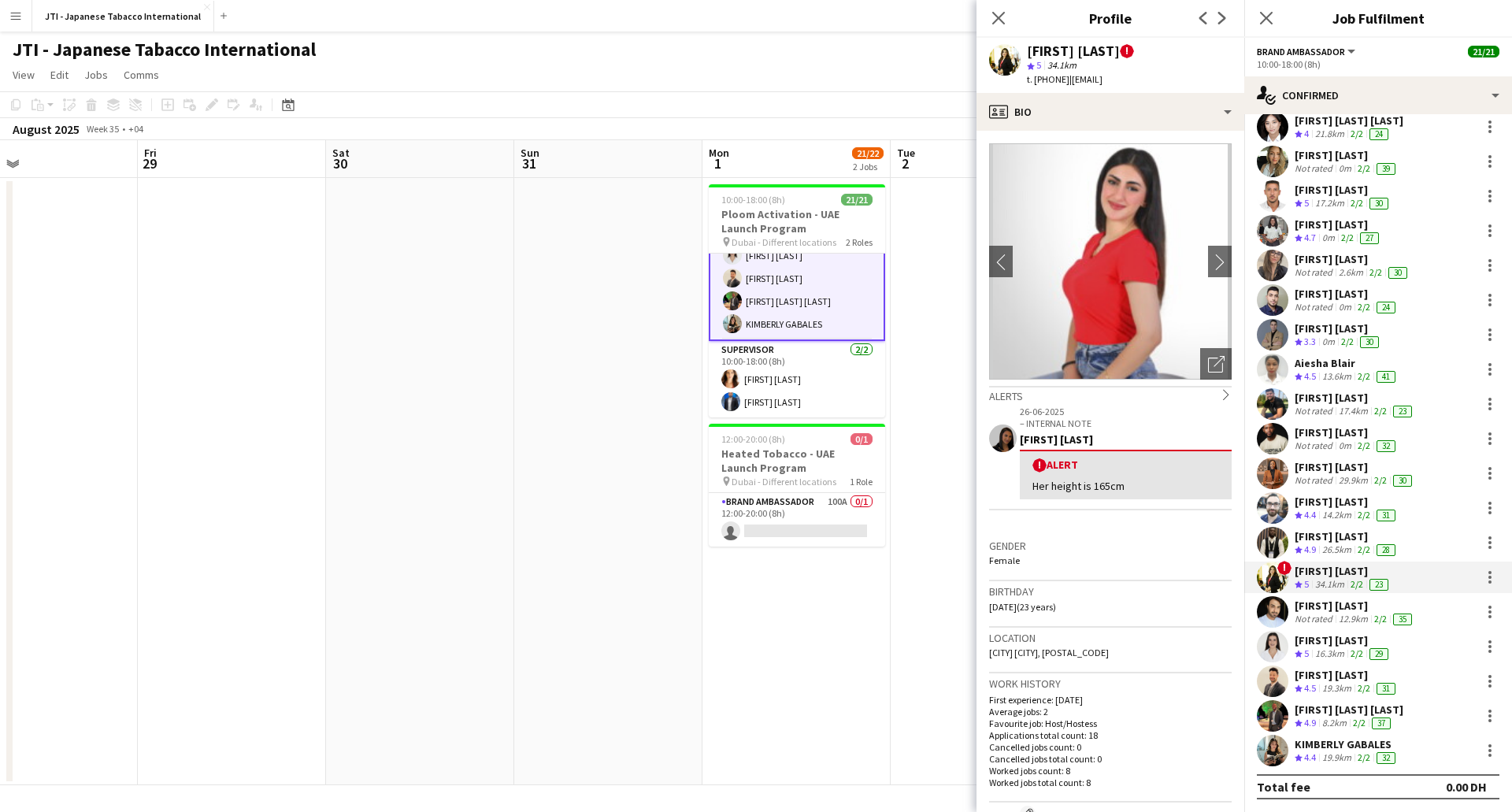 scroll, scrollTop: 0, scrollLeft: 0, axis: both 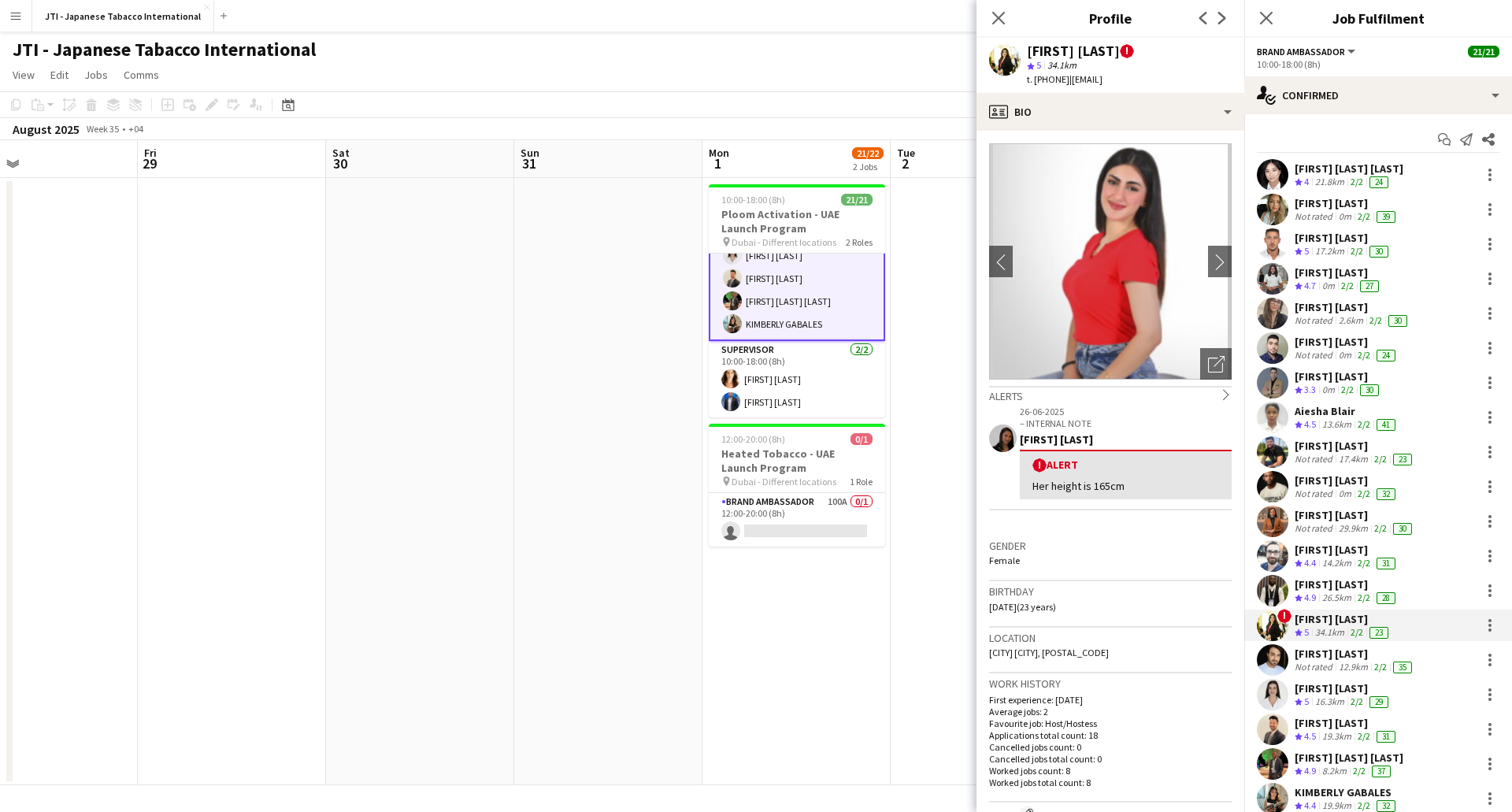 click on "21.8km" at bounding box center [1329, 182] 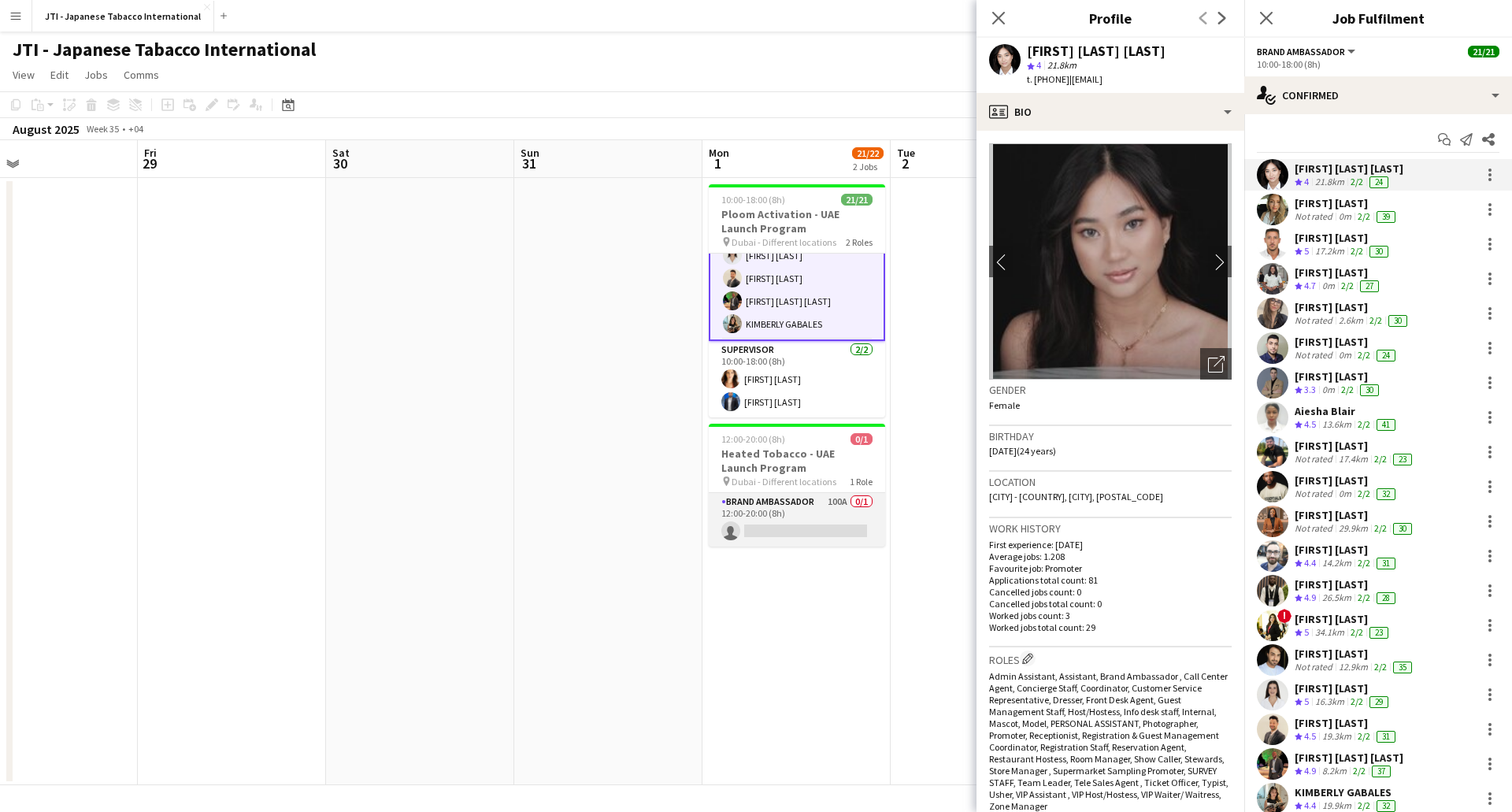 click on "Brand Ambassador    100A   0/1   12:00-20:00 (8h)
single-neutral-actions" at bounding box center [797, 520] 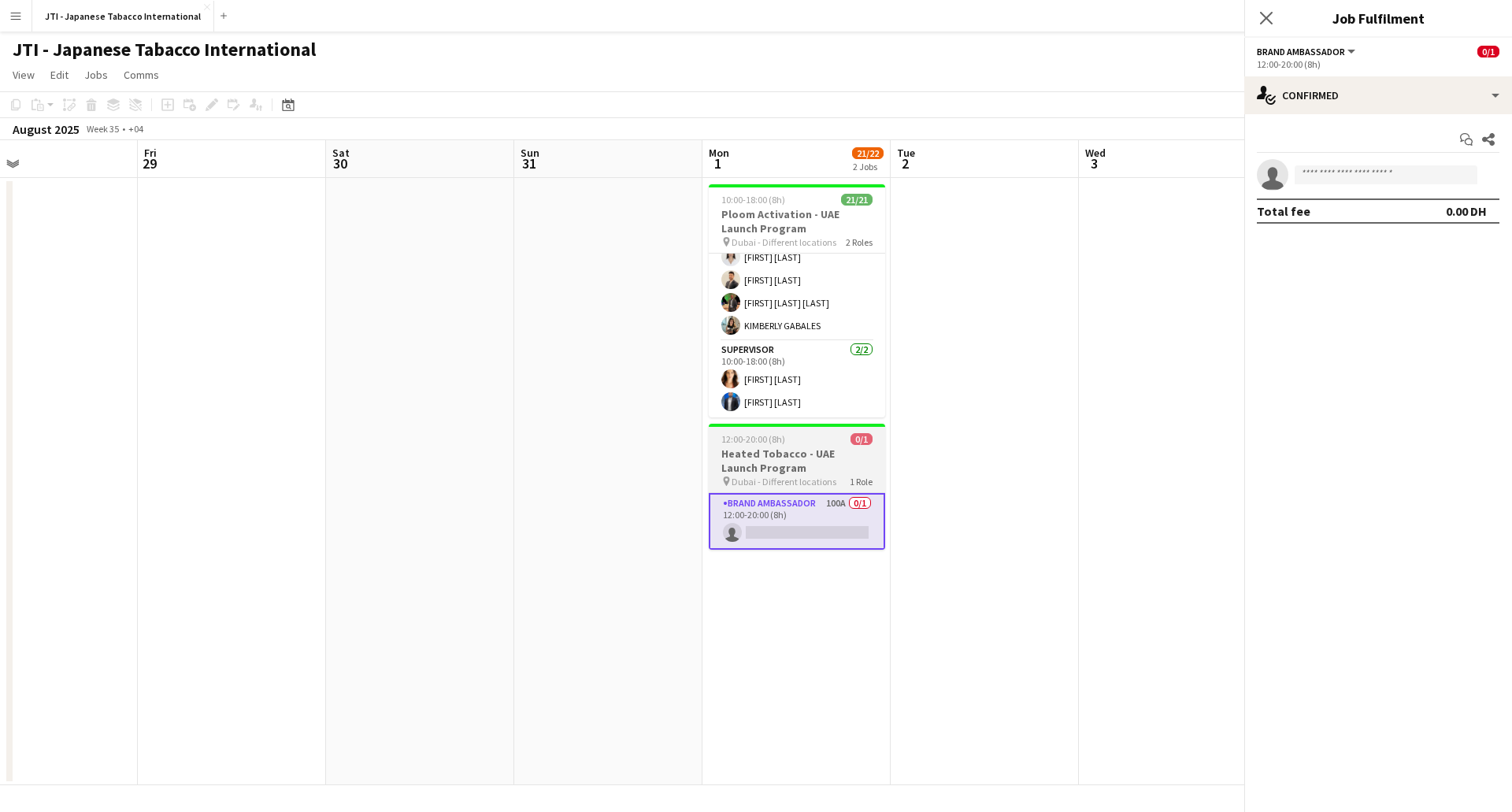 click on "Heated Tobacco - UAE Launch Program" at bounding box center [797, 461] 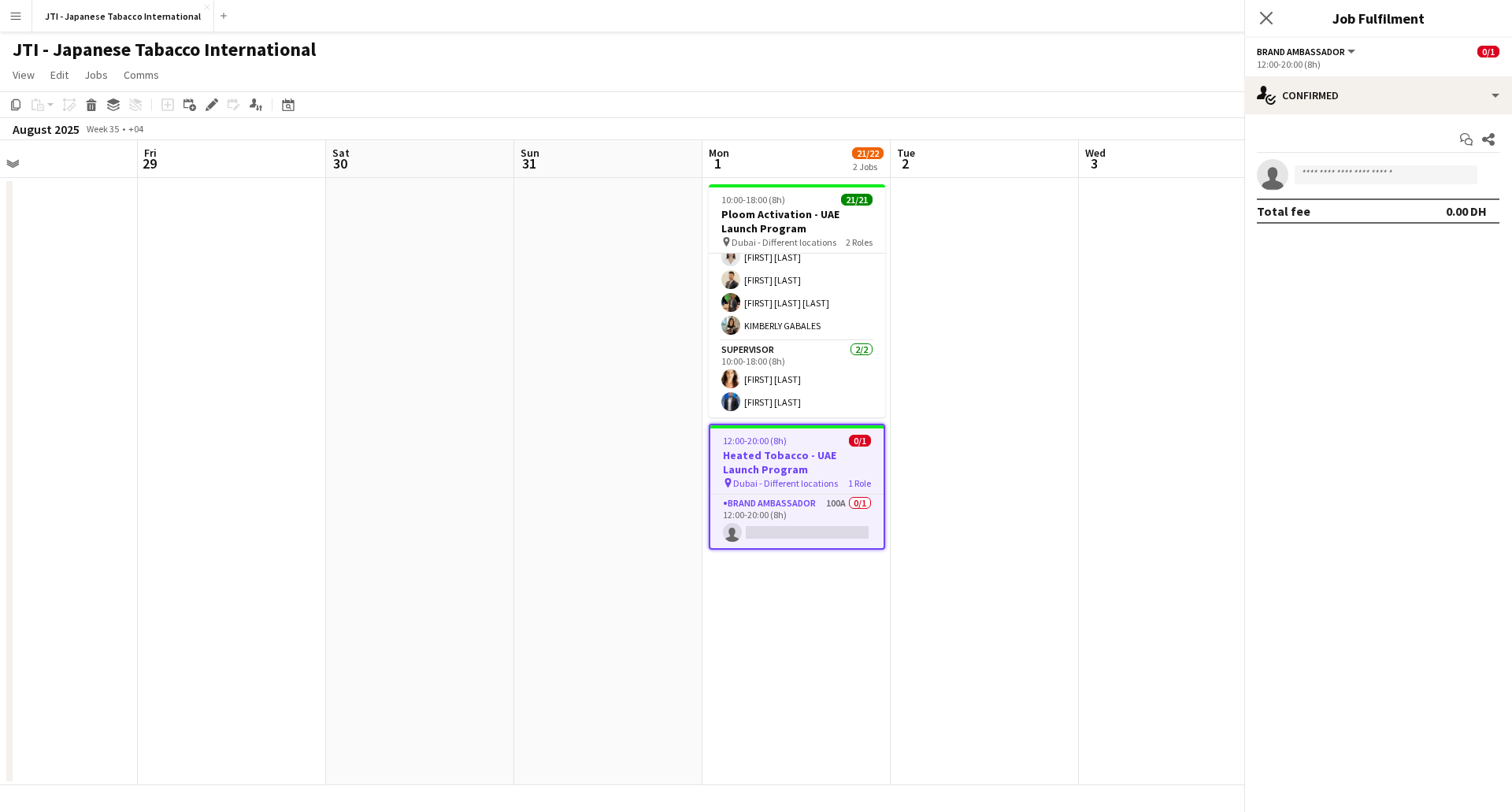 scroll, scrollTop: 377, scrollLeft: 0, axis: vertical 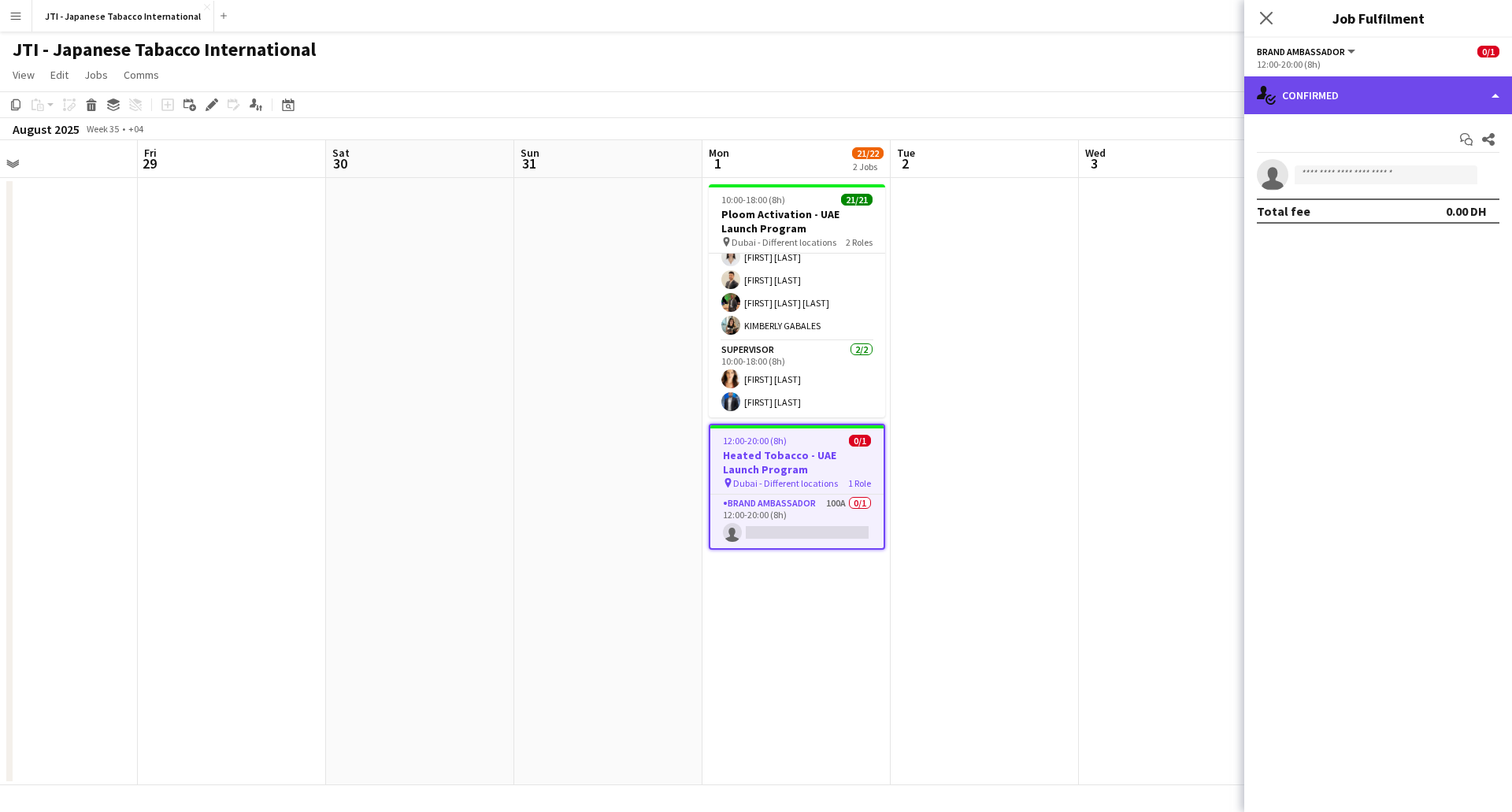 click on "single-neutral-actions-check-2
Confirmed" 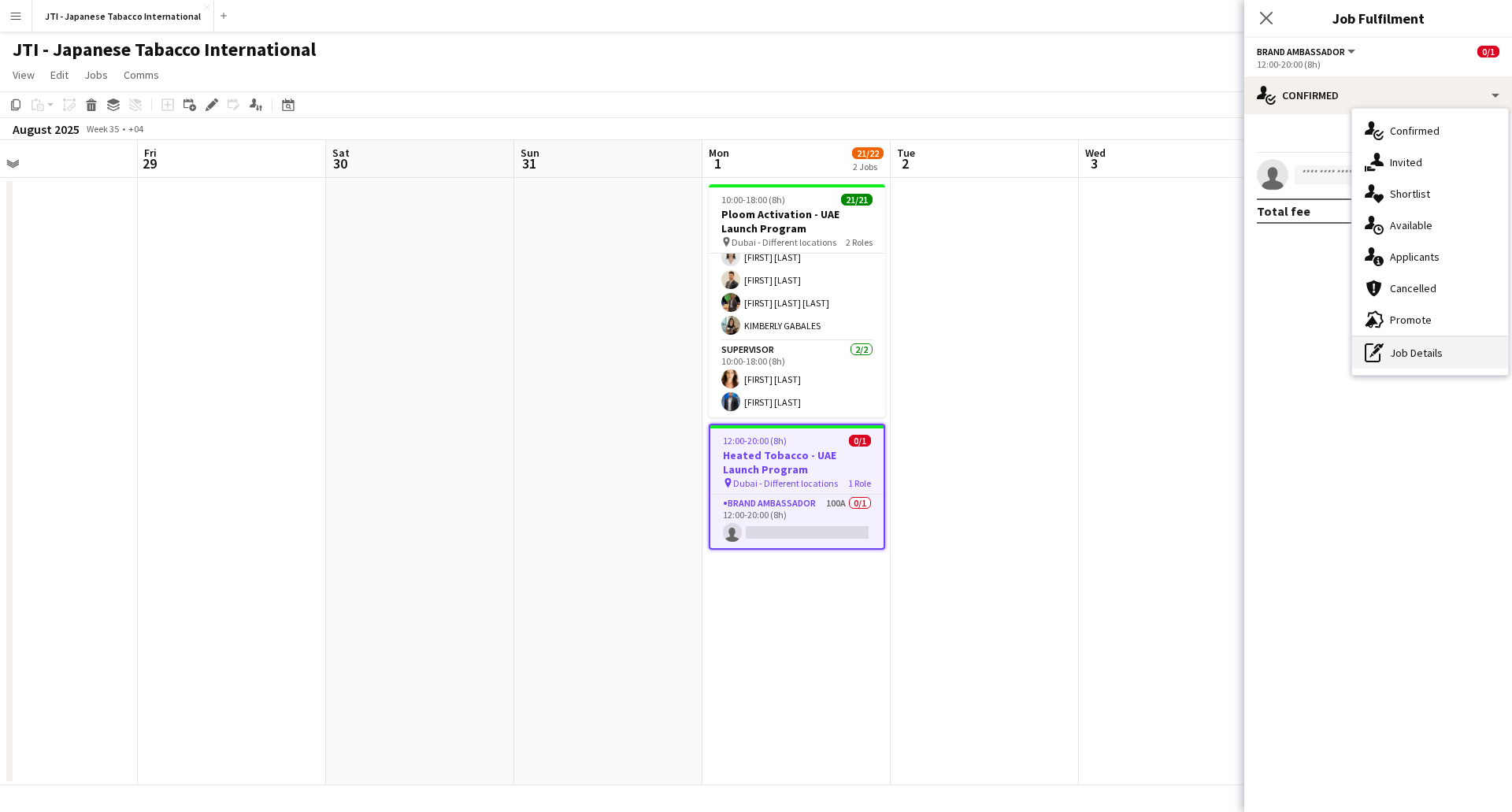 click on "pen-write
Job Details" at bounding box center (1430, 353) 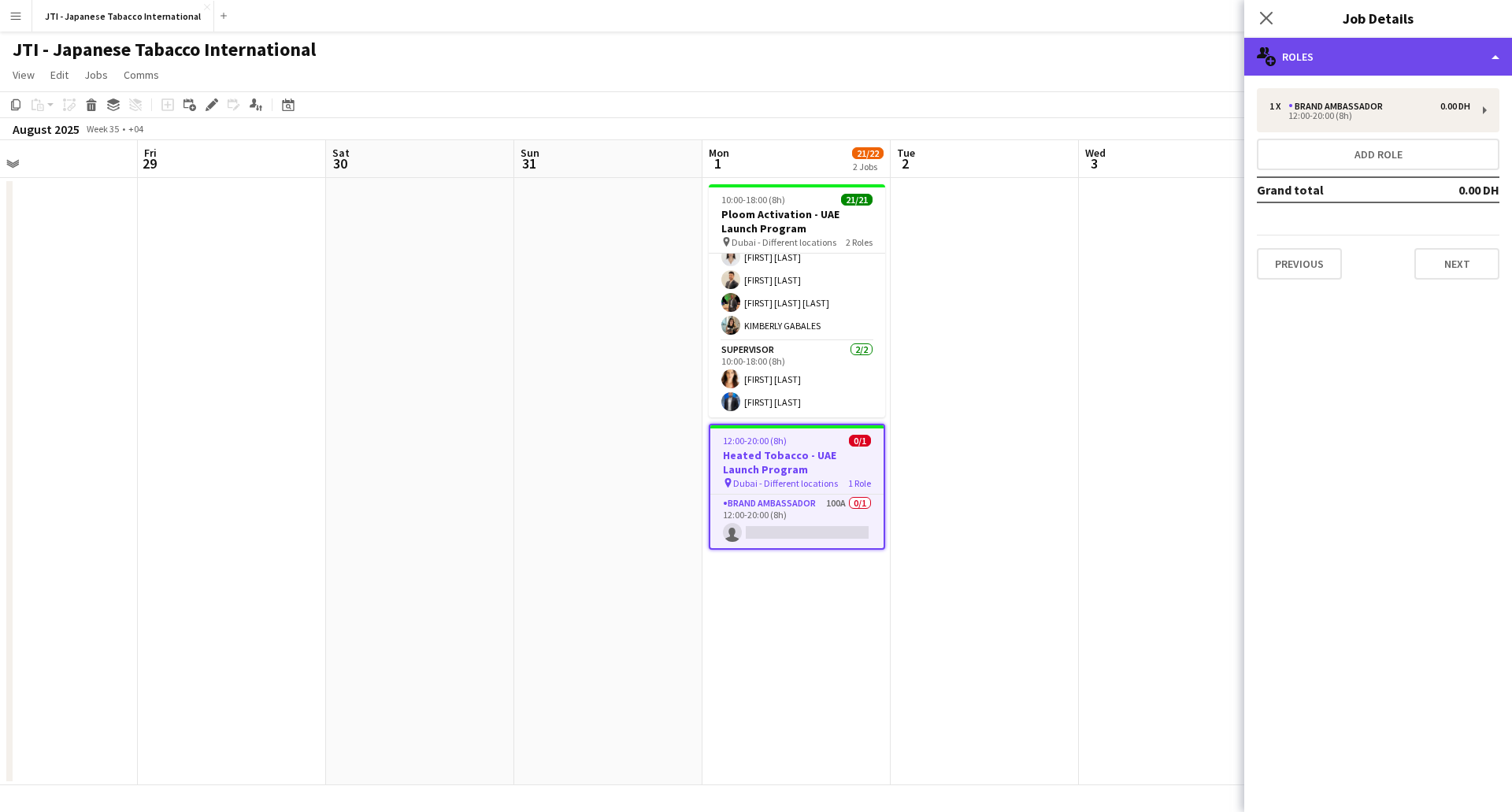 click on "multiple-users-add
Roles" 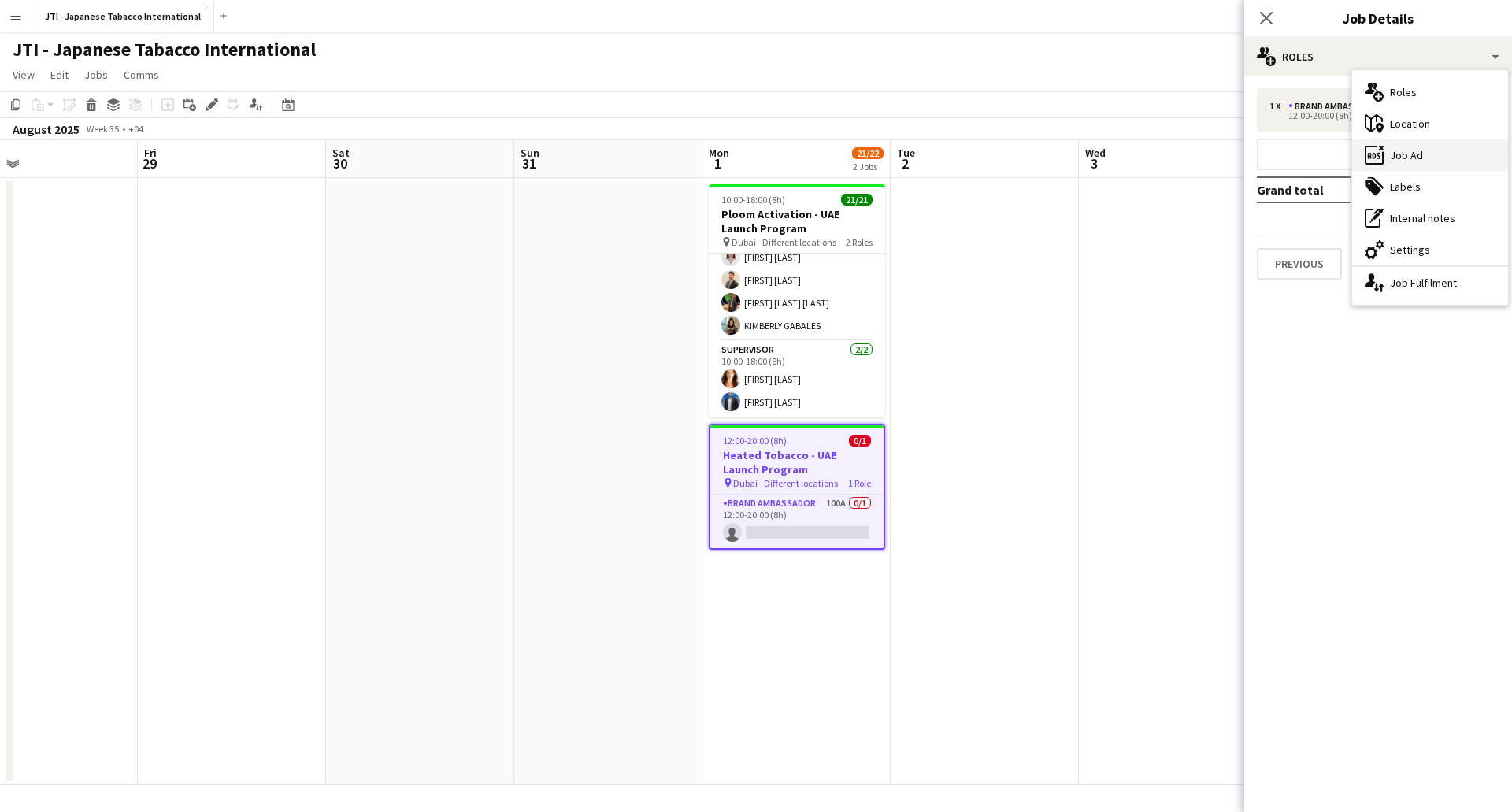 click on "ads-window
Job Ad" at bounding box center [1430, 155] 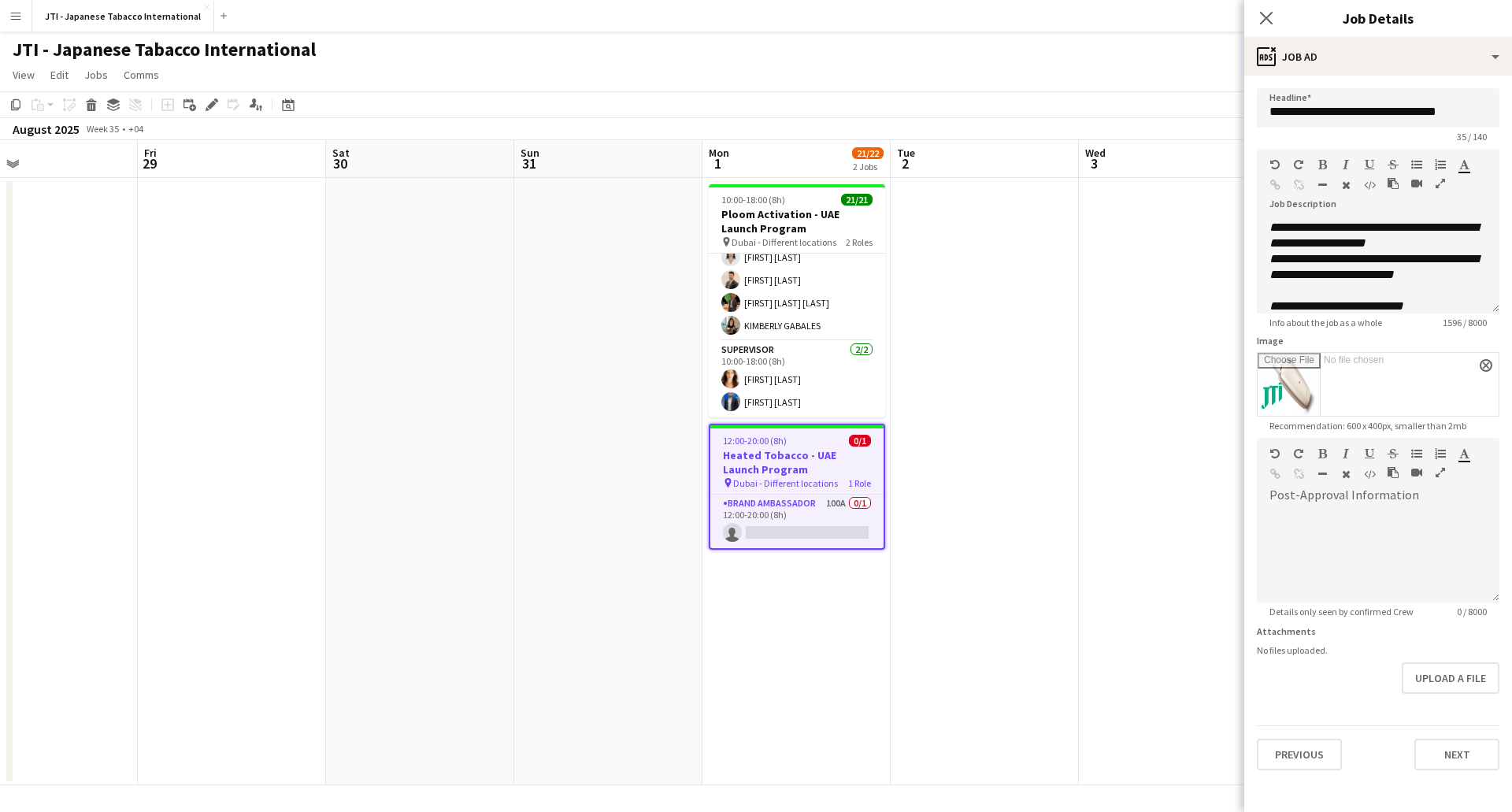 scroll, scrollTop: 315, scrollLeft: 0, axis: vertical 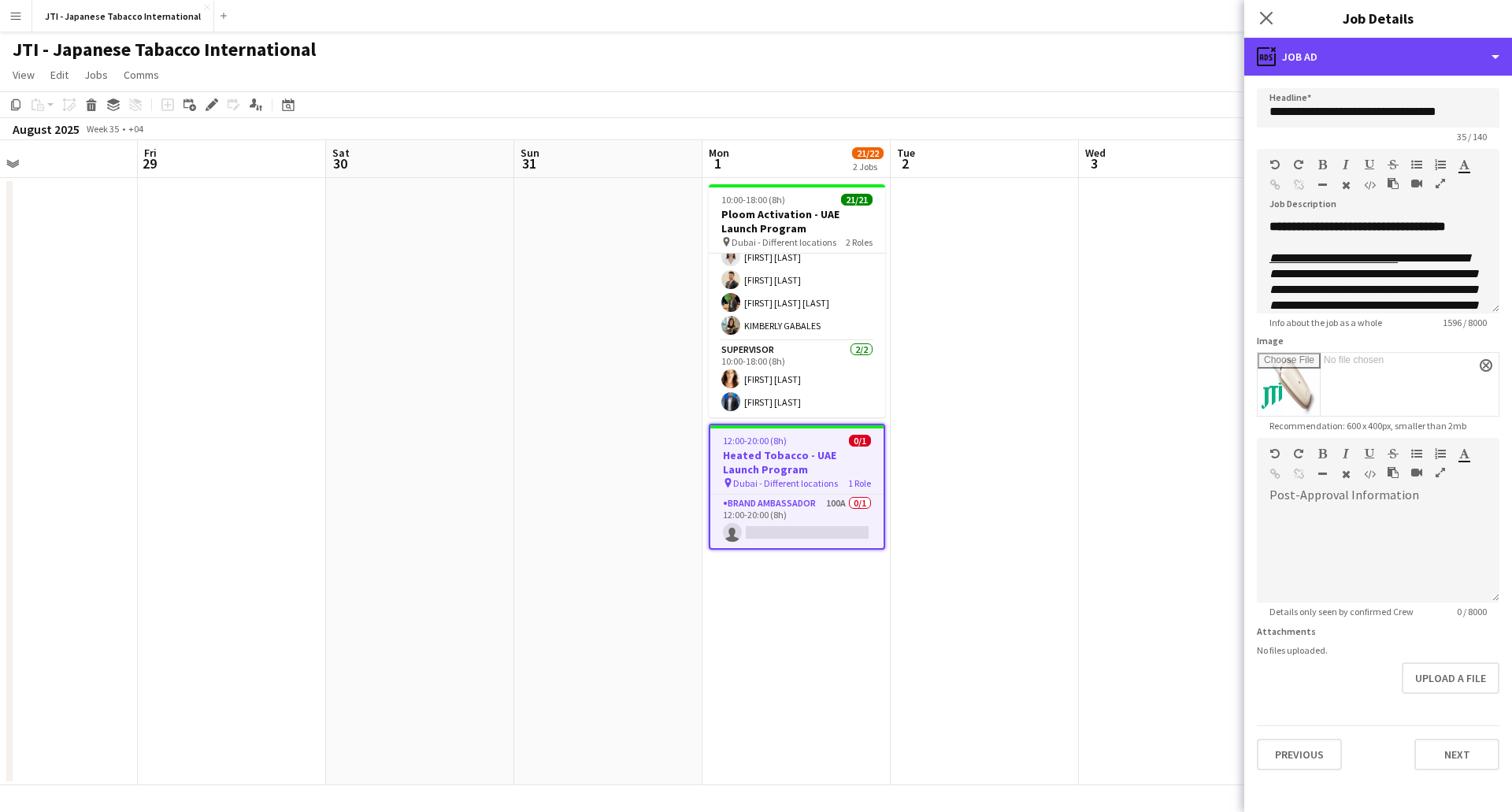 drag, startPoint x: 1376, startPoint y: 56, endPoint x: 1396, endPoint y: 117, distance: 64.195015 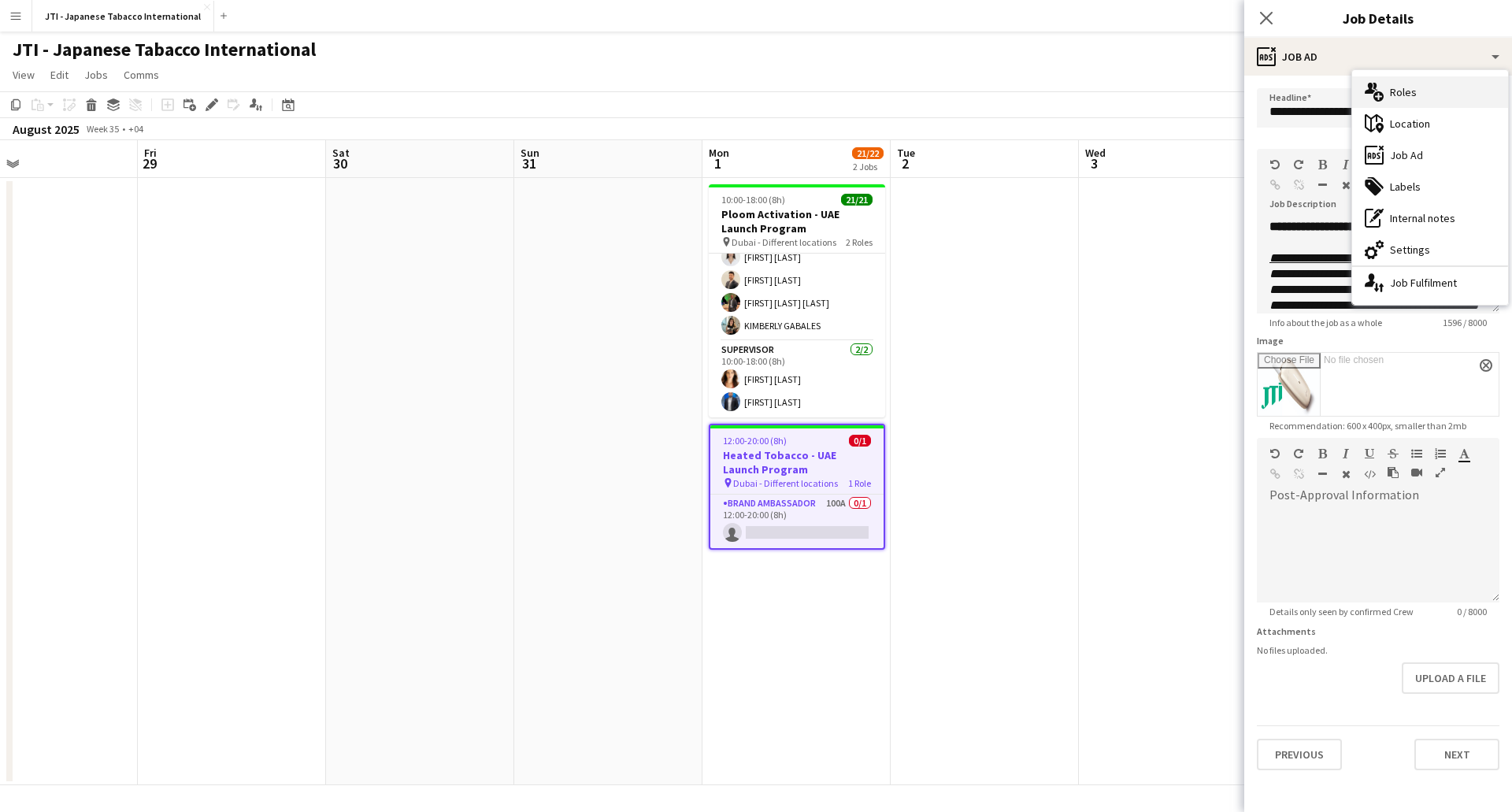 click on "multiple-users-add
Roles" at bounding box center [1430, 92] 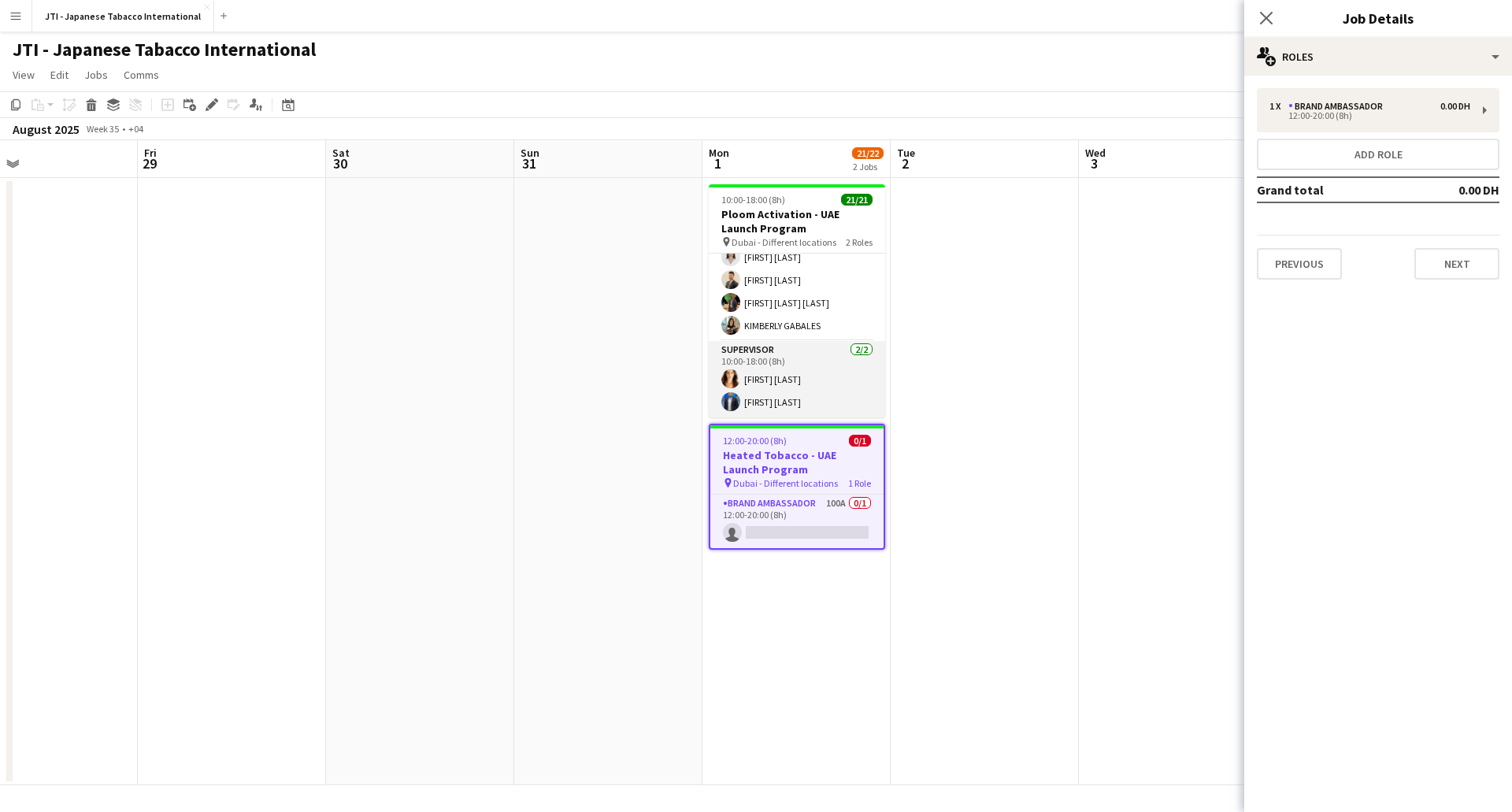 click on "Supervisor   2/2   10:00-18:00 (8h)
vanessa roveratti Mohammed Raziqa" at bounding box center [797, 379] 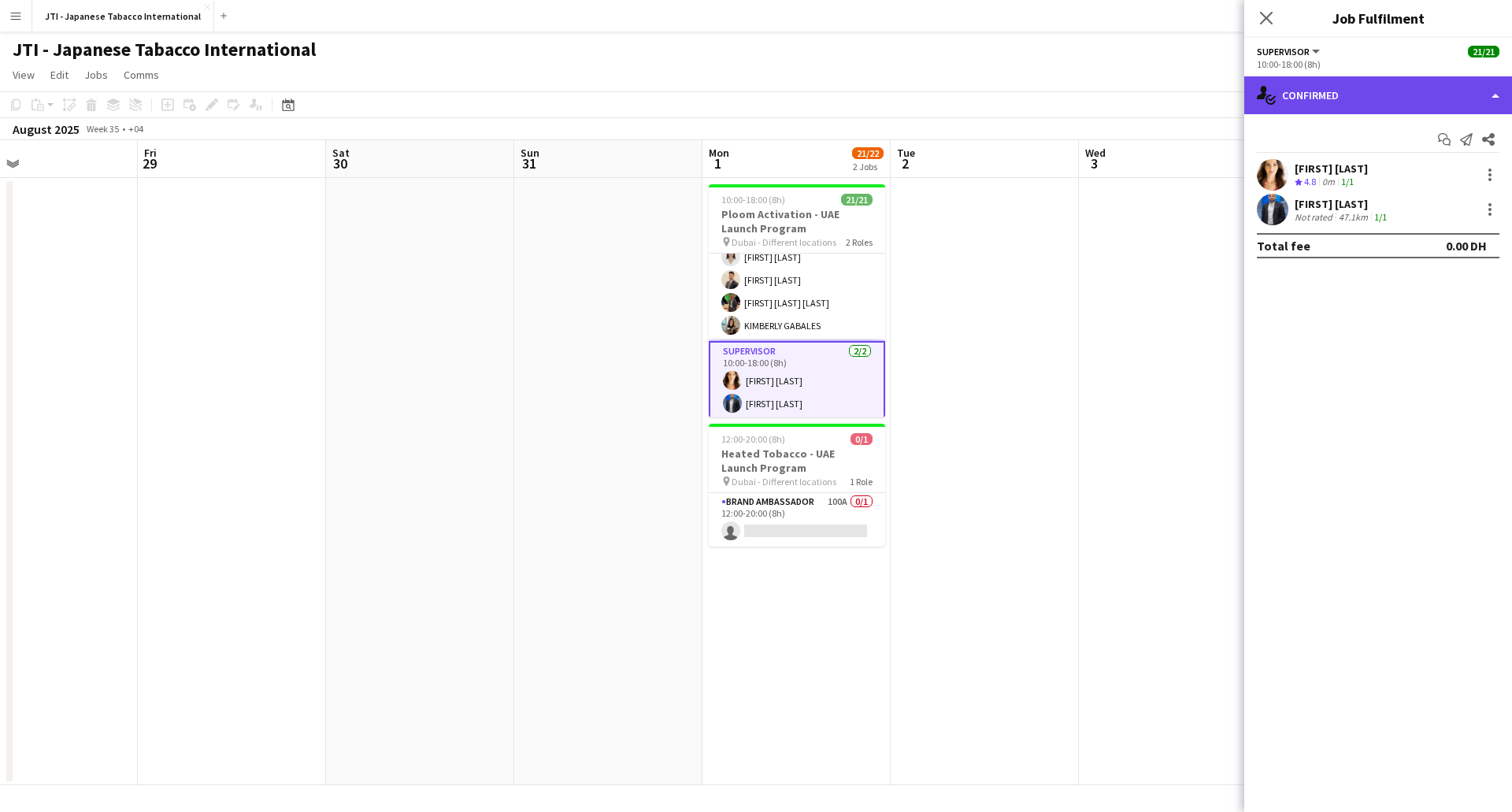click on "single-neutral-actions-check-2
Confirmed" 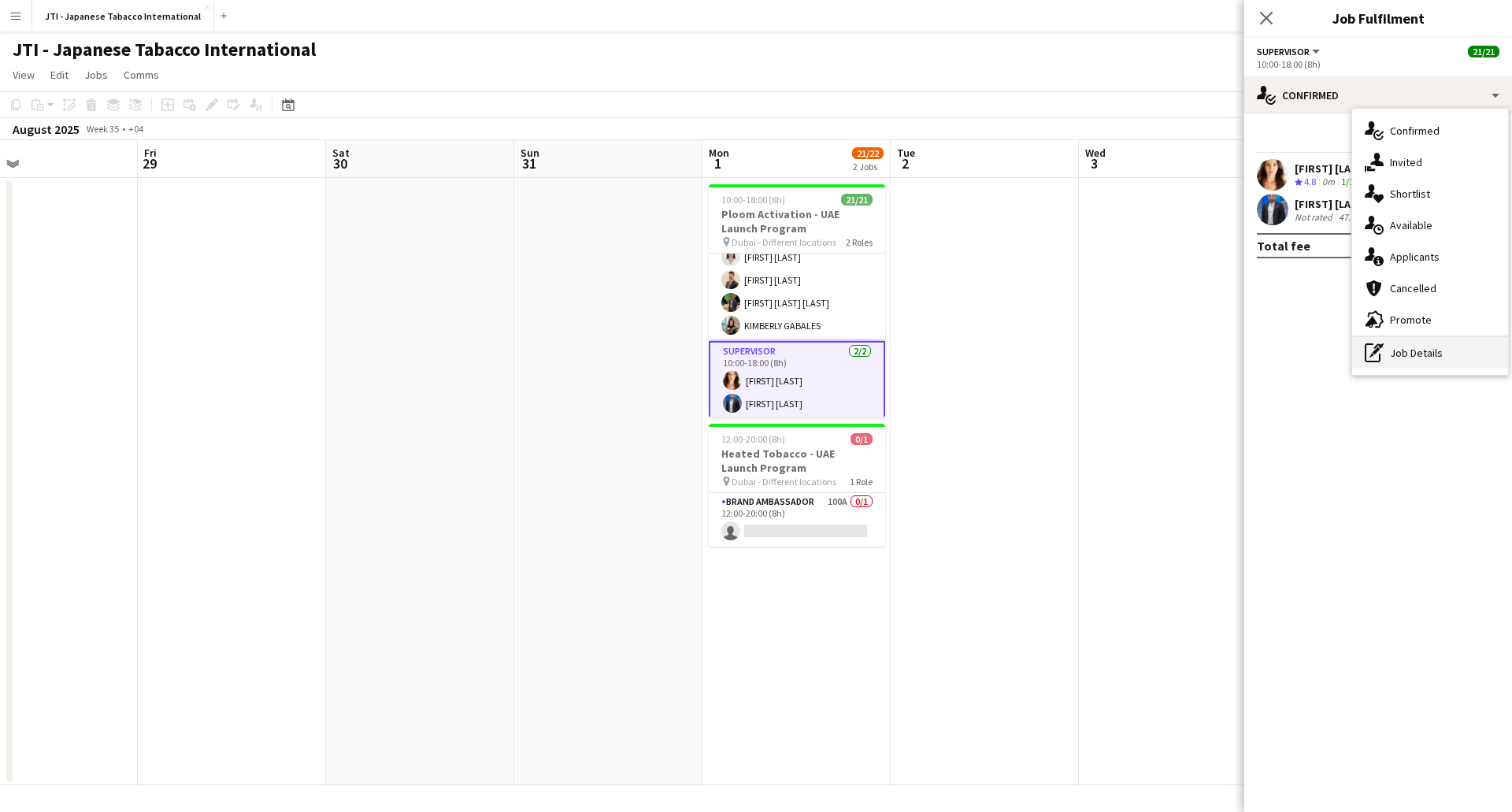 click on "pen-write
Job Details" at bounding box center [1430, 353] 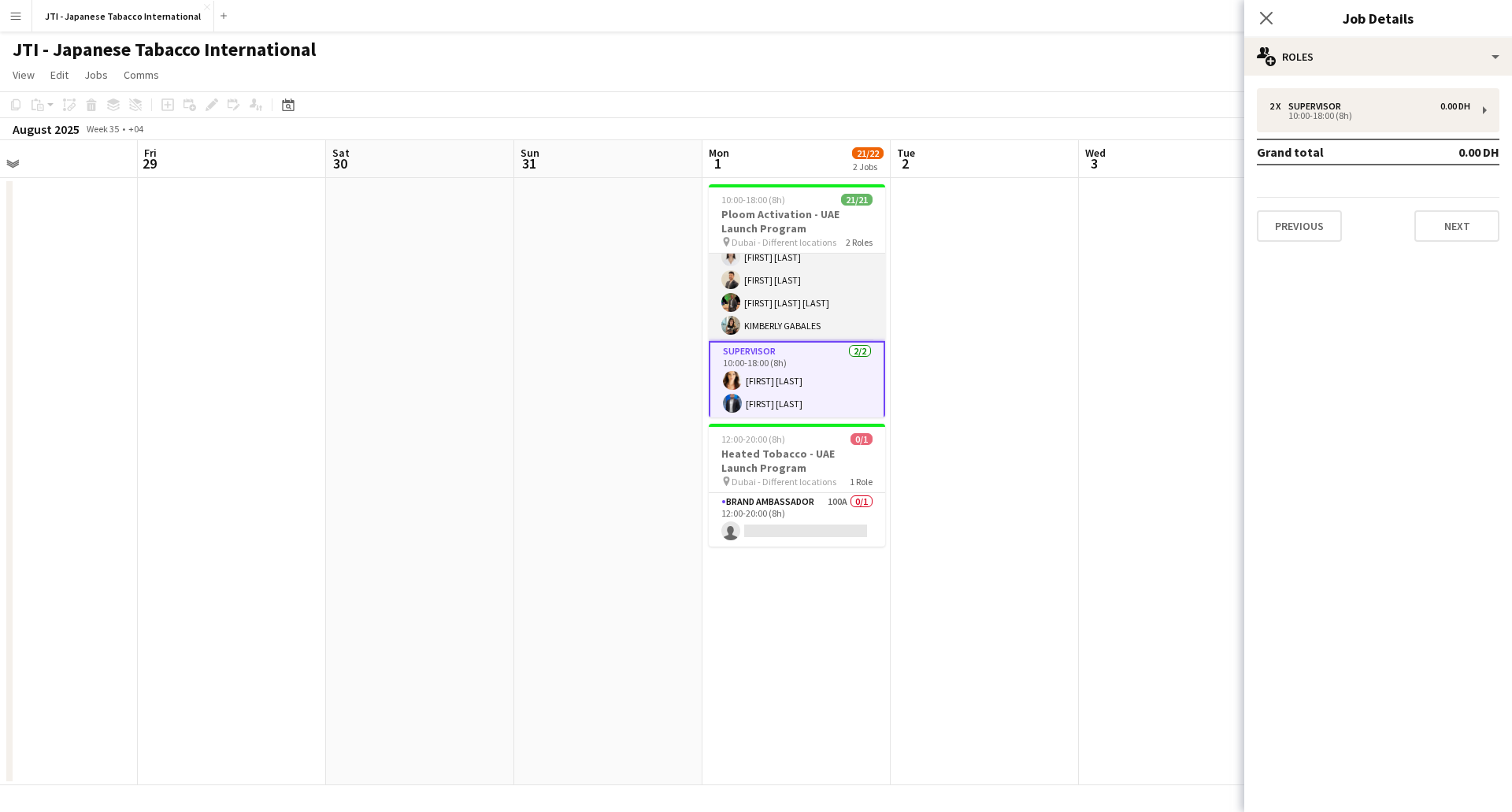 click on "Brand Ambassador    19/19   10:00-18:00 (8h)
Aubrey Ellaine Rabino Tanja Vukas Jaafar Saad Queen Owie Leila Haghshenas Saeed Alzidan Rachid Maalfi Aiesha Blair Karim Moubadder Francis Mbebele Jacinta Kabiru Zakaria El Rifai Fejiro Ejiroro ! Jana Kassem Ravi JADHAV Nagham Jaber Jawad Zbair Christian Benjamin Amechi KIMBERLY GABALES" at bounding box center (797, 109) 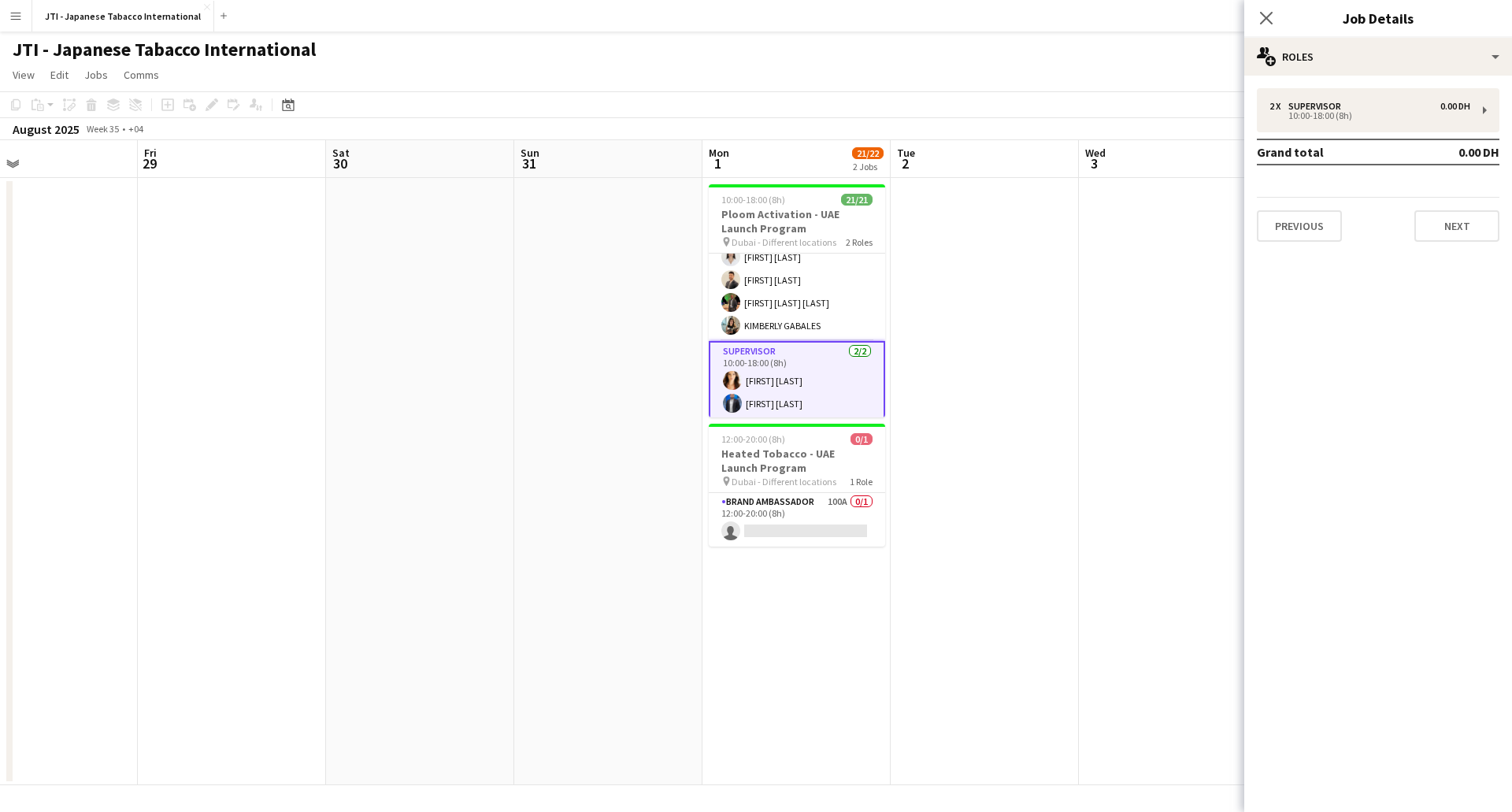 scroll, scrollTop: 379, scrollLeft: 0, axis: vertical 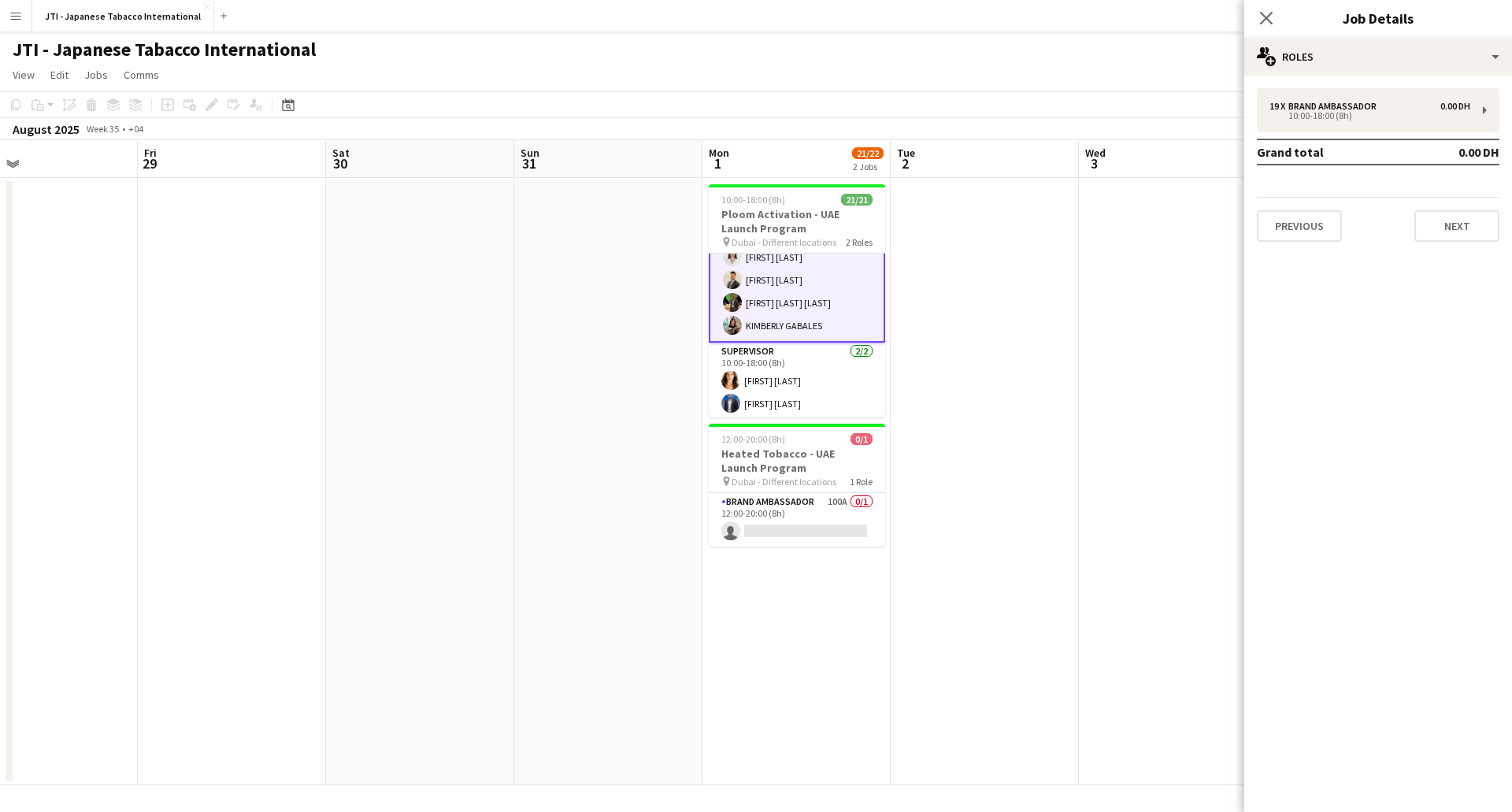 click on "Menu" at bounding box center (16, 16) 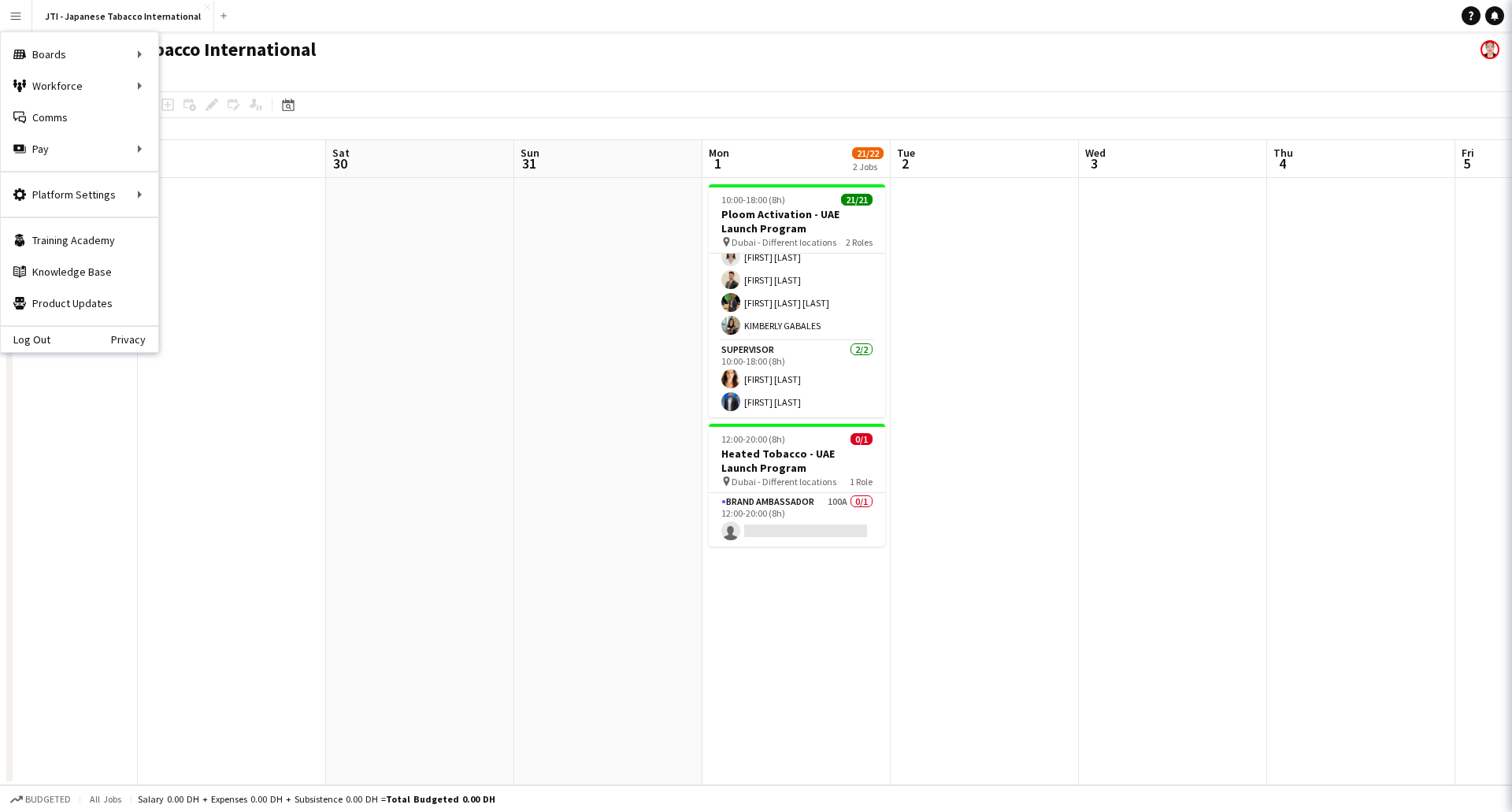 scroll, scrollTop: 377, scrollLeft: 0, axis: vertical 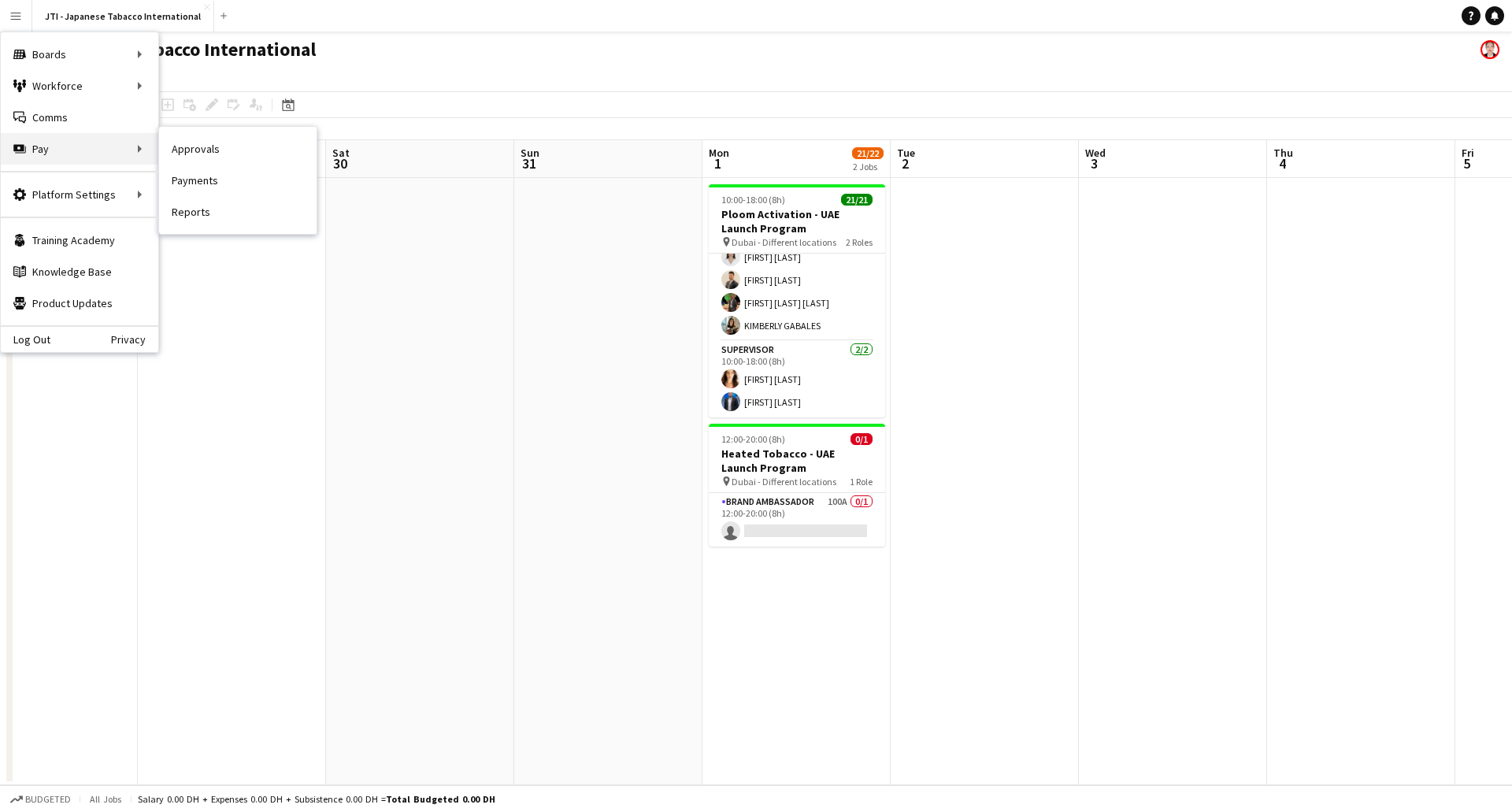 click on "Pay
Pay" at bounding box center [80, 149] 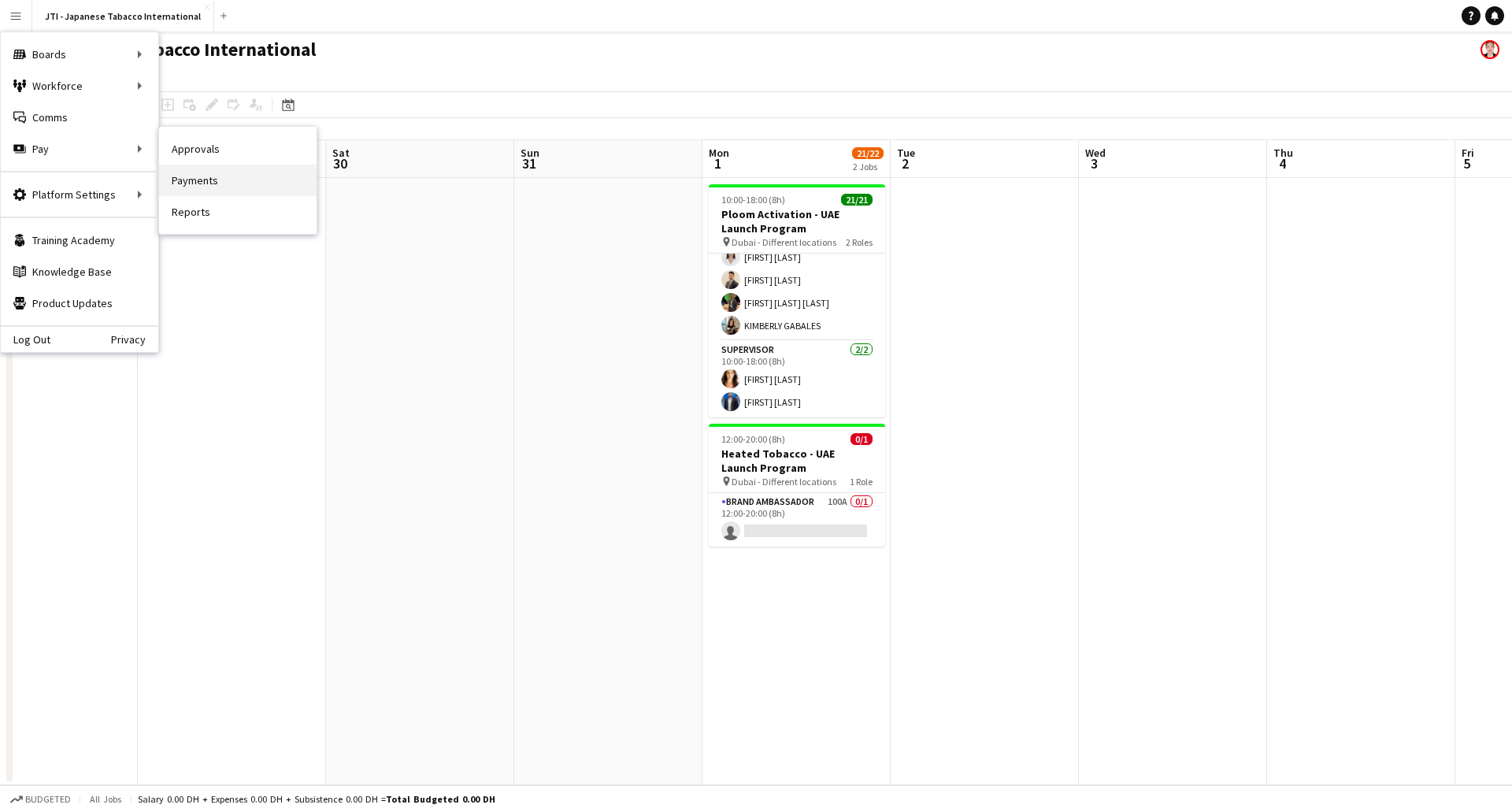 click on "Payments" at bounding box center [238, 180] 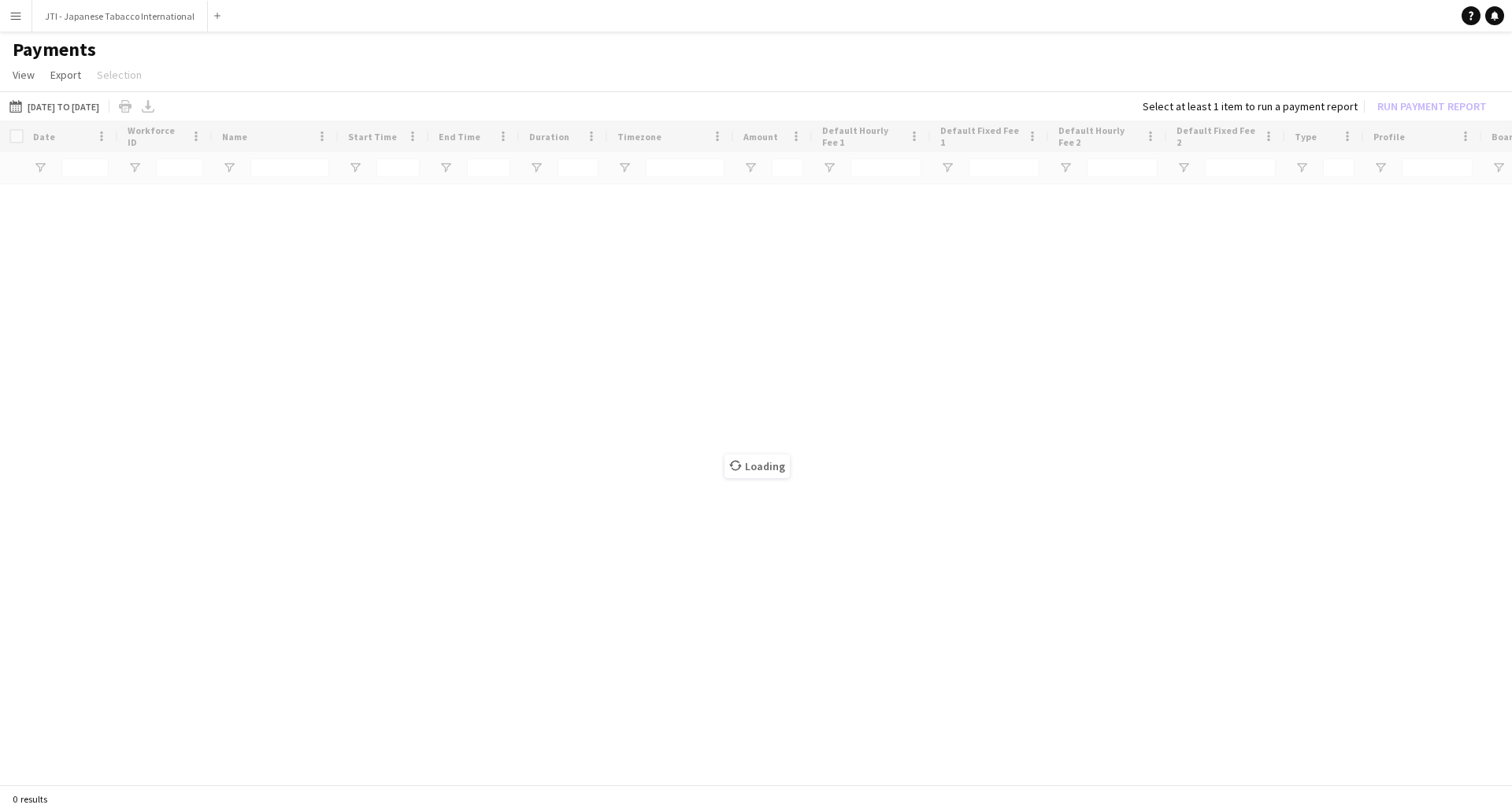 click on "Menu" at bounding box center [16, 16] 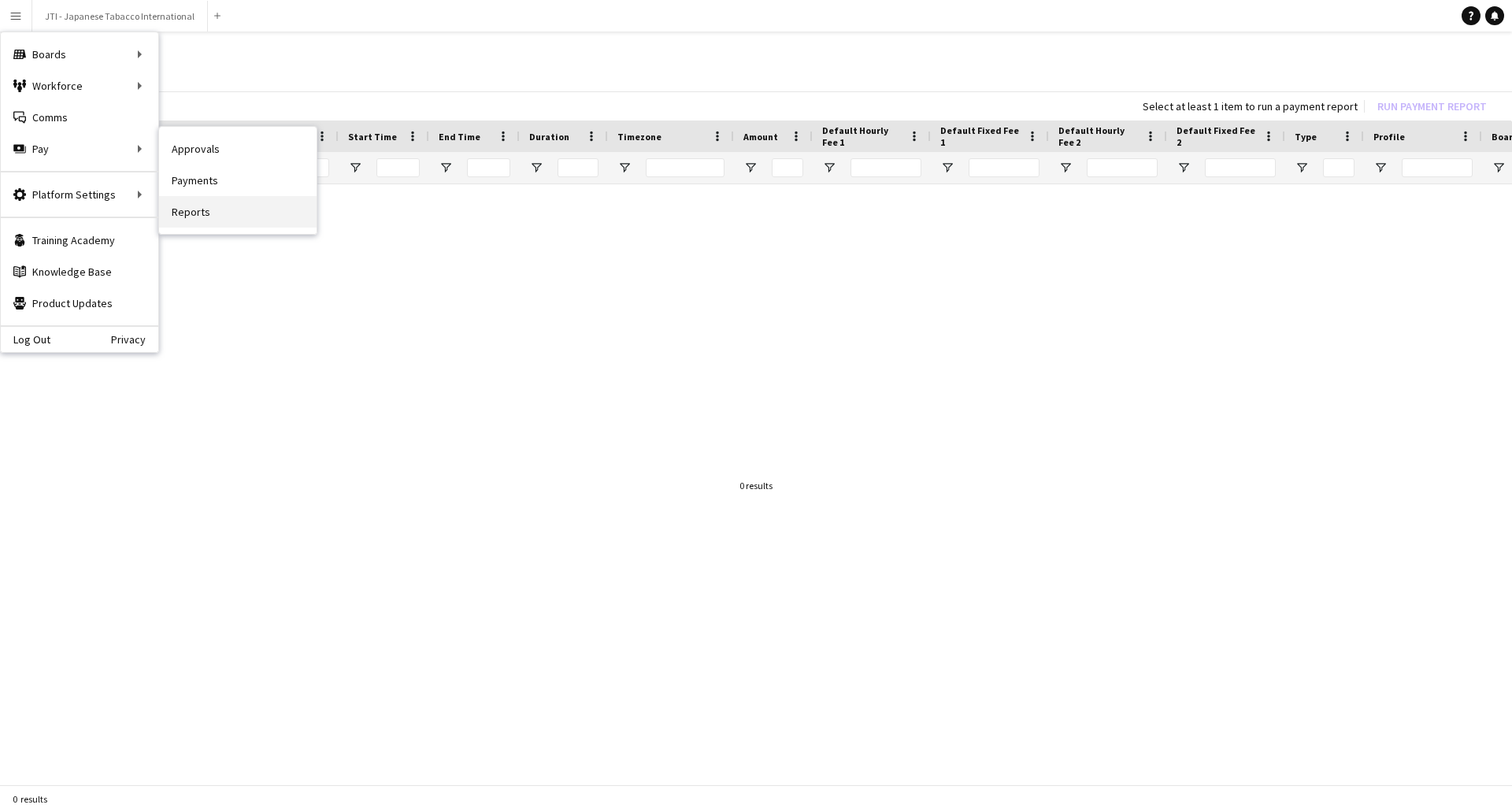 click on "Reports" at bounding box center [238, 212] 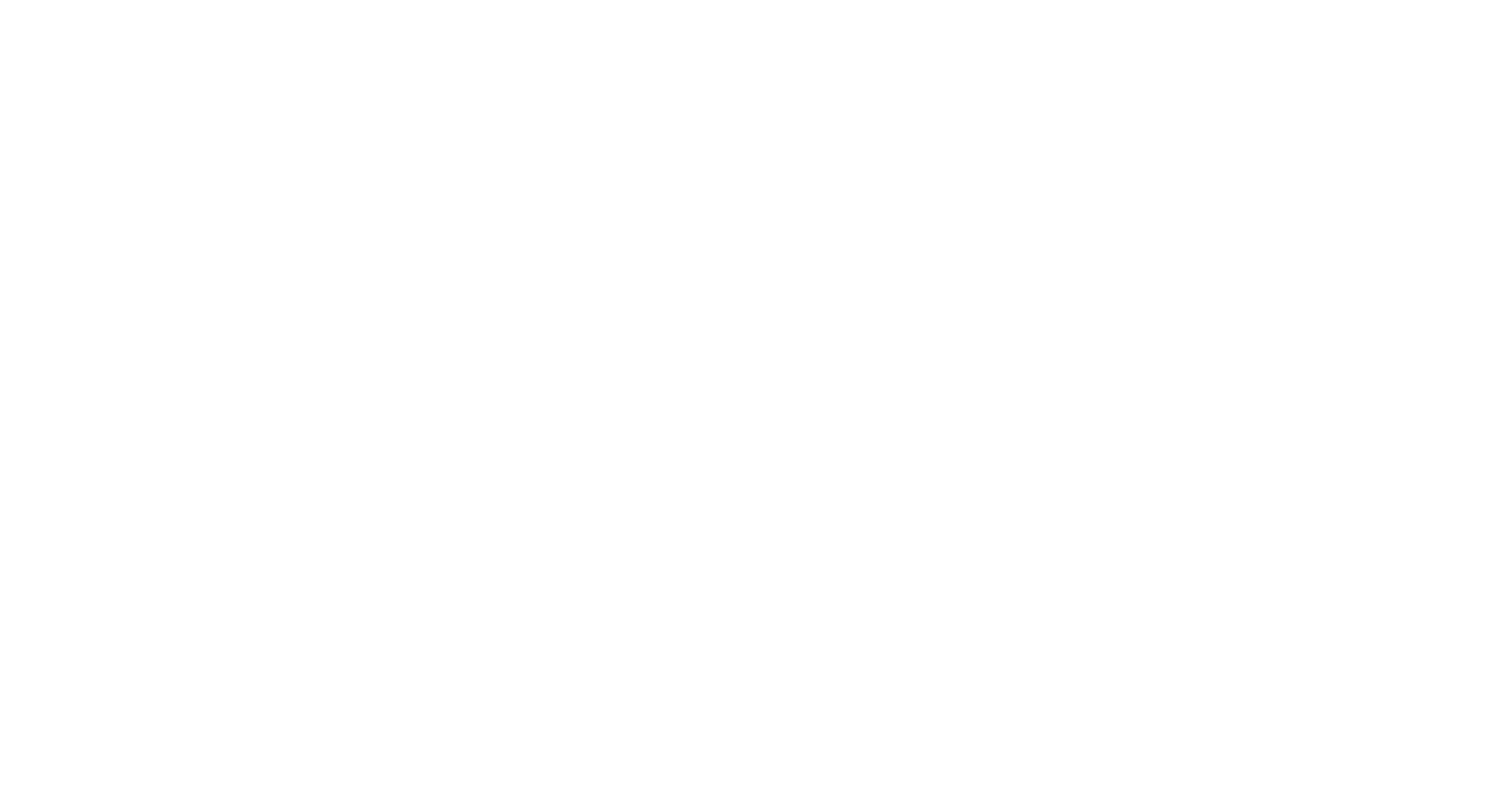 scroll, scrollTop: 0, scrollLeft: 0, axis: both 